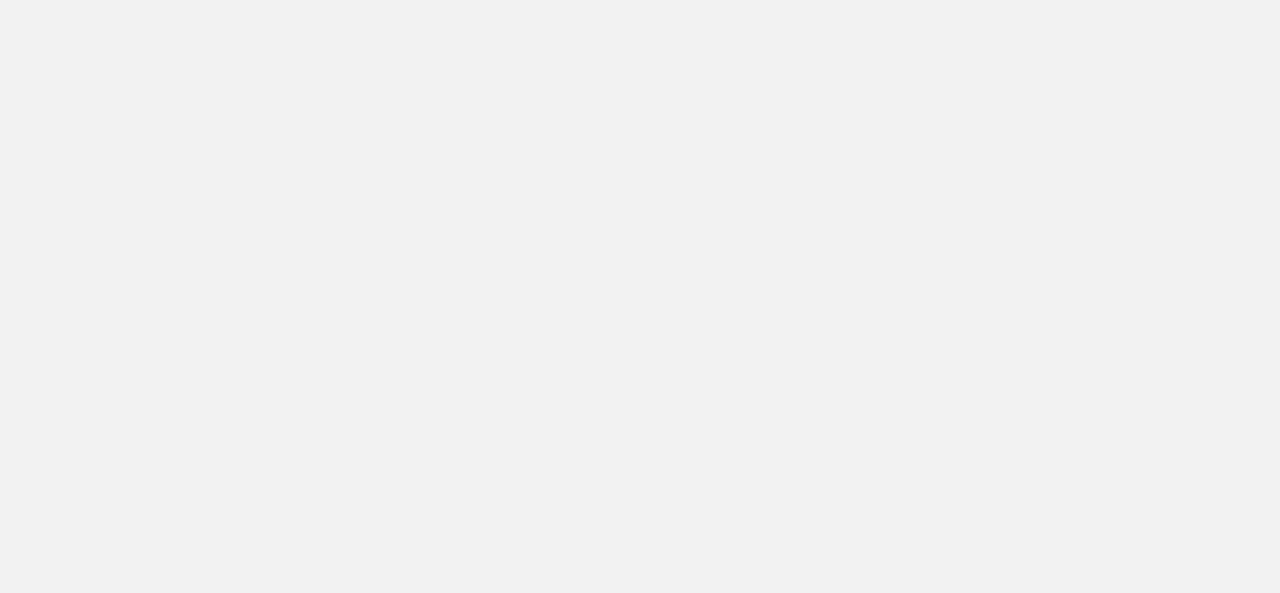 scroll, scrollTop: 0, scrollLeft: 0, axis: both 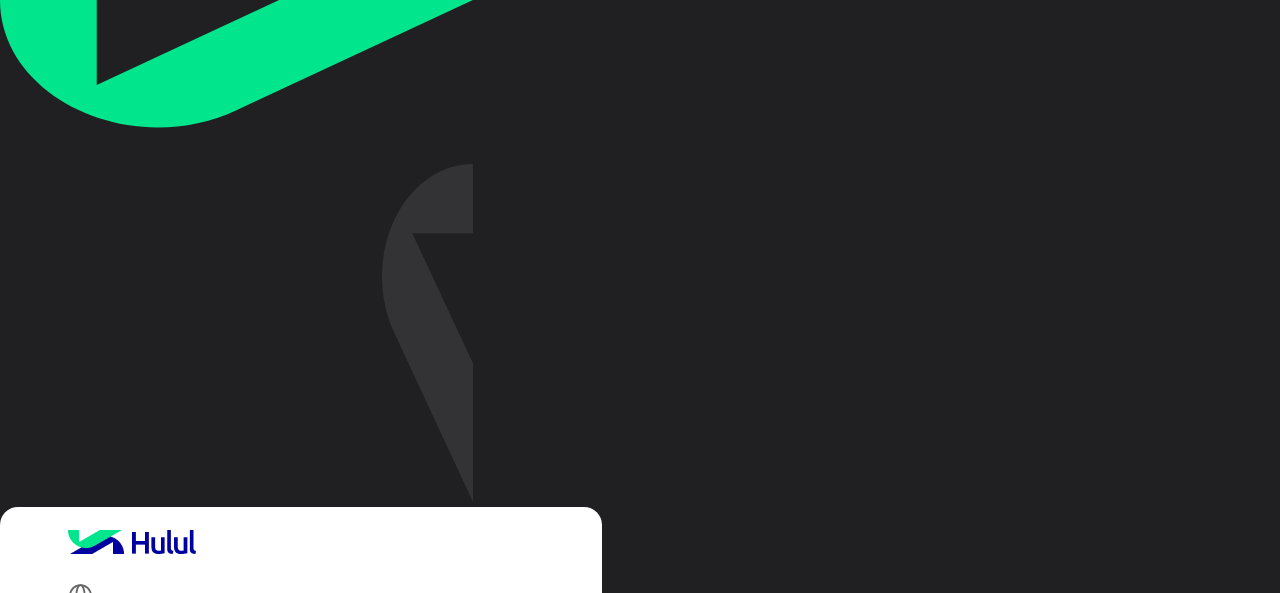 click at bounding box center [174, 1013] 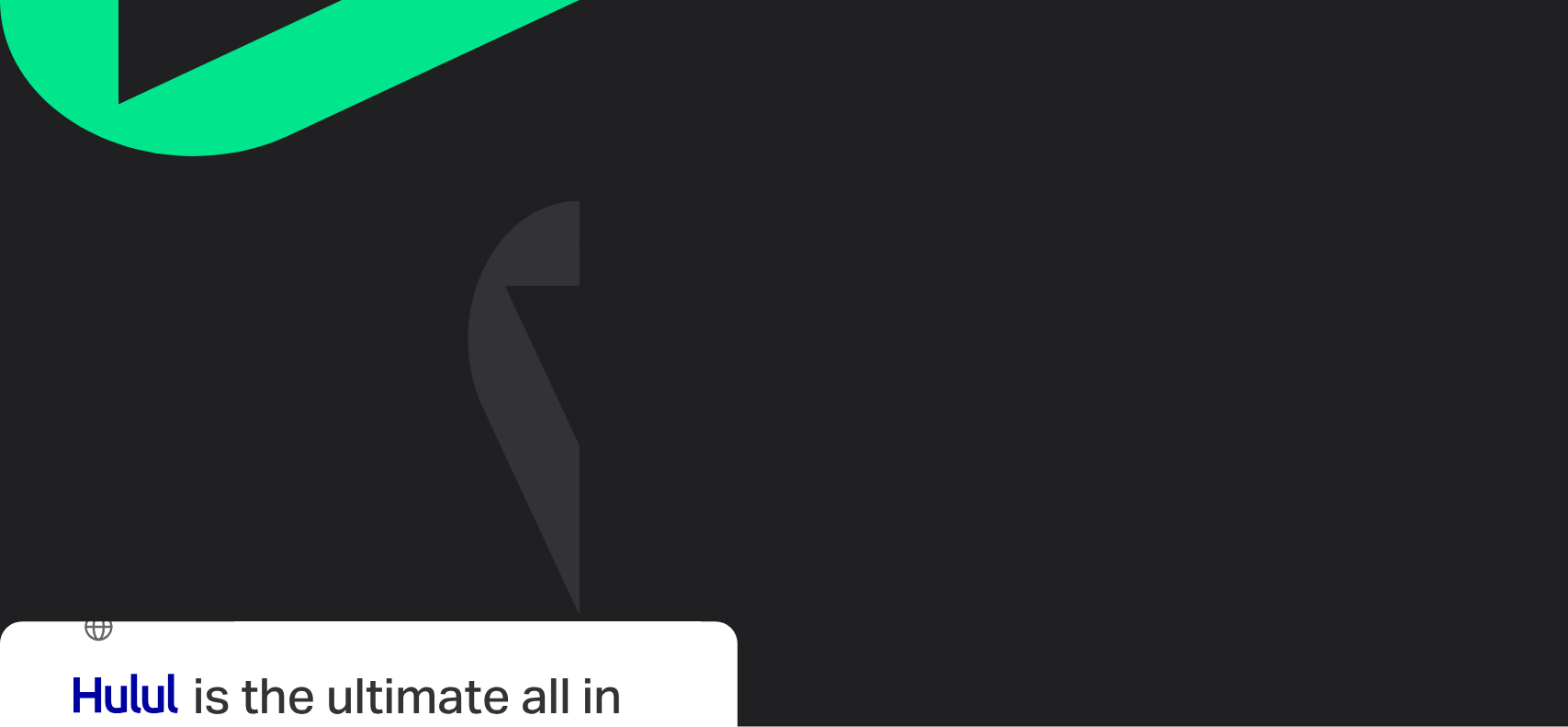 scroll, scrollTop: 184, scrollLeft: 0, axis: vertical 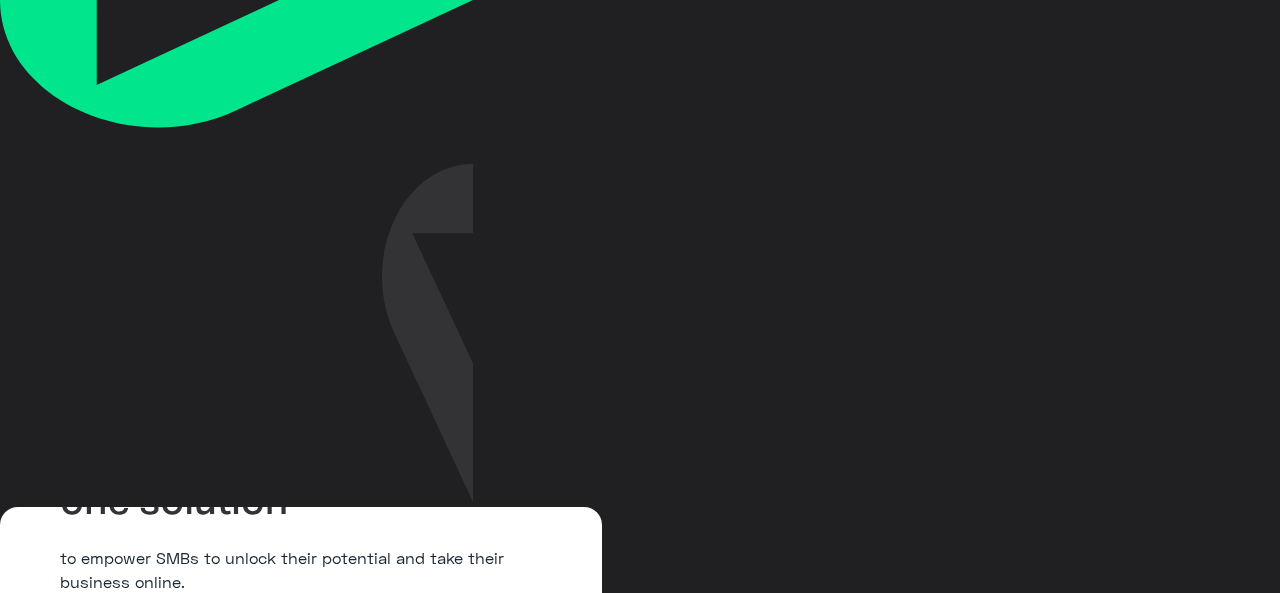 click at bounding box center [174, 813] 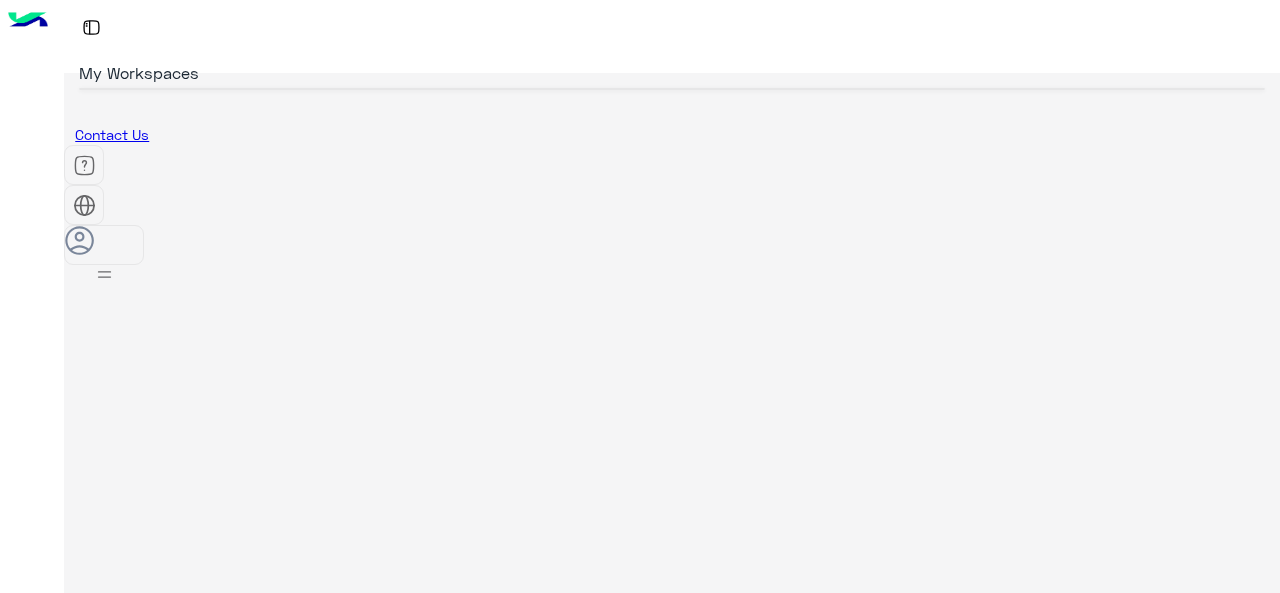 click on "×" at bounding box center [40, 1018] 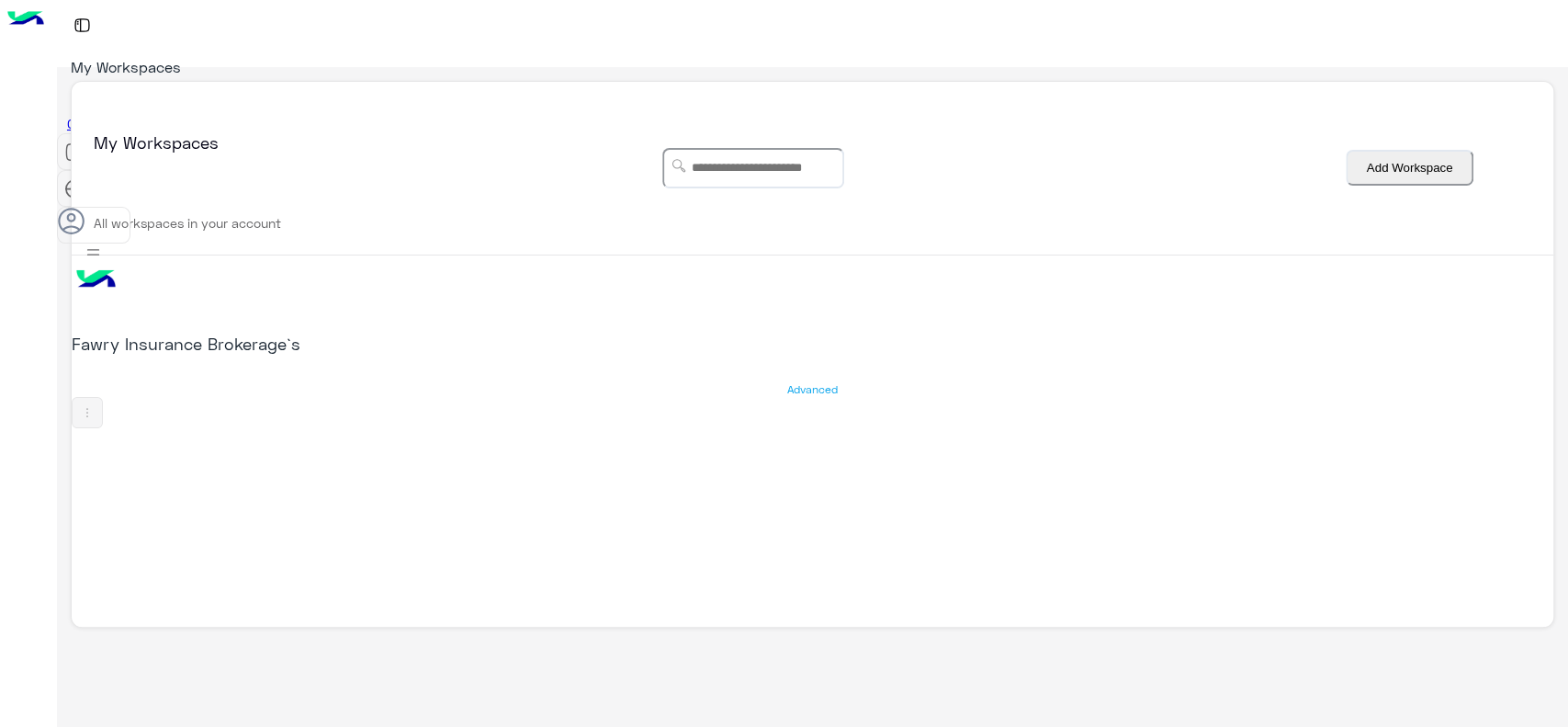 click on "Advanced" at bounding box center (812, 390) 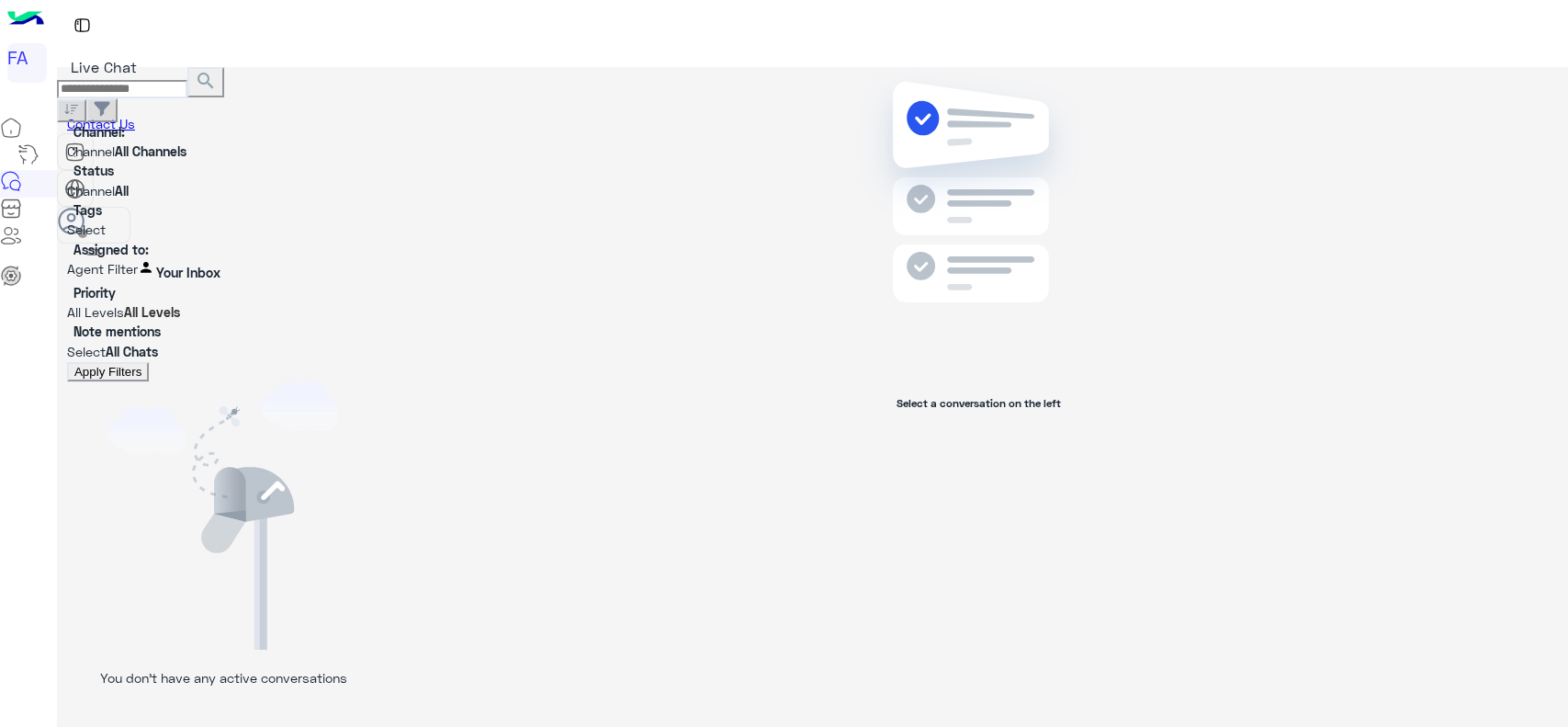 click on "Channel: Channel All Channels Status Channel All Tags Select Assigned to: Agent Filter Your Inbox Priority All Levels All Levels Note mentions Select All Chats Apply Filters" at bounding box center (223, 252) 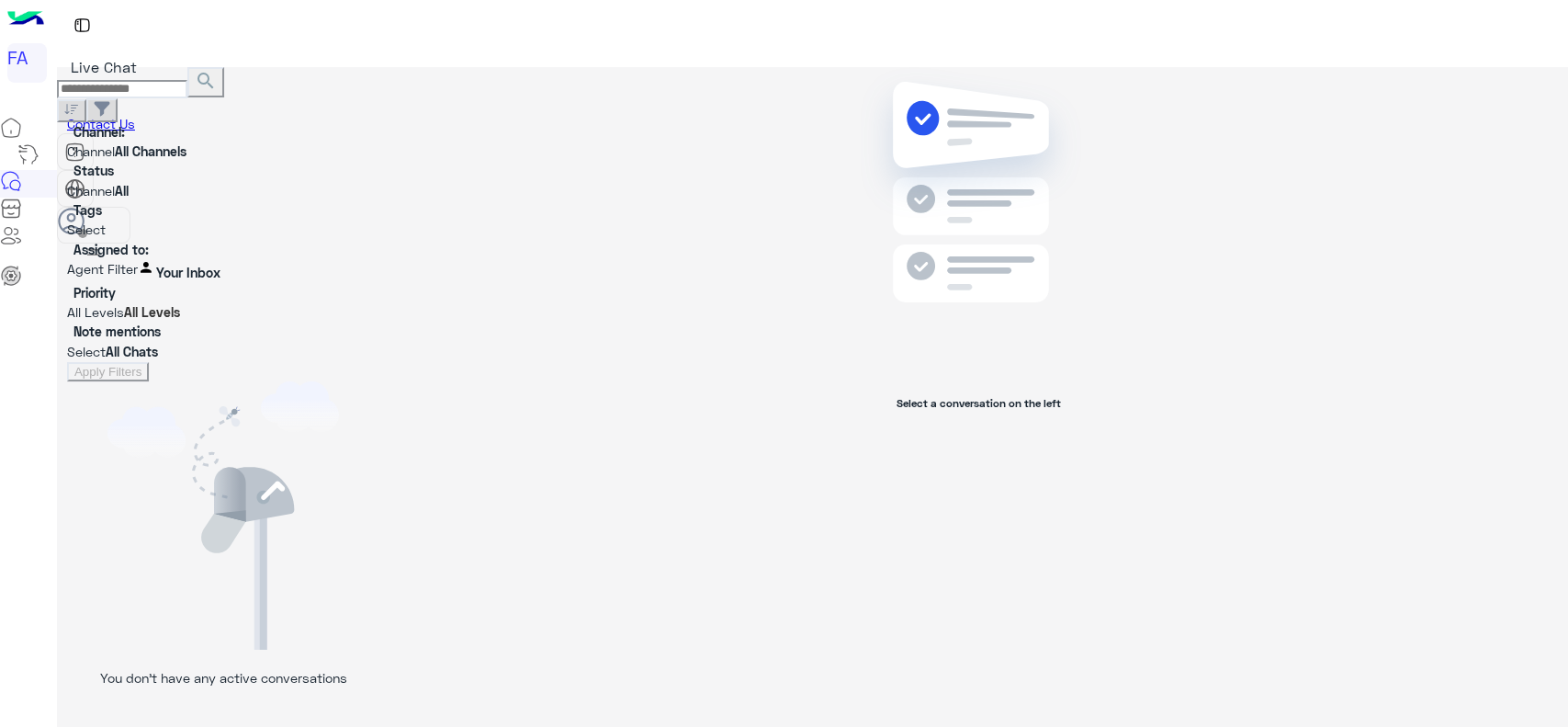 click at bounding box center [67, 271] 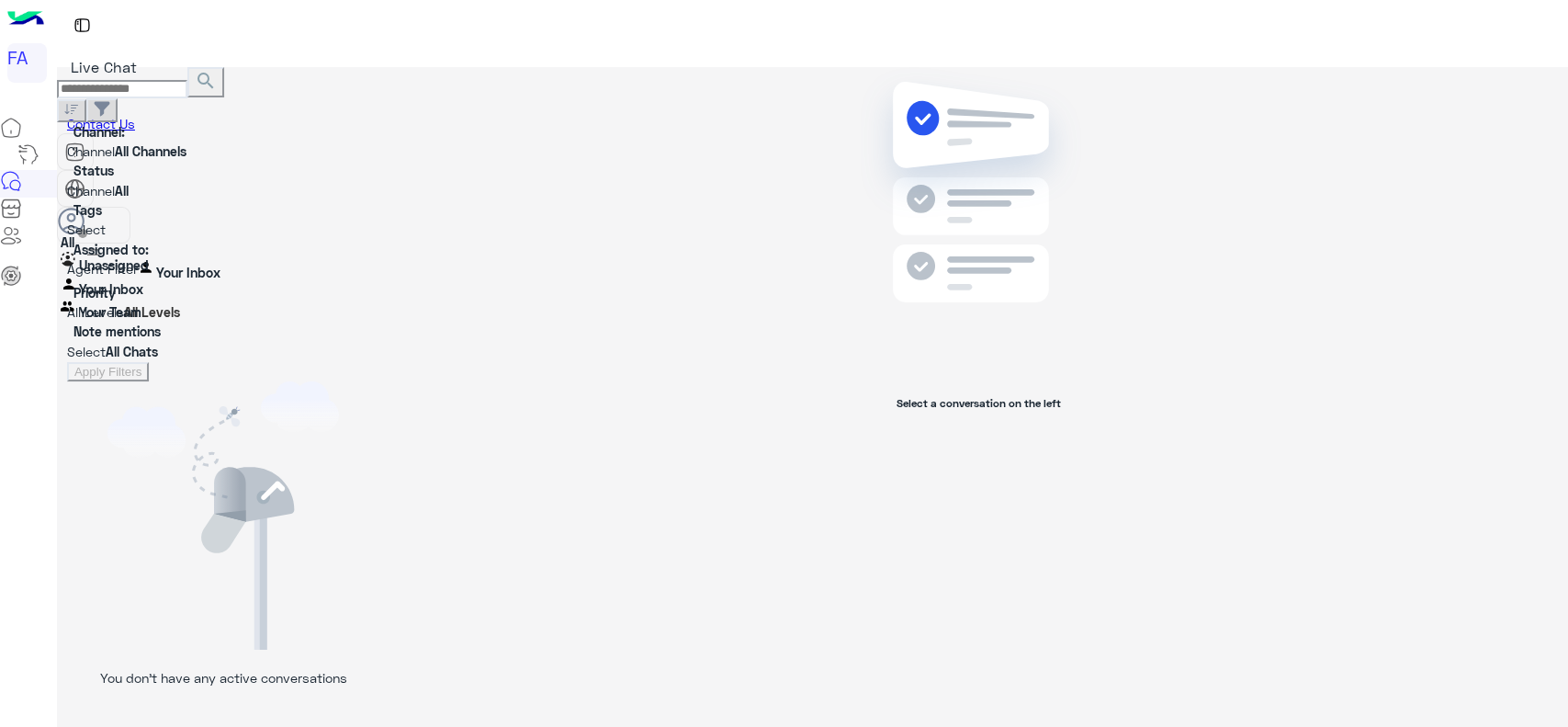 click at bounding box center [83, 233] 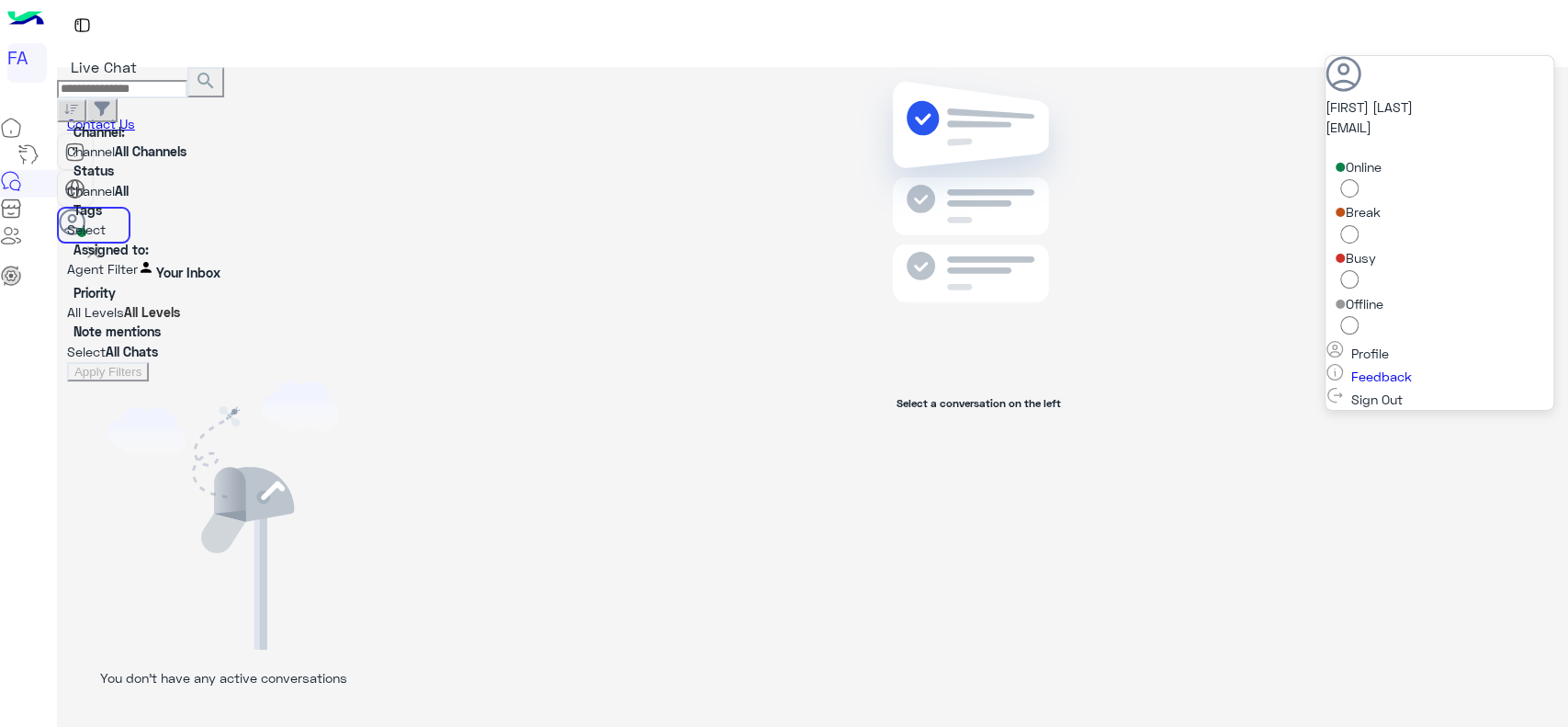 click at bounding box center (223, 268) 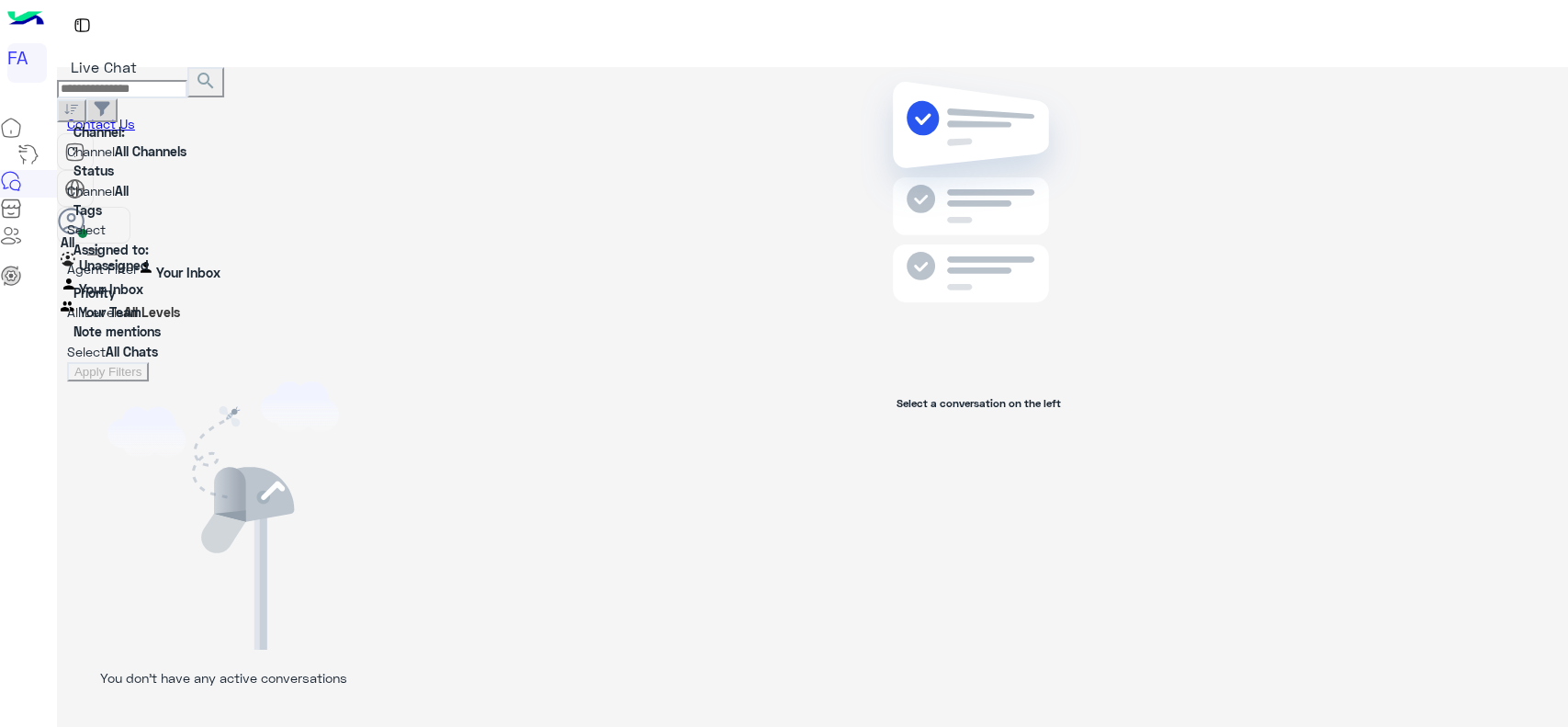 click on "Unassigned" at bounding box center [114, 265] 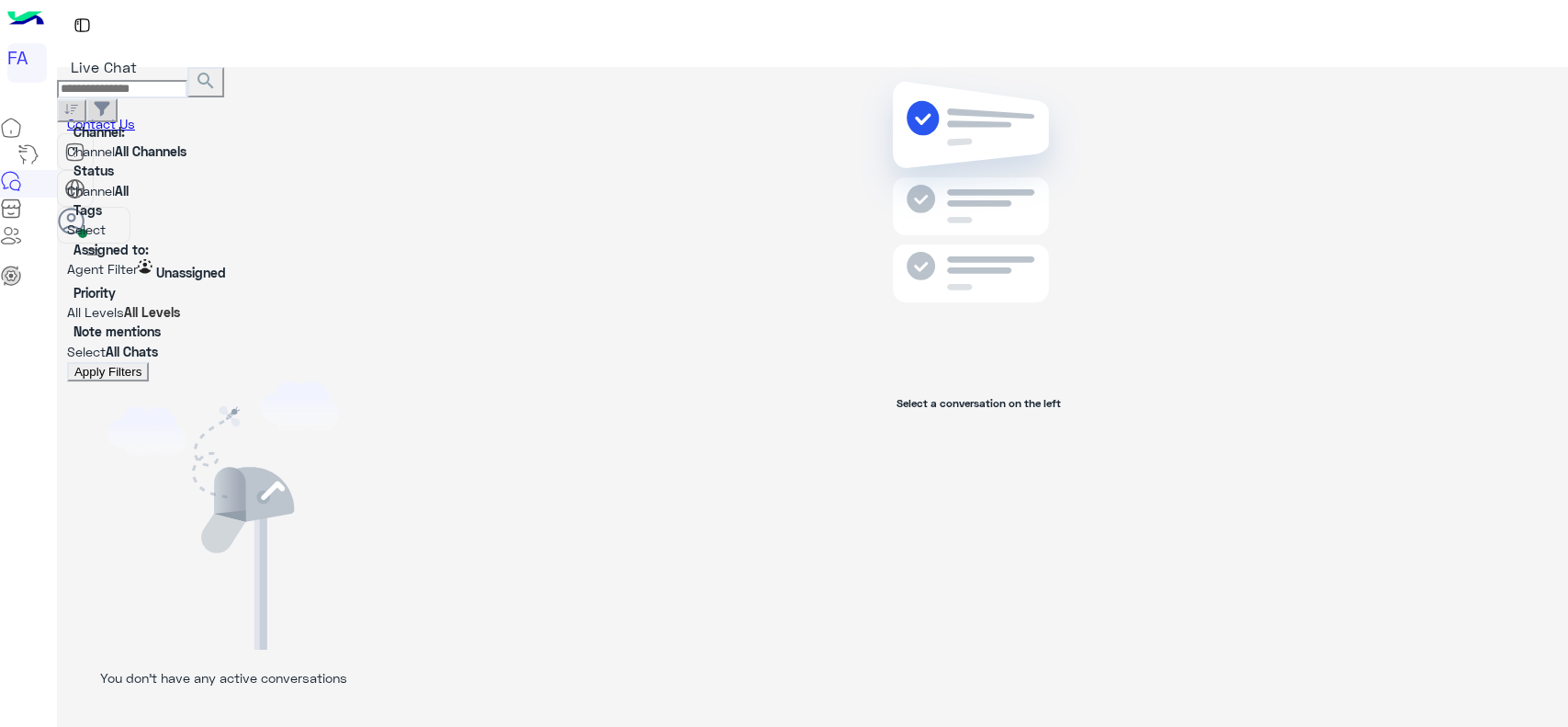 click on "Apply Filters" at bounding box center (107, 371) 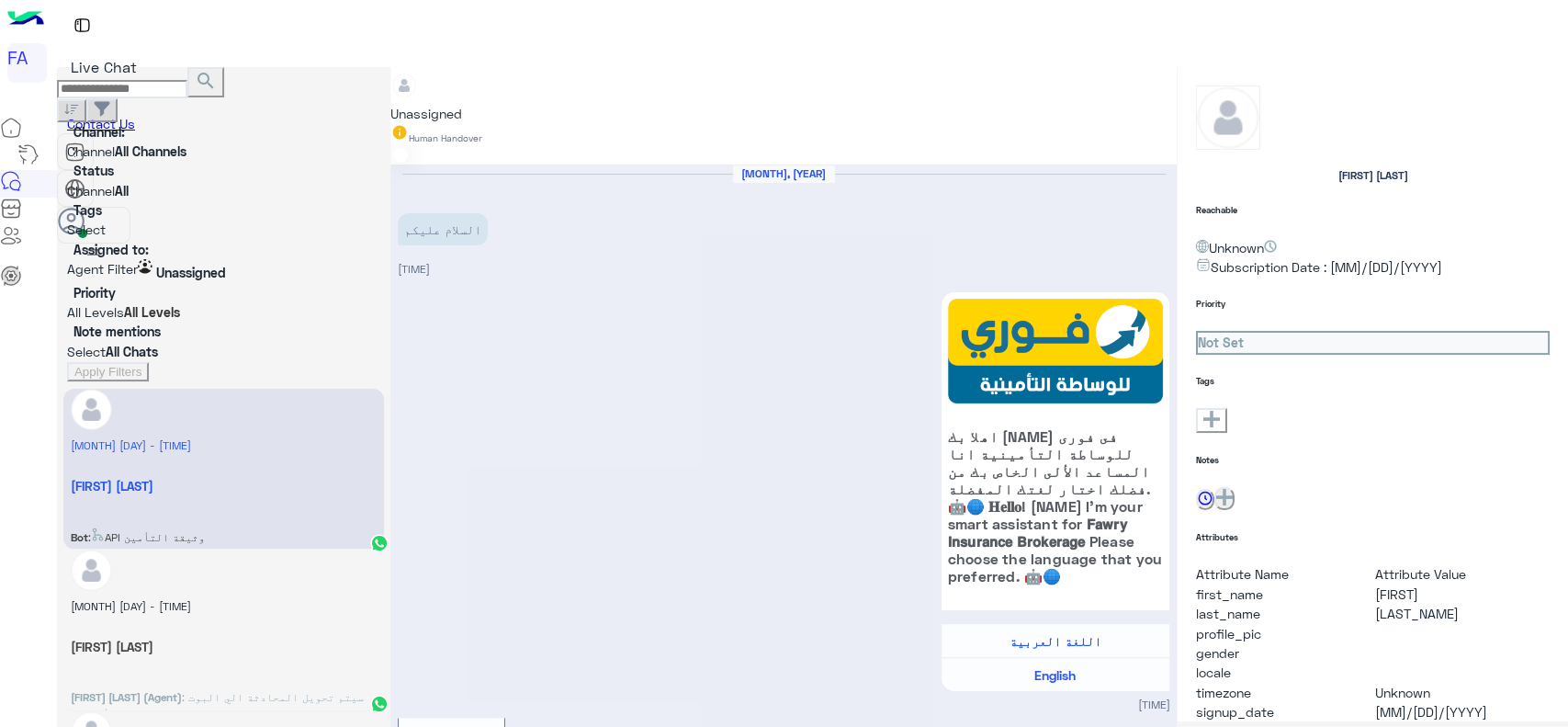 scroll, scrollTop: 917, scrollLeft: 0, axis: vertical 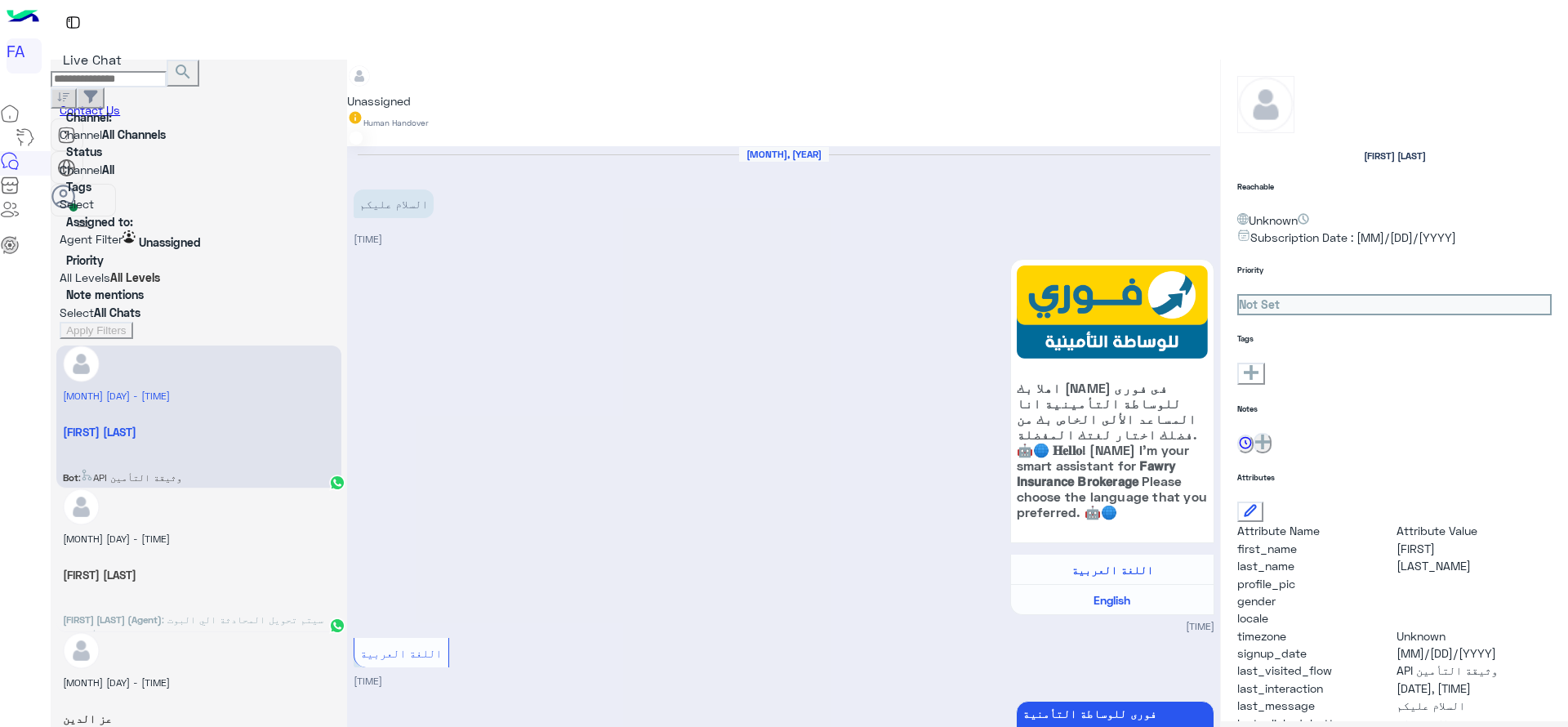 click at bounding box center [198, 239] 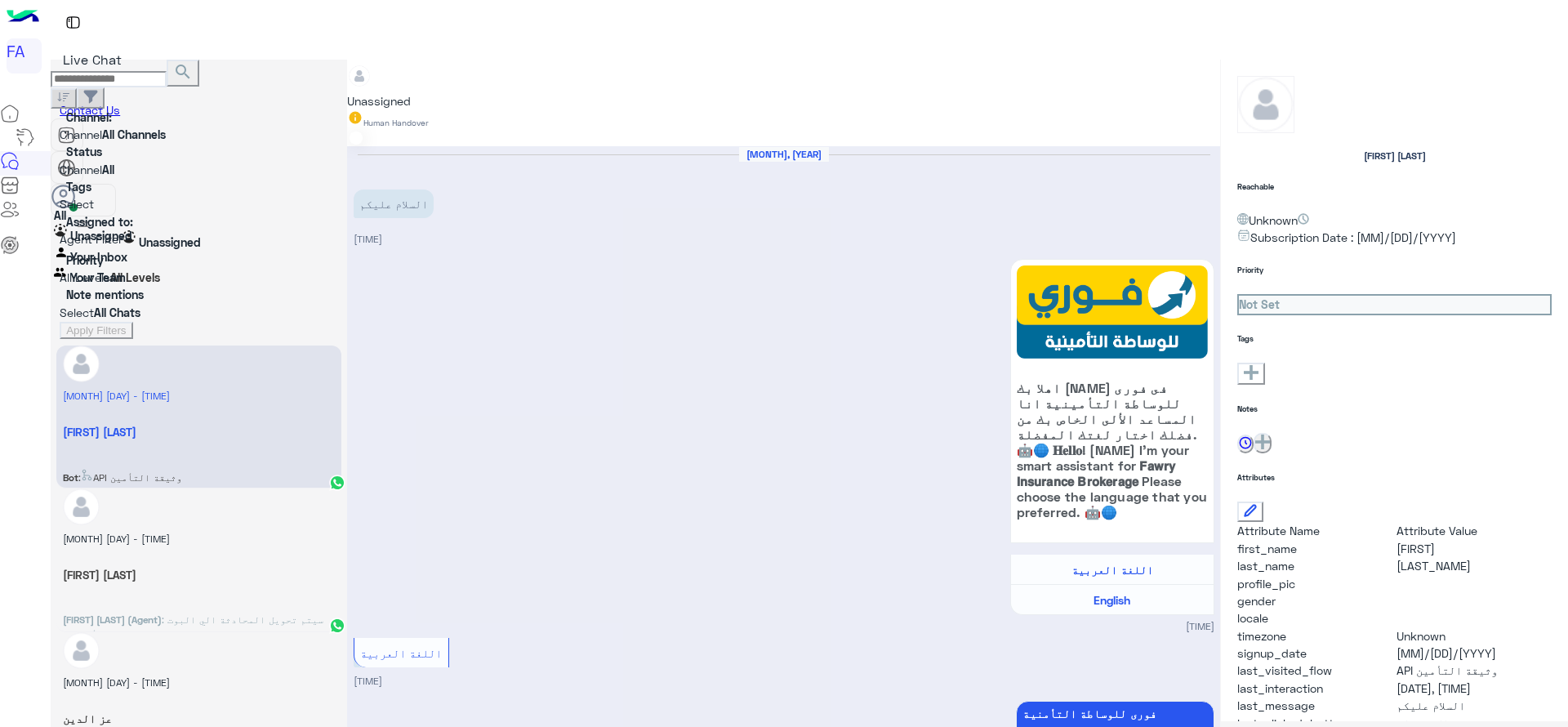 click on "Your Inbox" at bounding box center [100, 255] 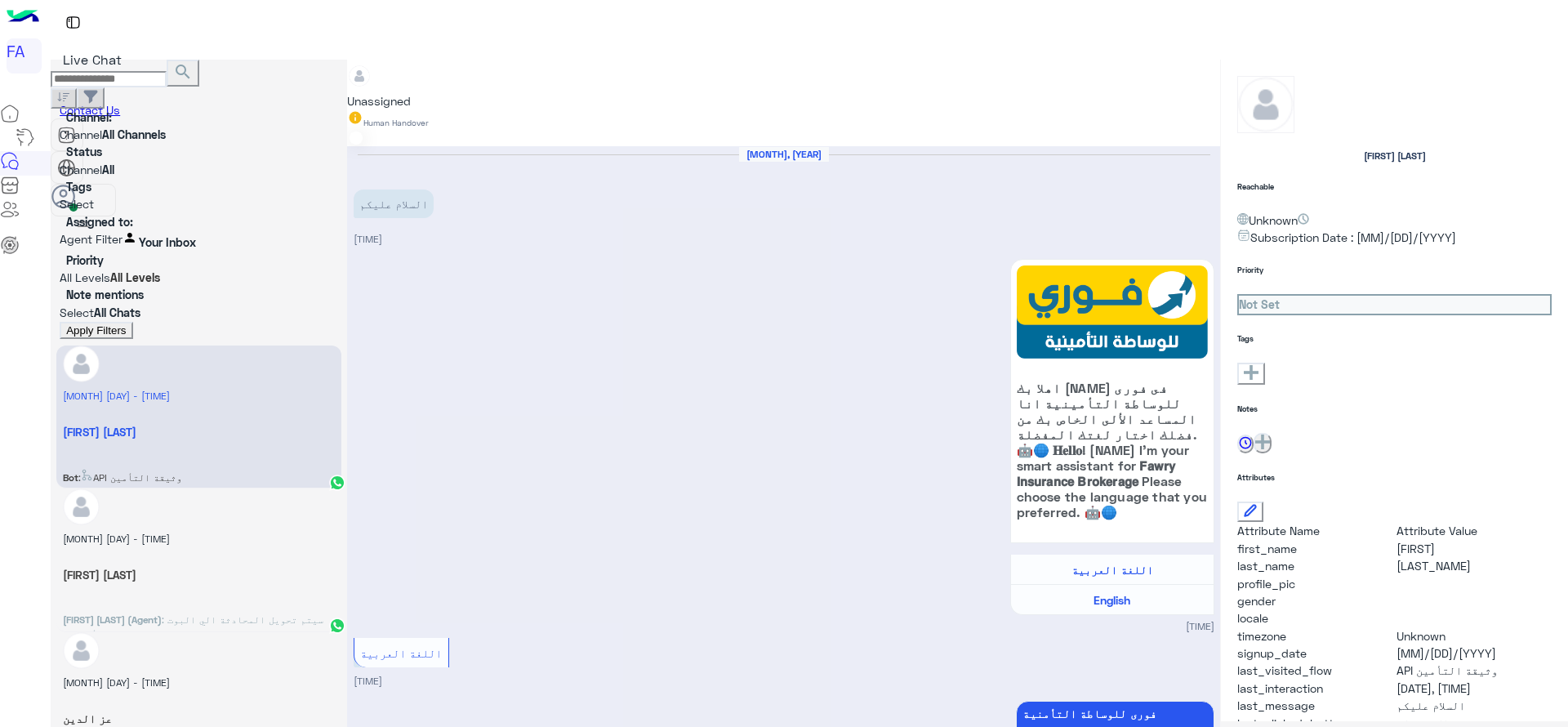 click on "Apply Filters" at bounding box center [96, 330] 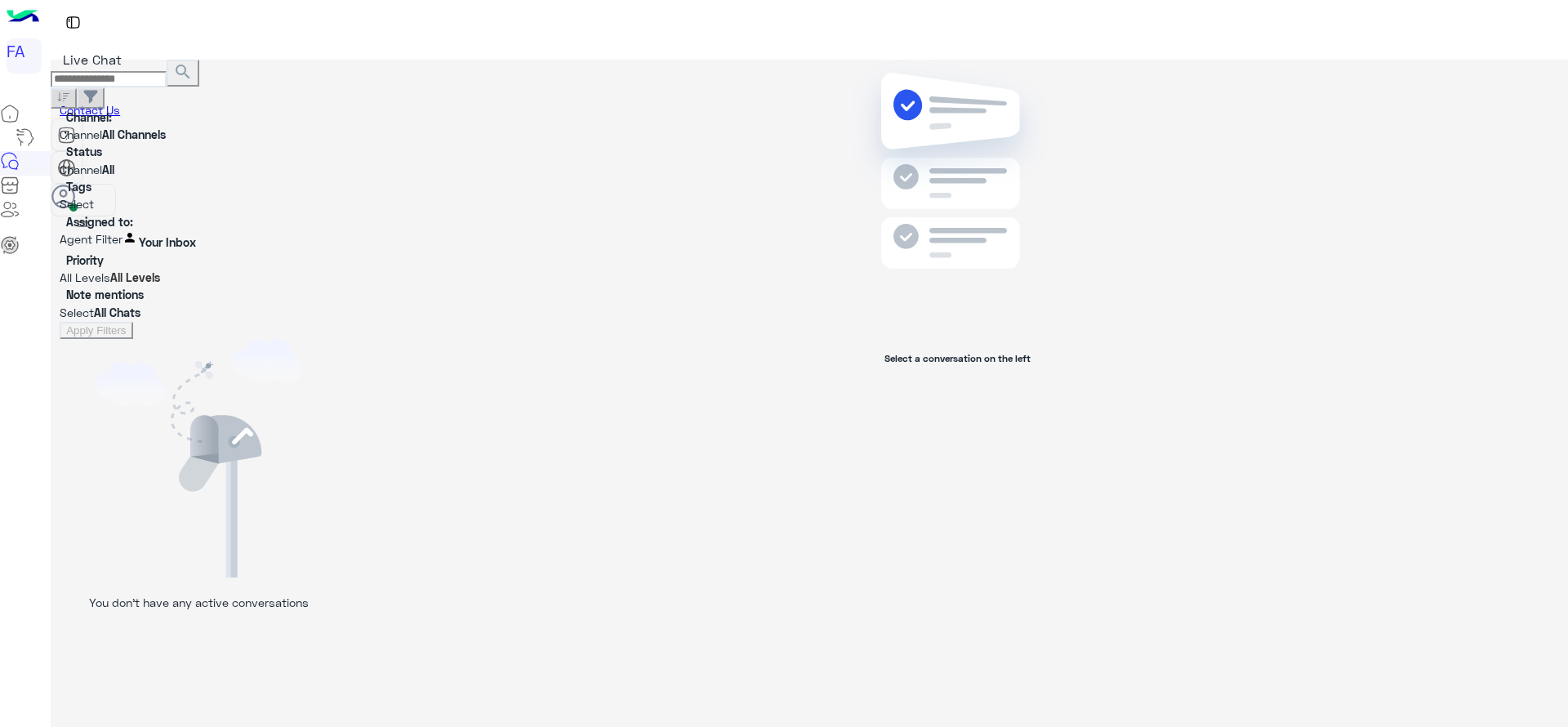 click at bounding box center (338, 240) 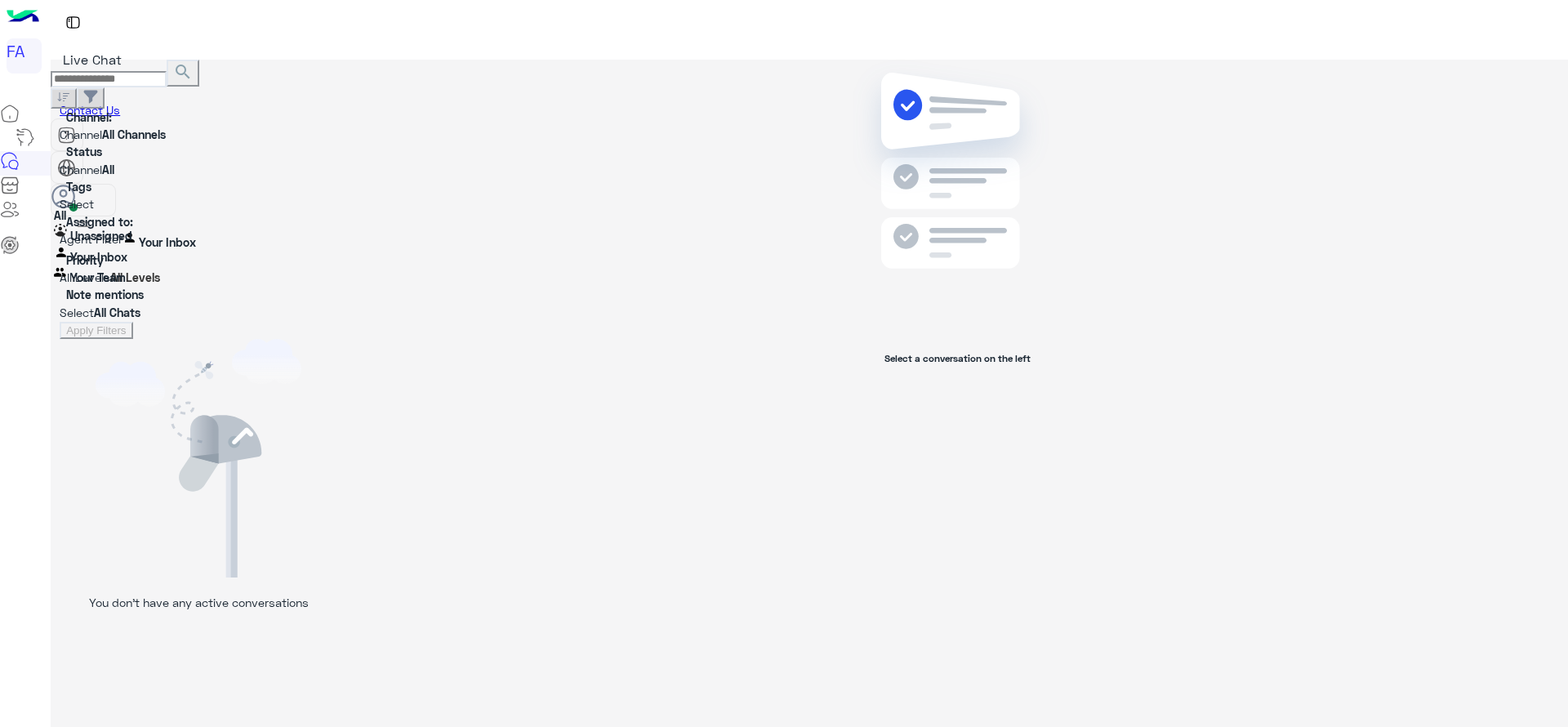 click on "Unassigned" at bounding box center [101, 235] 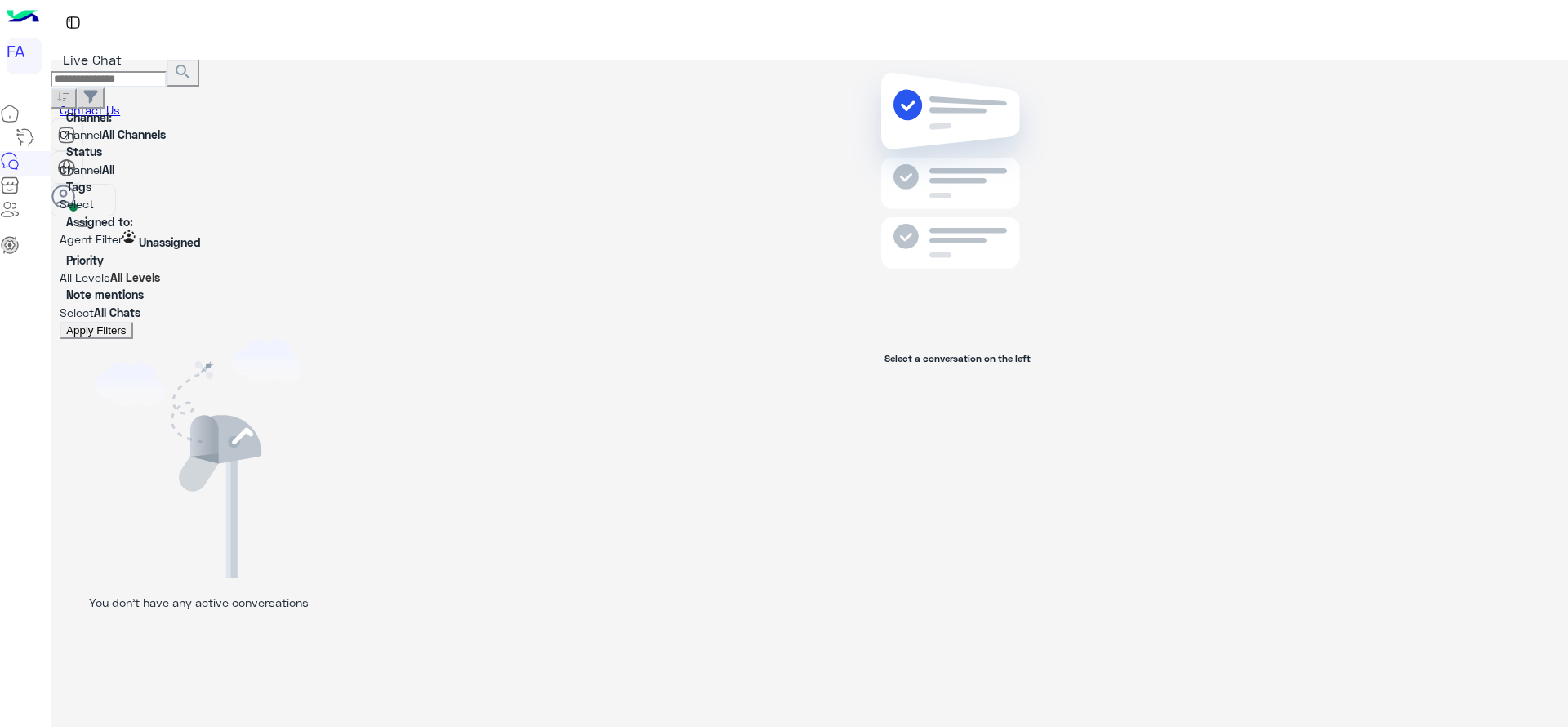 click on "Apply Filters" at bounding box center (96, 330) 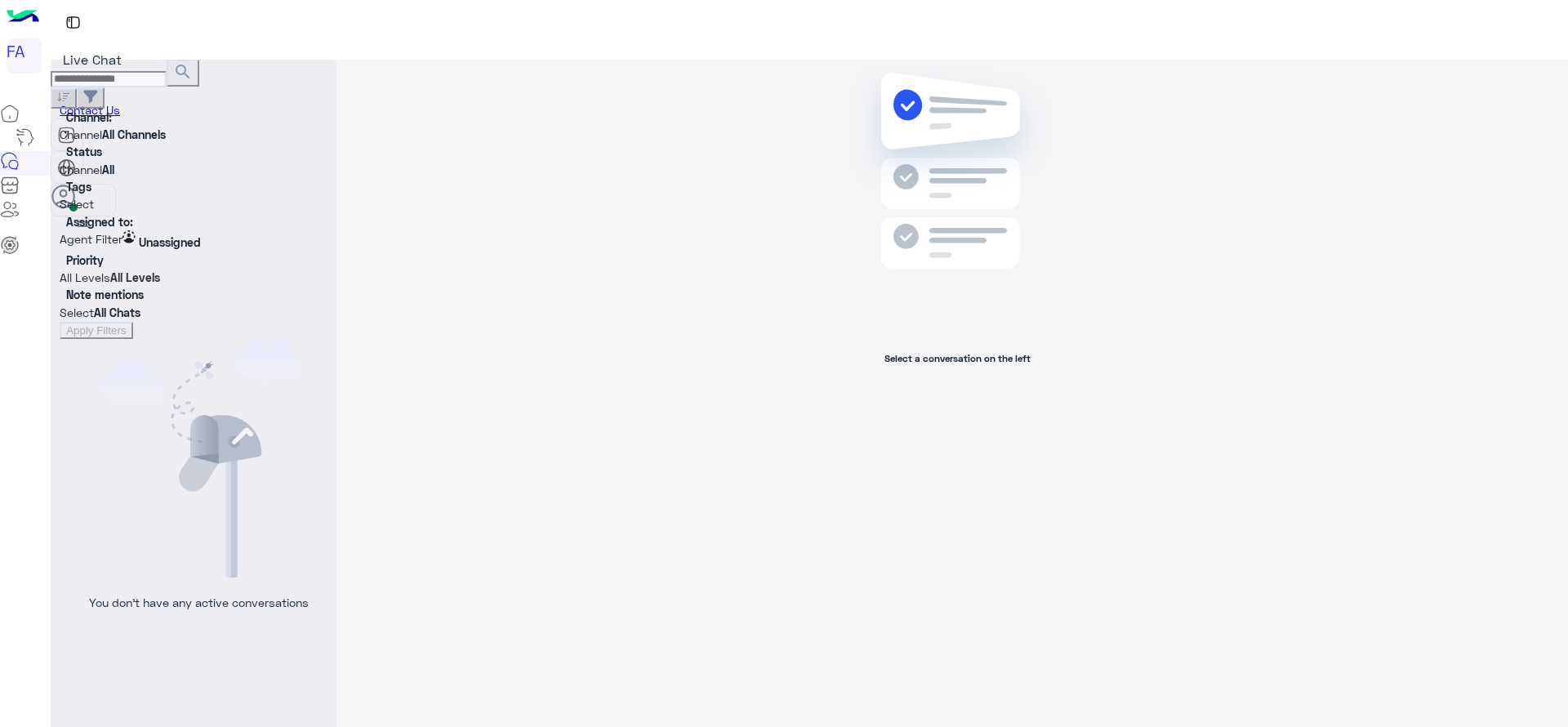 click on "Select a conversation on the left" at bounding box center [957, 396] 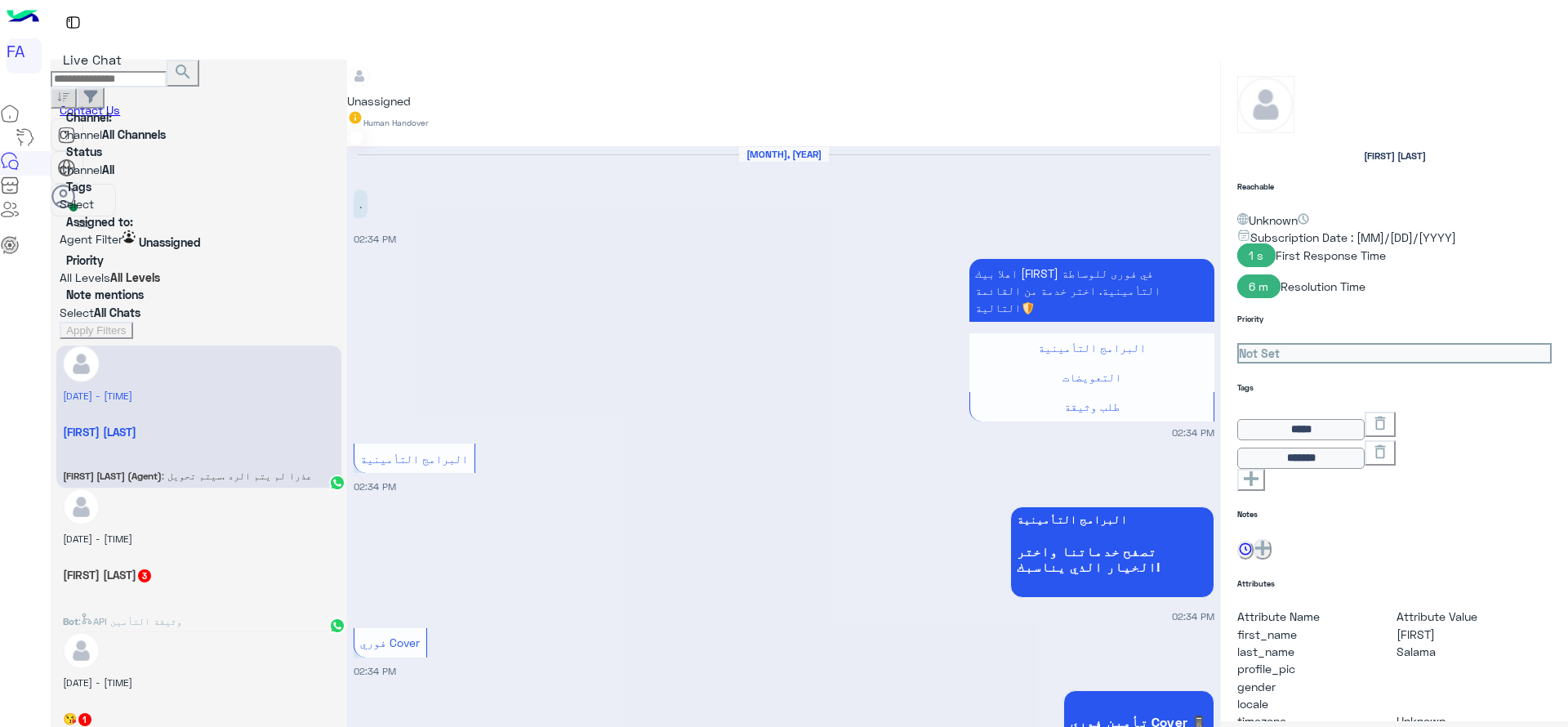 scroll, scrollTop: 750, scrollLeft: 0, axis: vertical 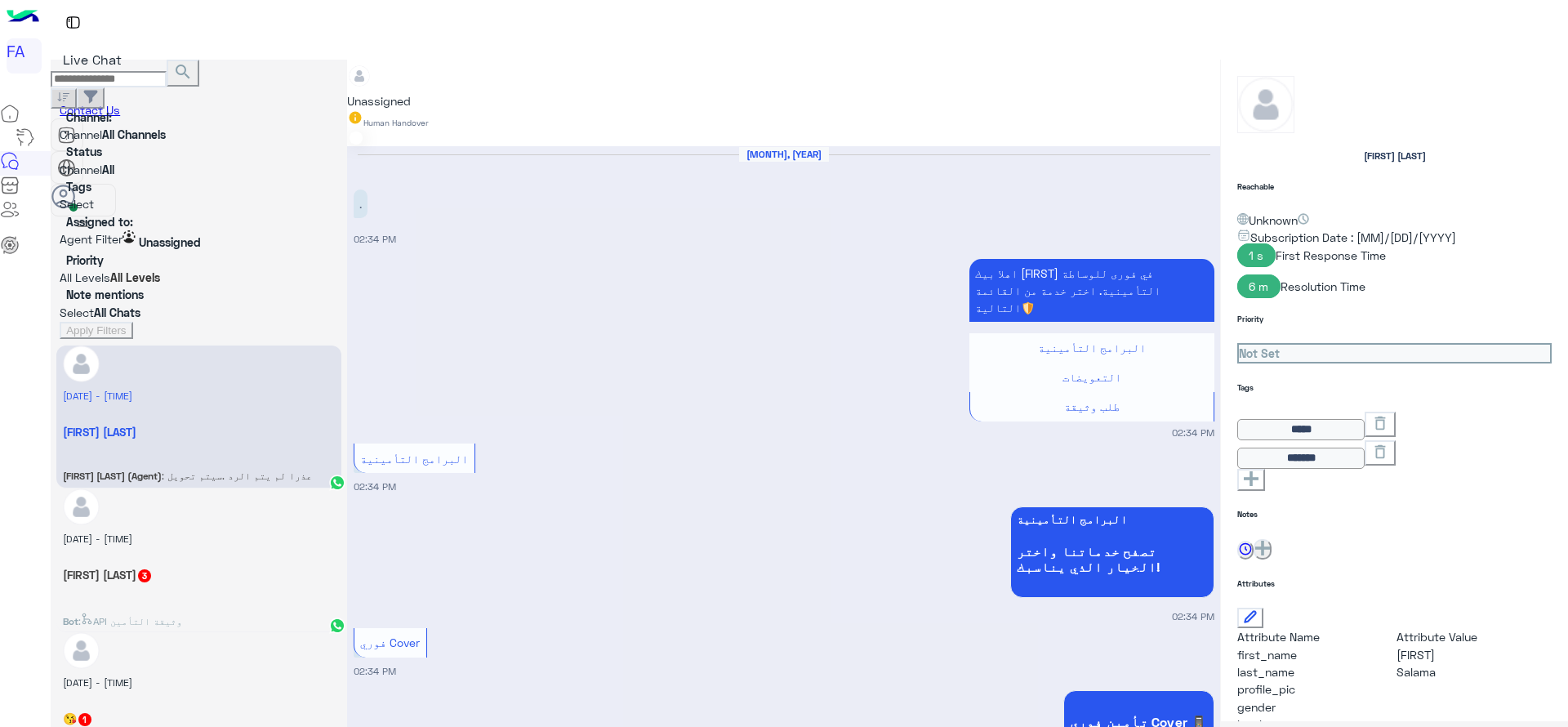 click on "[FIRST] [LAST] [NUMBER]" at bounding box center [198, 431] 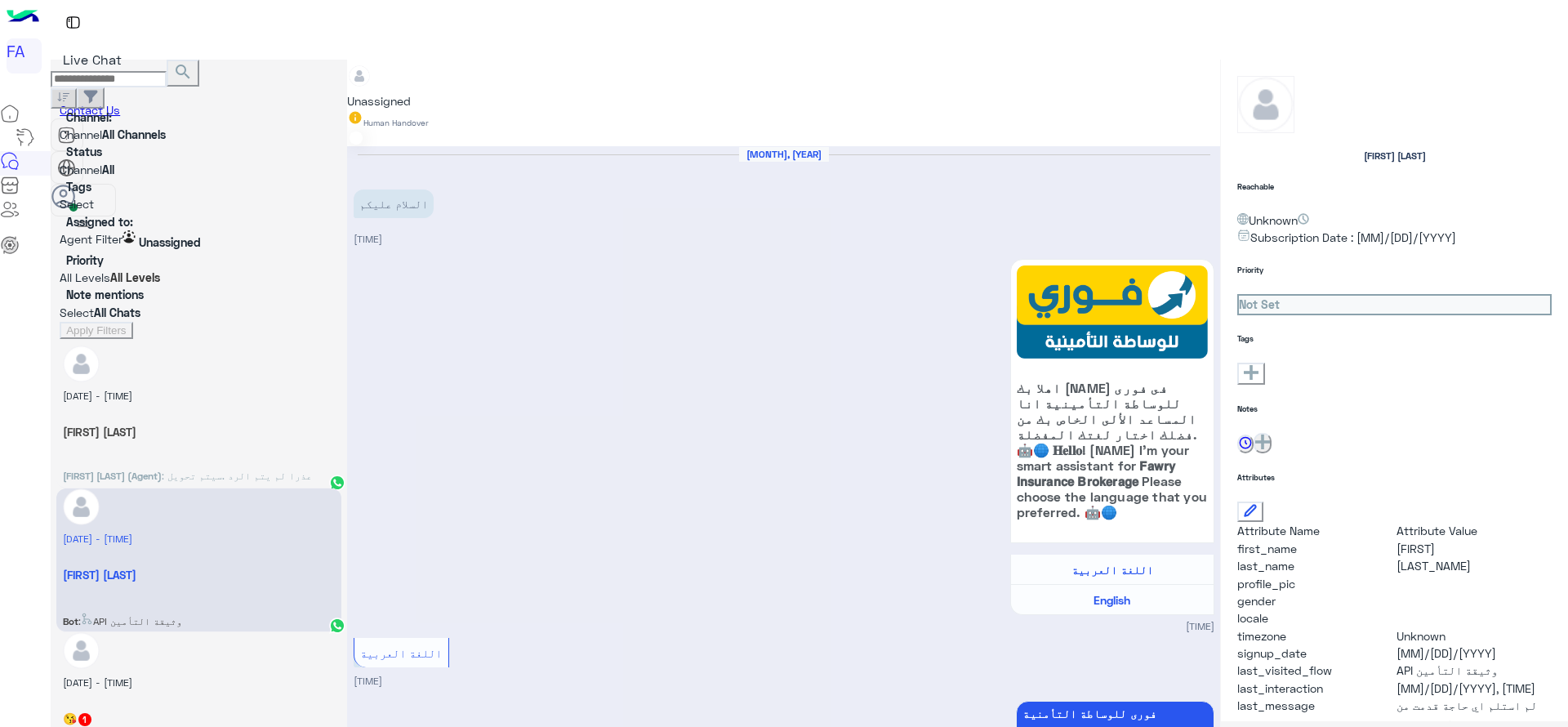 scroll, scrollTop: 69, scrollLeft: 0, axis: vertical 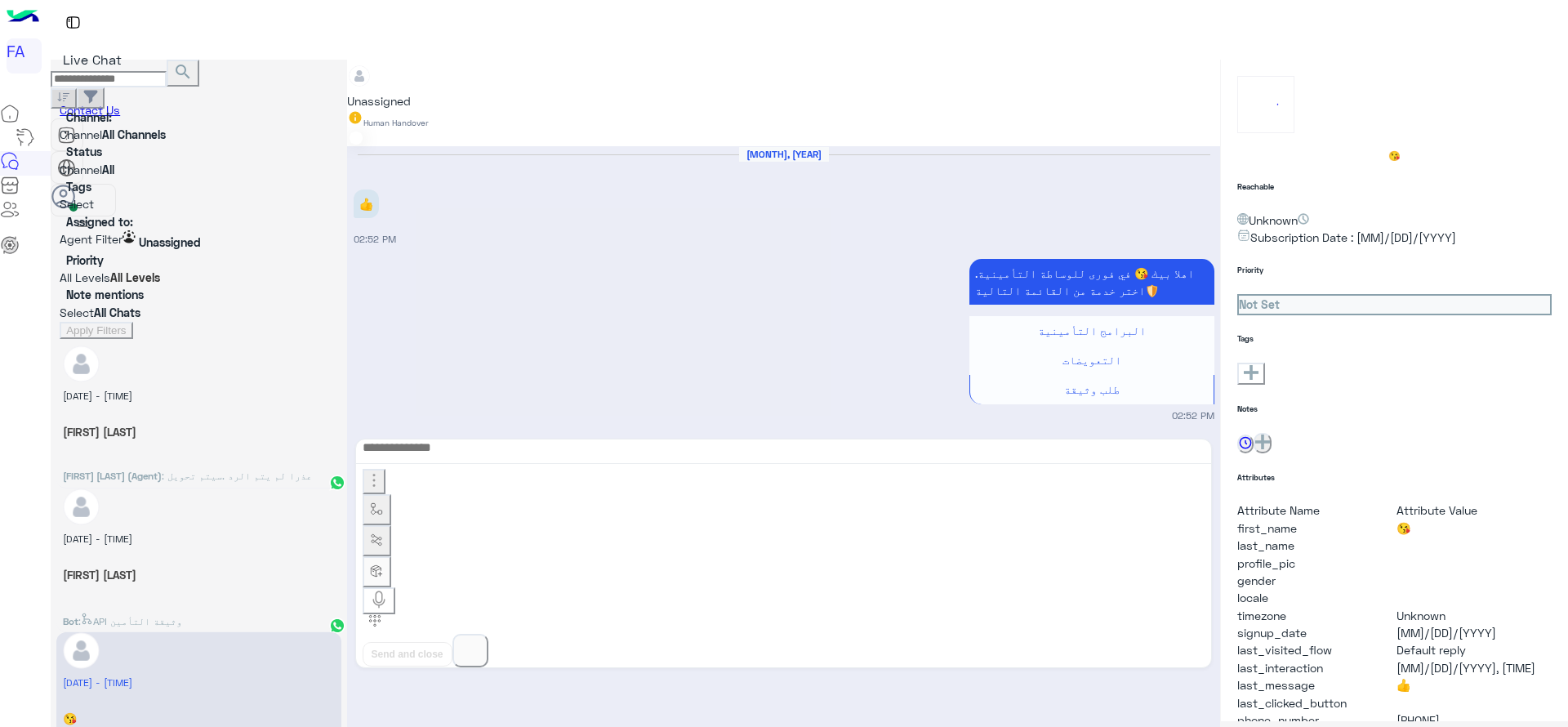 click on "Bot :   API وثيقة التأمين" at bounding box center (198, 473) 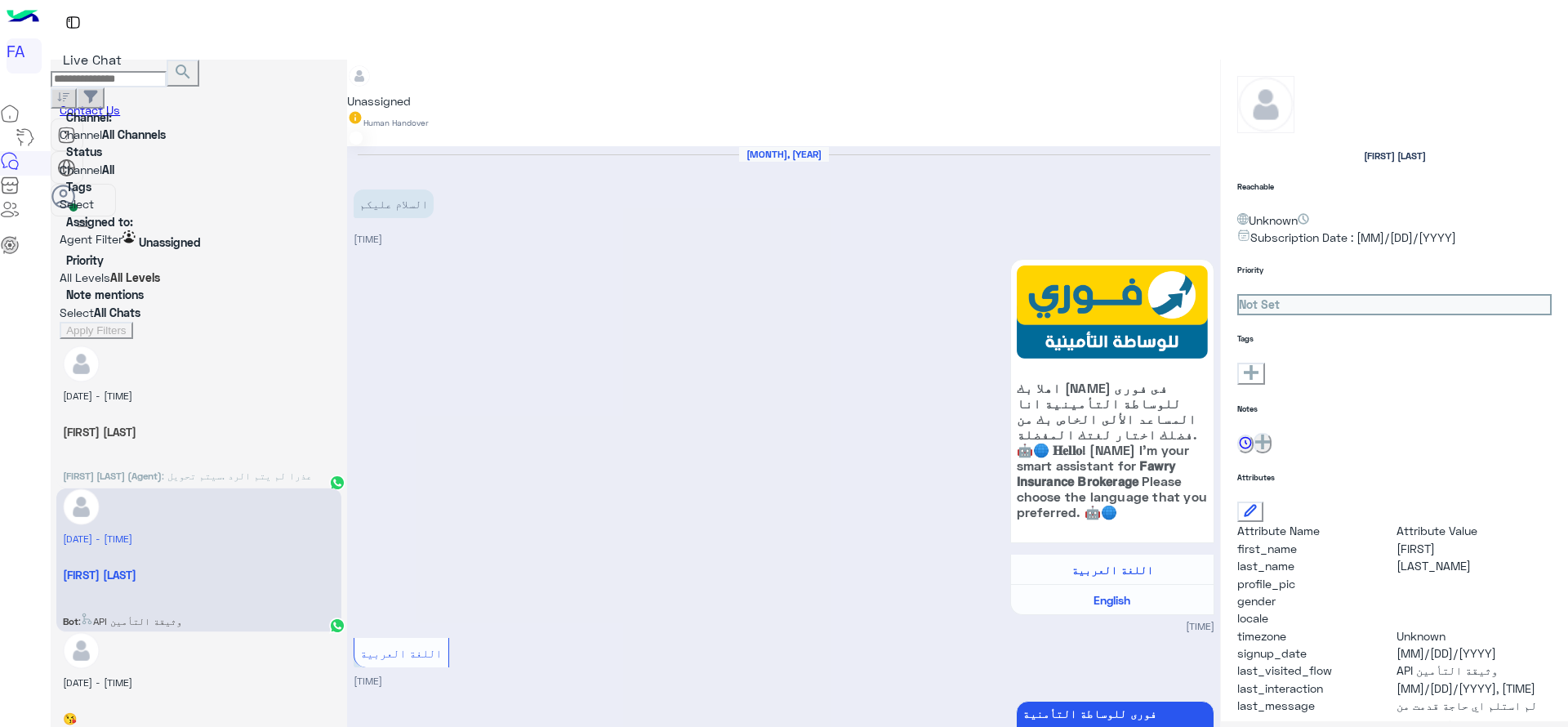 scroll, scrollTop: 0, scrollLeft: 0, axis: both 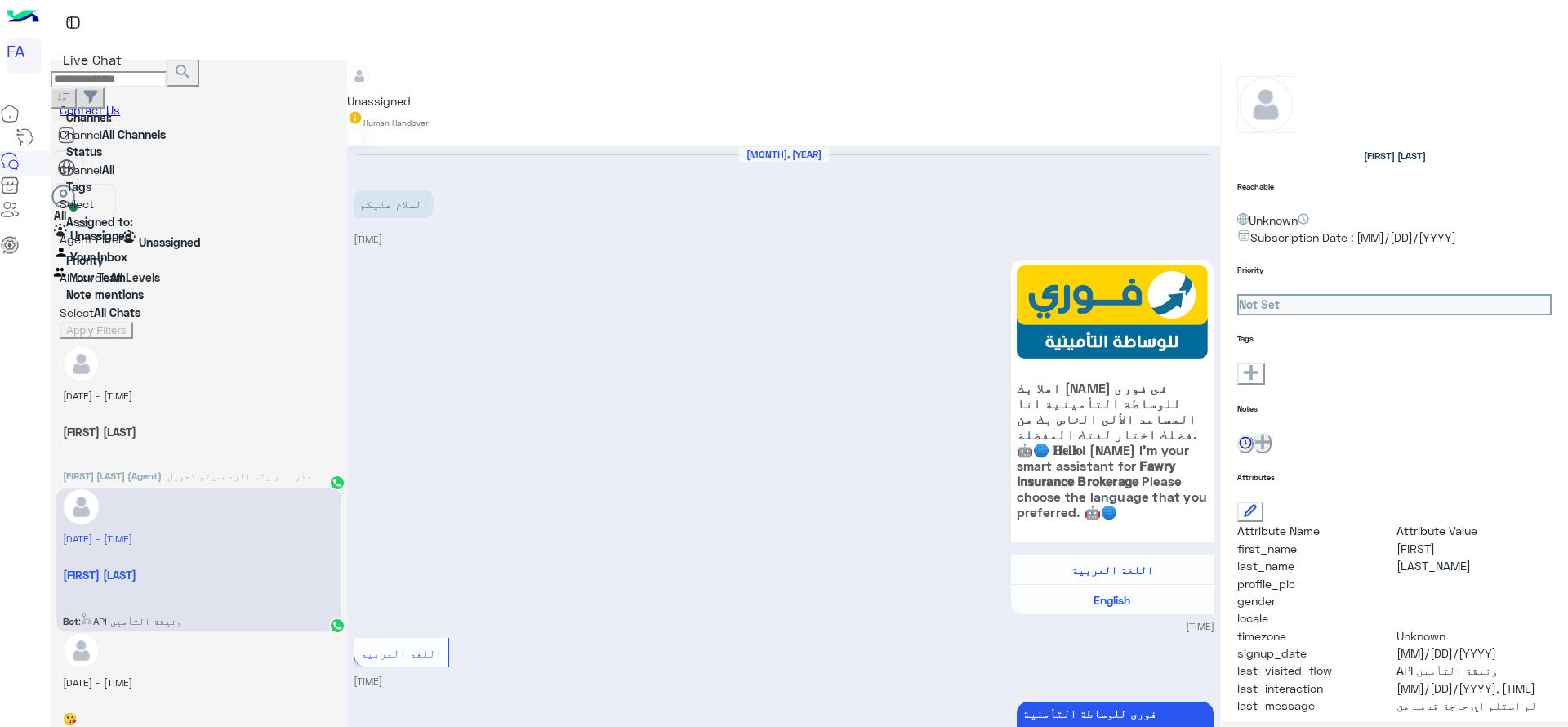 click on "Agent Filter Unassigned" at bounding box center (198, 240) 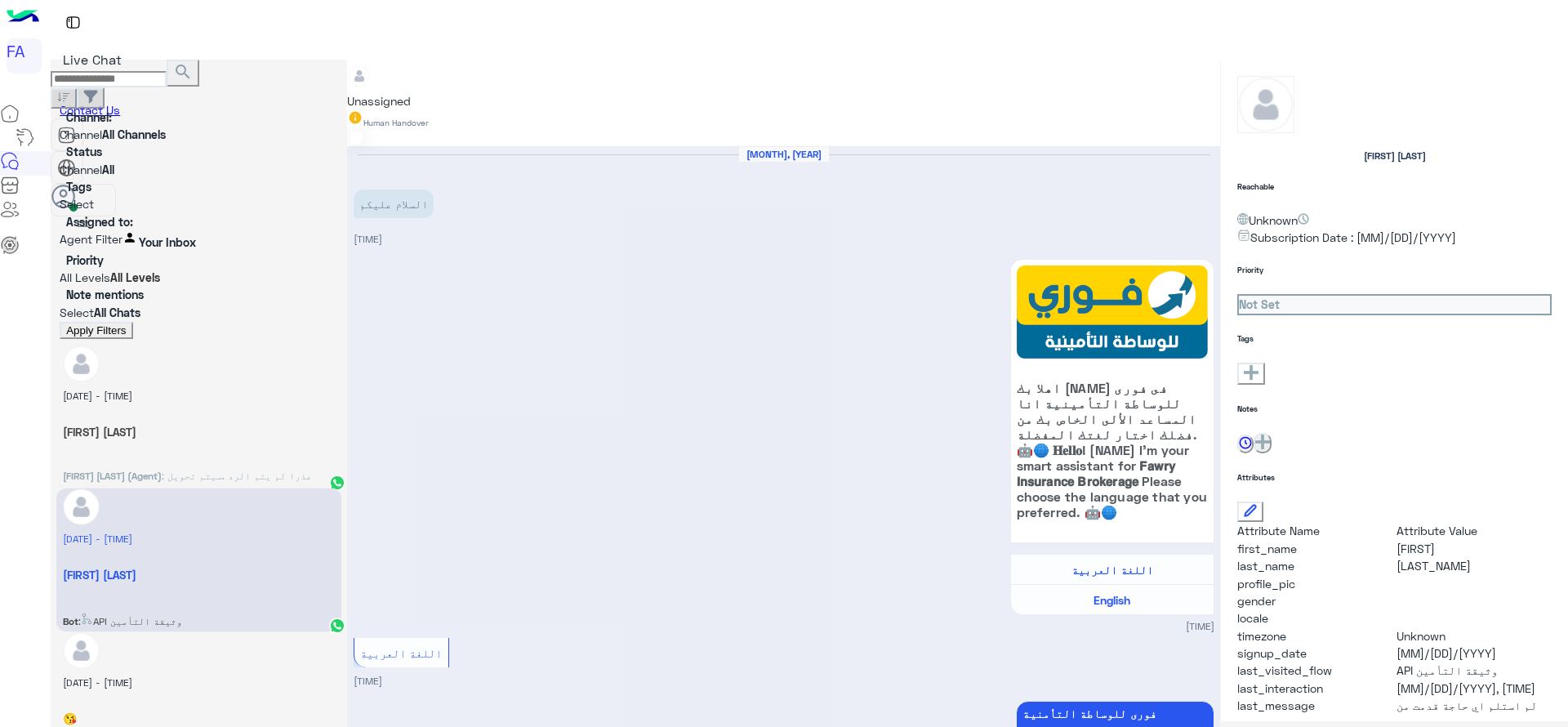 click on "Apply Filters" at bounding box center (96, 330) 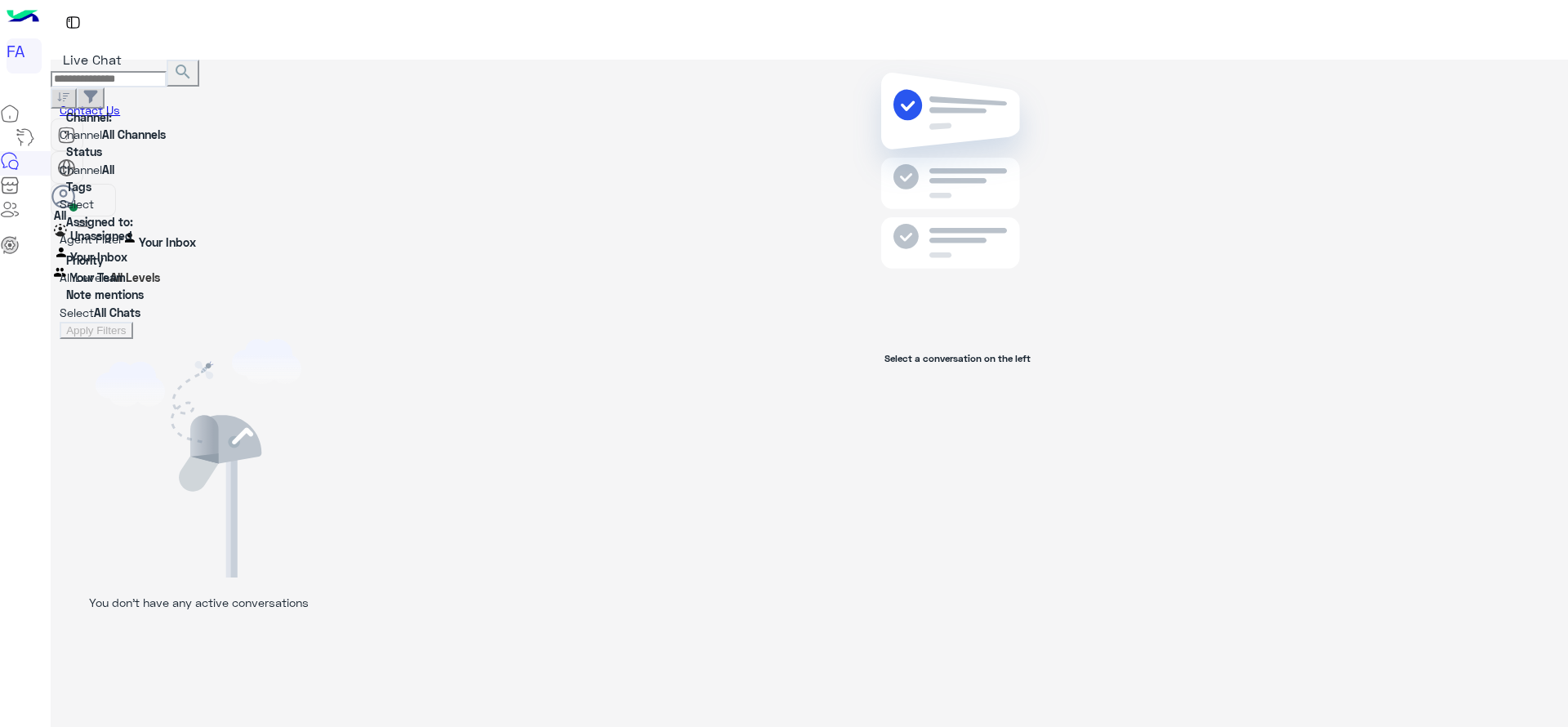 click at bounding box center (198, 239) 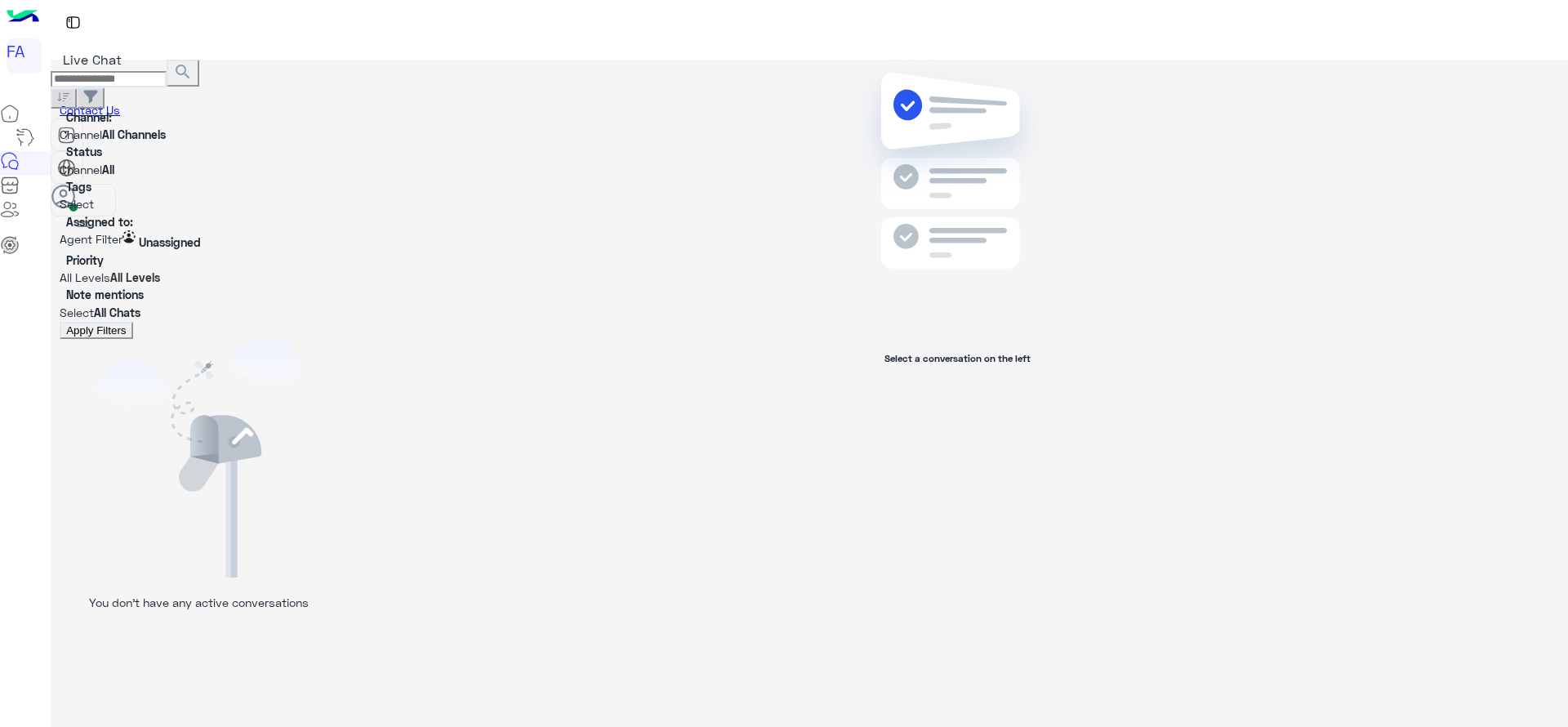 click on "Apply Filters" at bounding box center [96, 330] 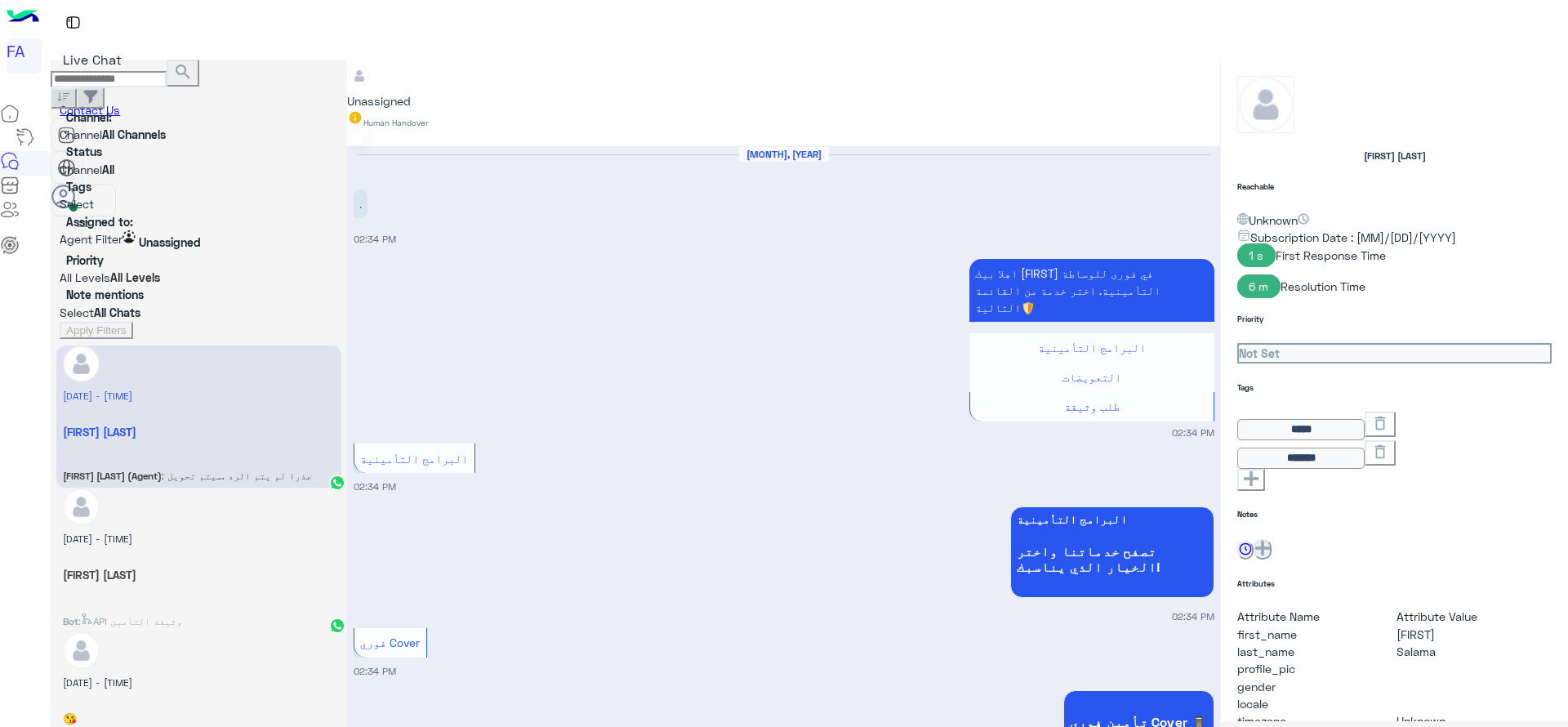 scroll, scrollTop: 750, scrollLeft: 0, axis: vertical 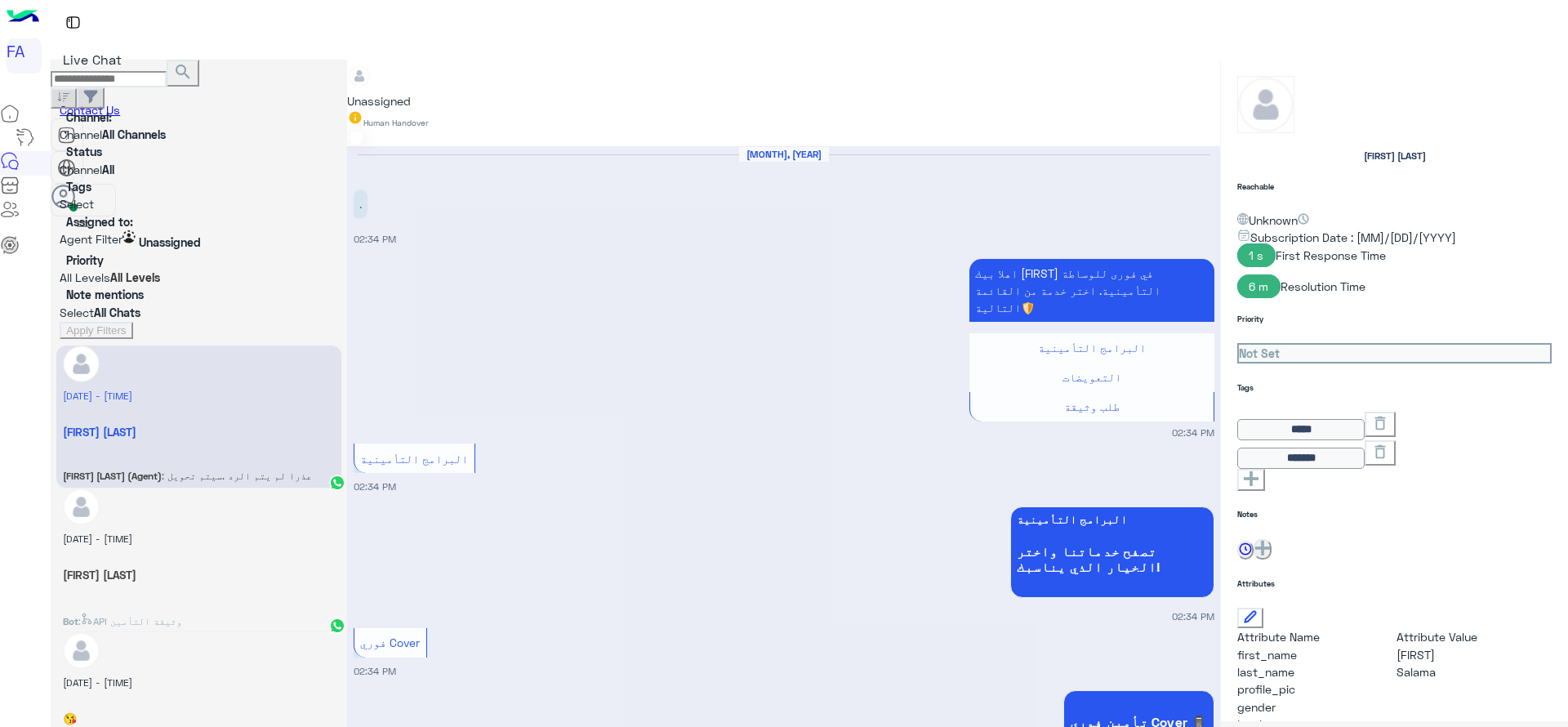 click at bounding box center (198, 239) 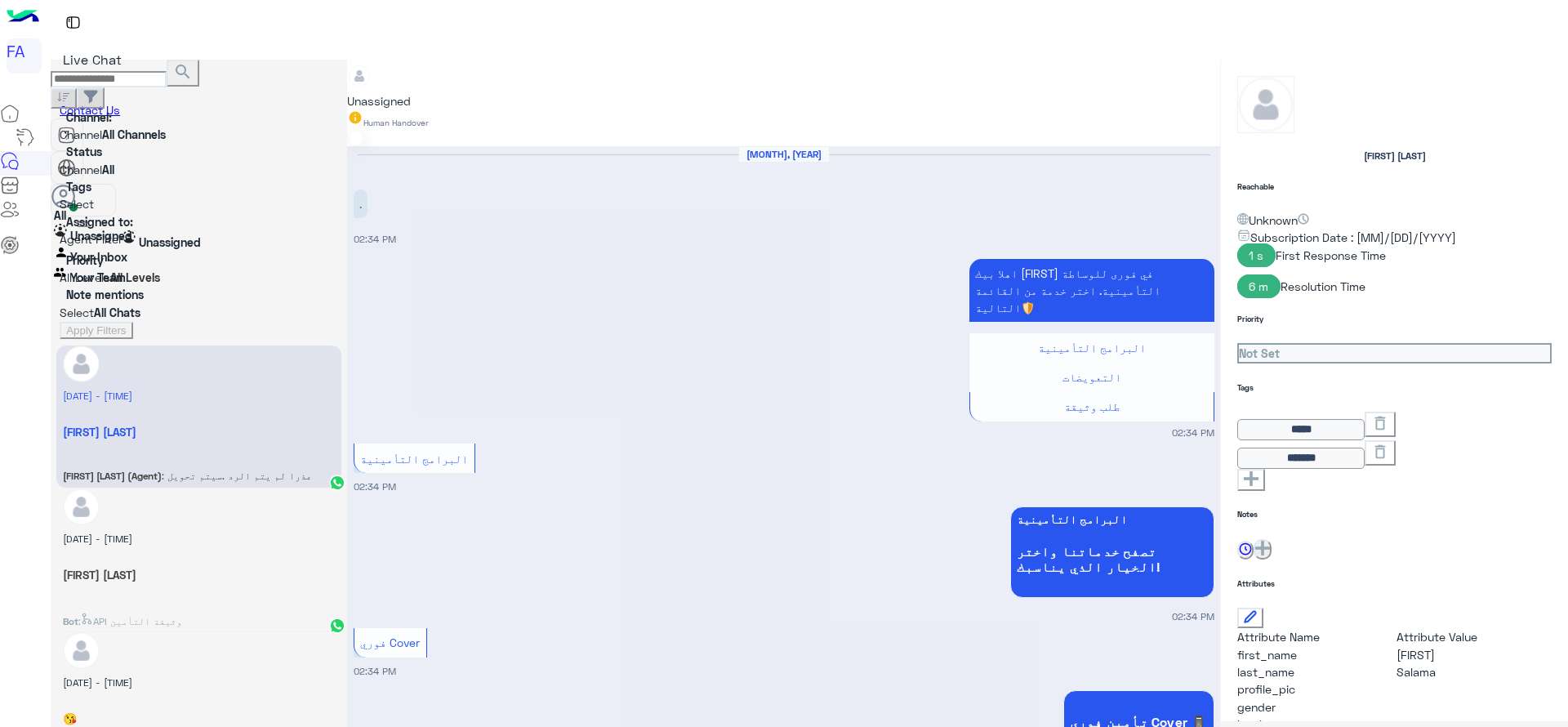 click on "Your Inbox" at bounding box center [99, 256] 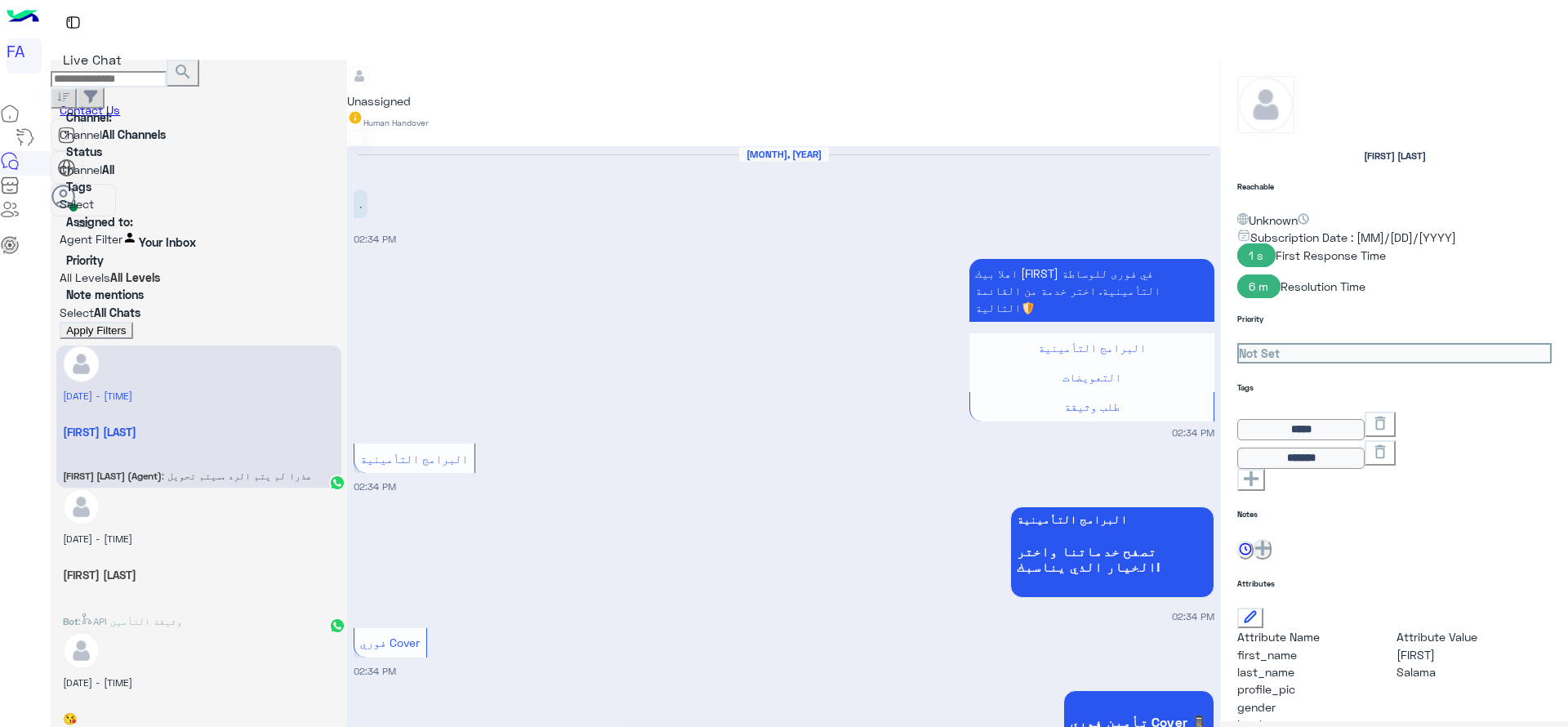 click on "Apply Filters" at bounding box center (96, 330) 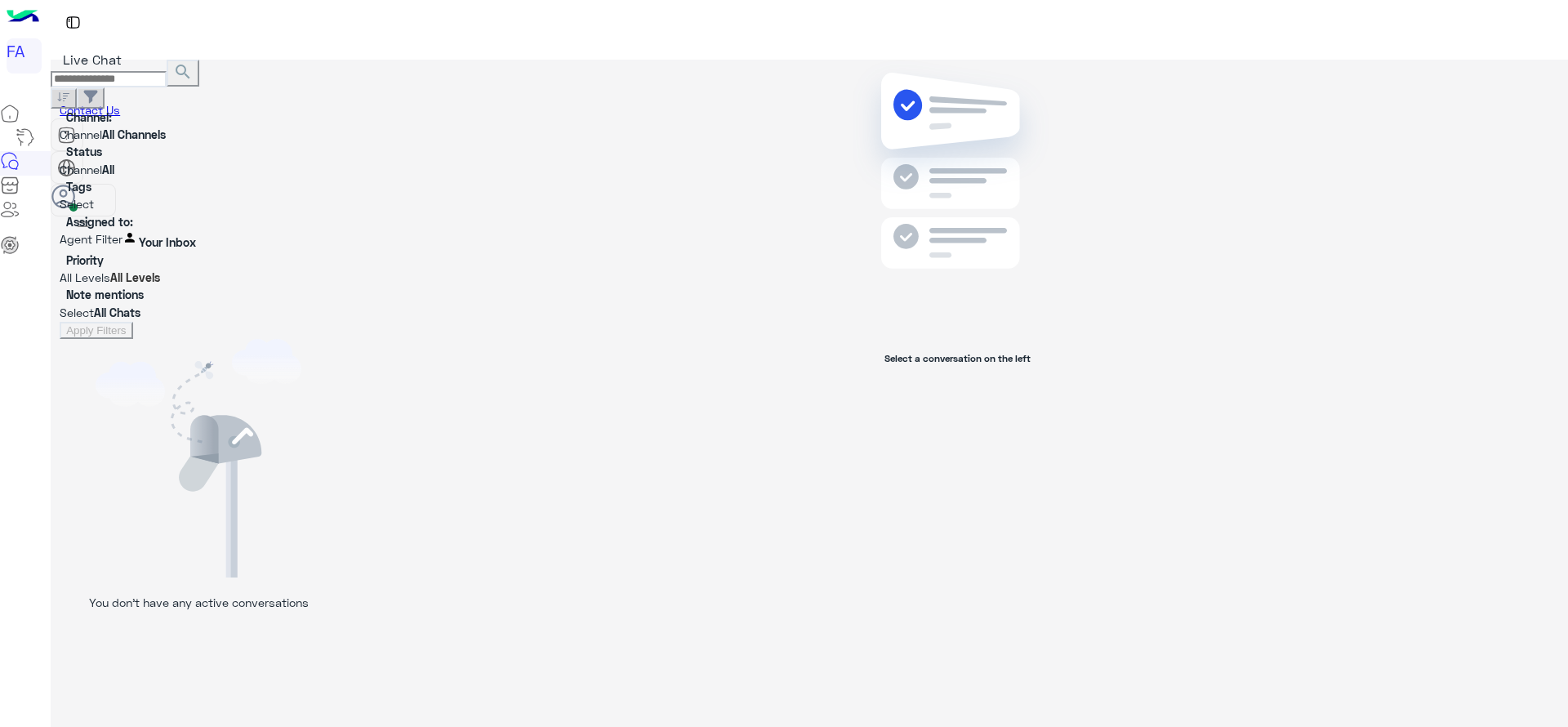 click at bounding box center [338, 240] 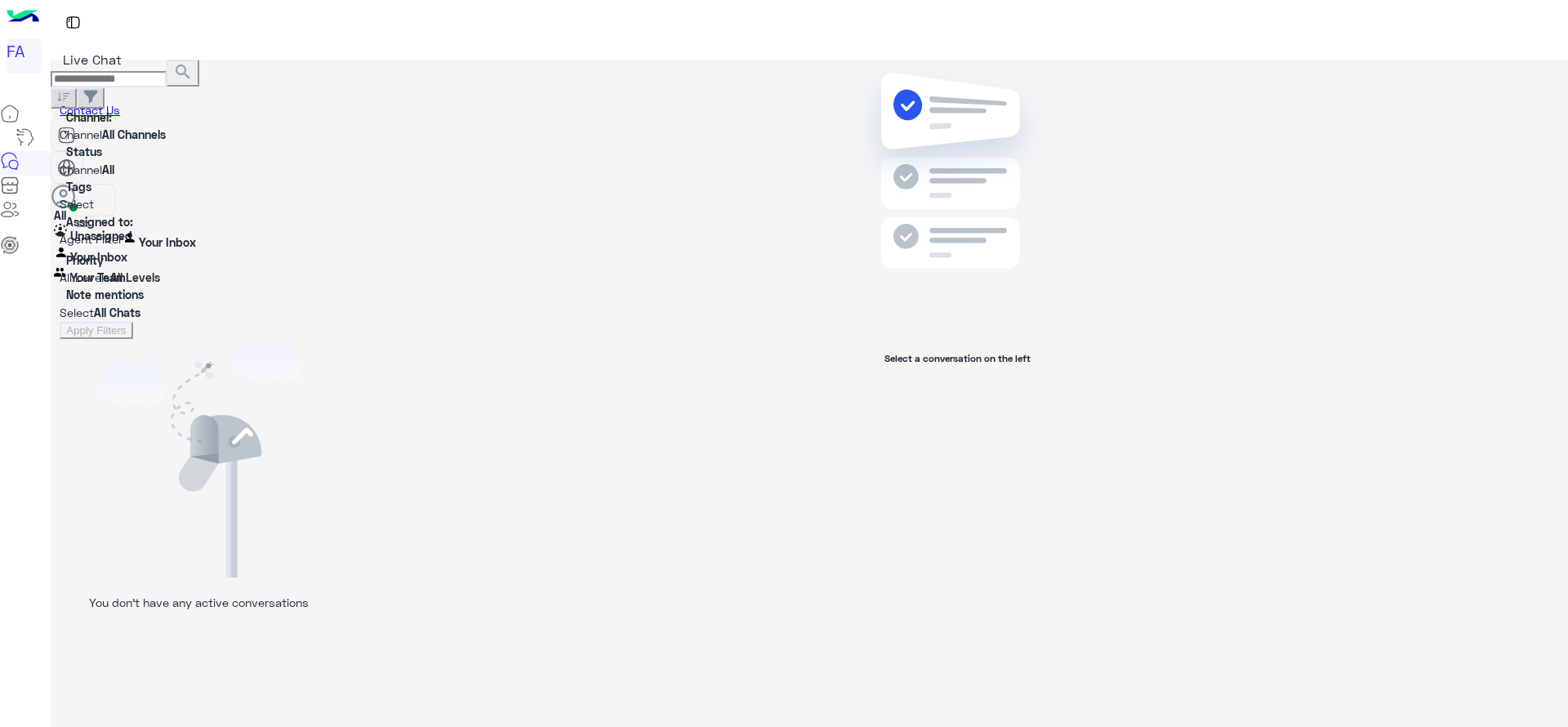 click on "Unassigned" at bounding box center [101, 235] 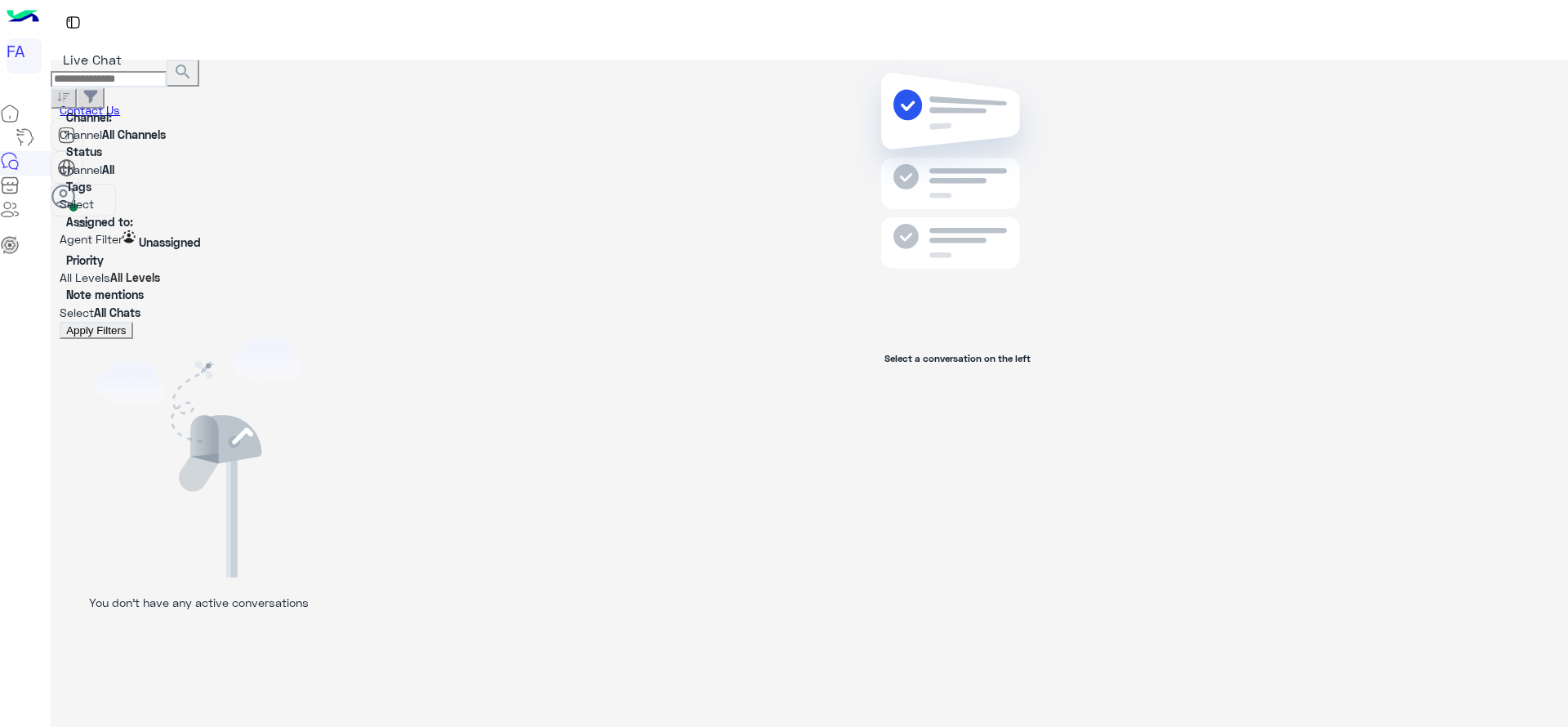 click on "Apply Filters" at bounding box center [96, 330] 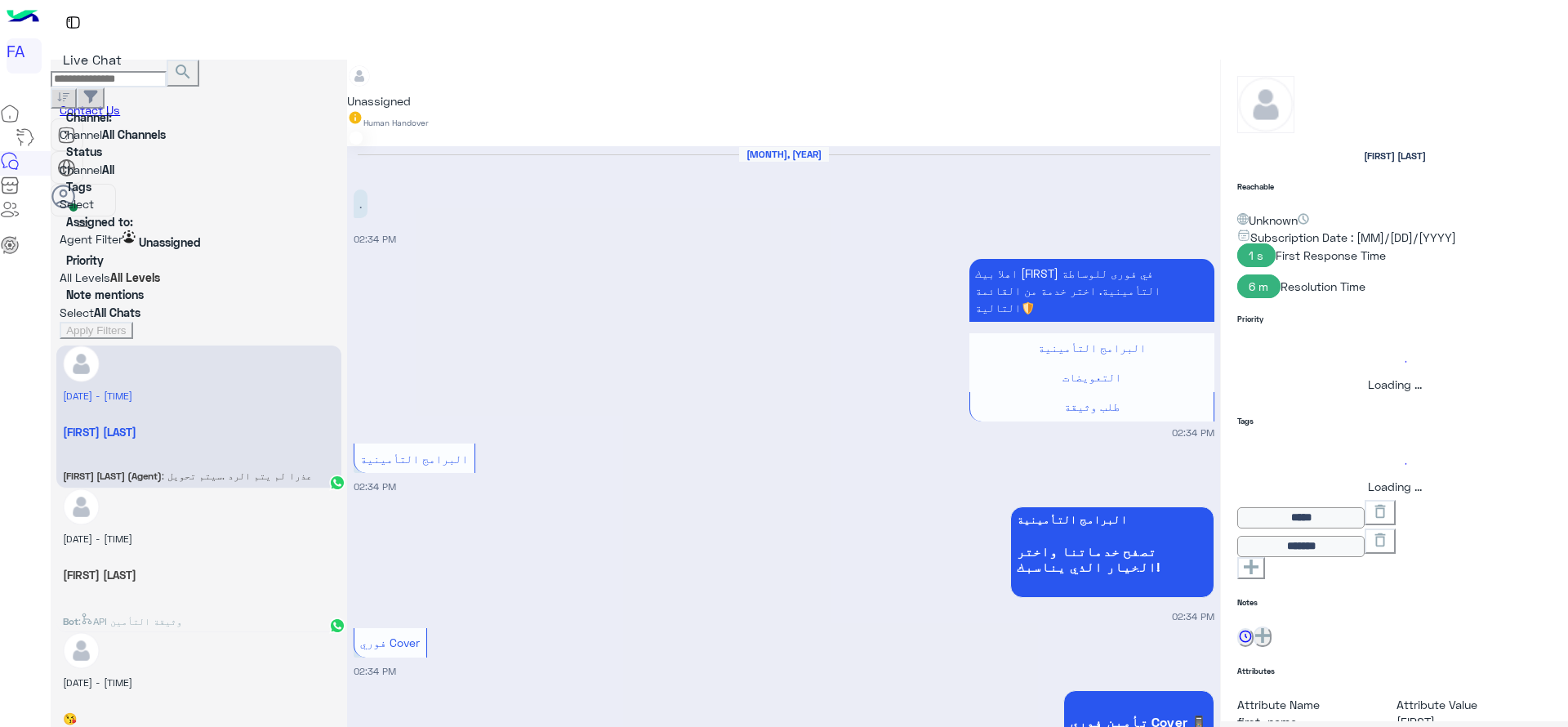 scroll, scrollTop: 750, scrollLeft: 0, axis: vertical 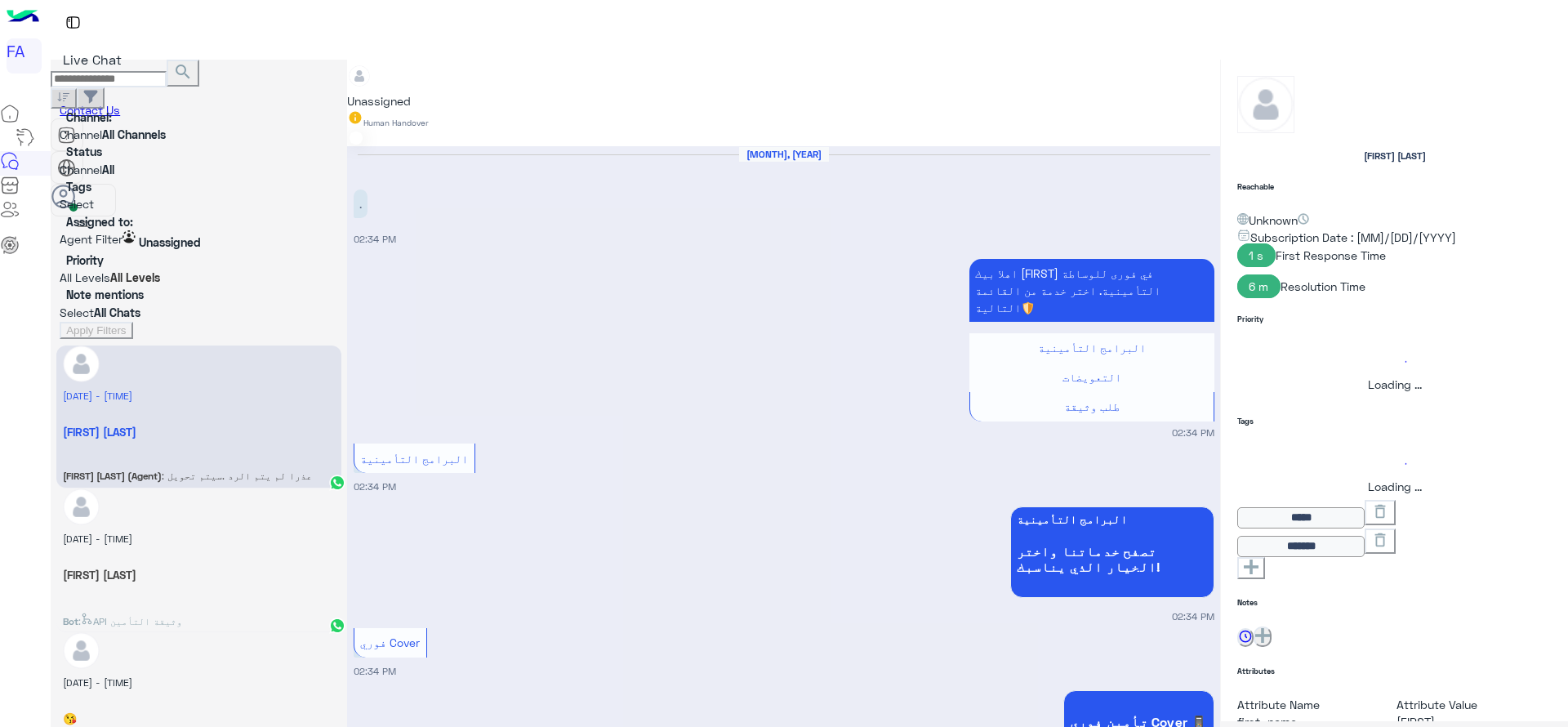click at bounding box center (109, 79) 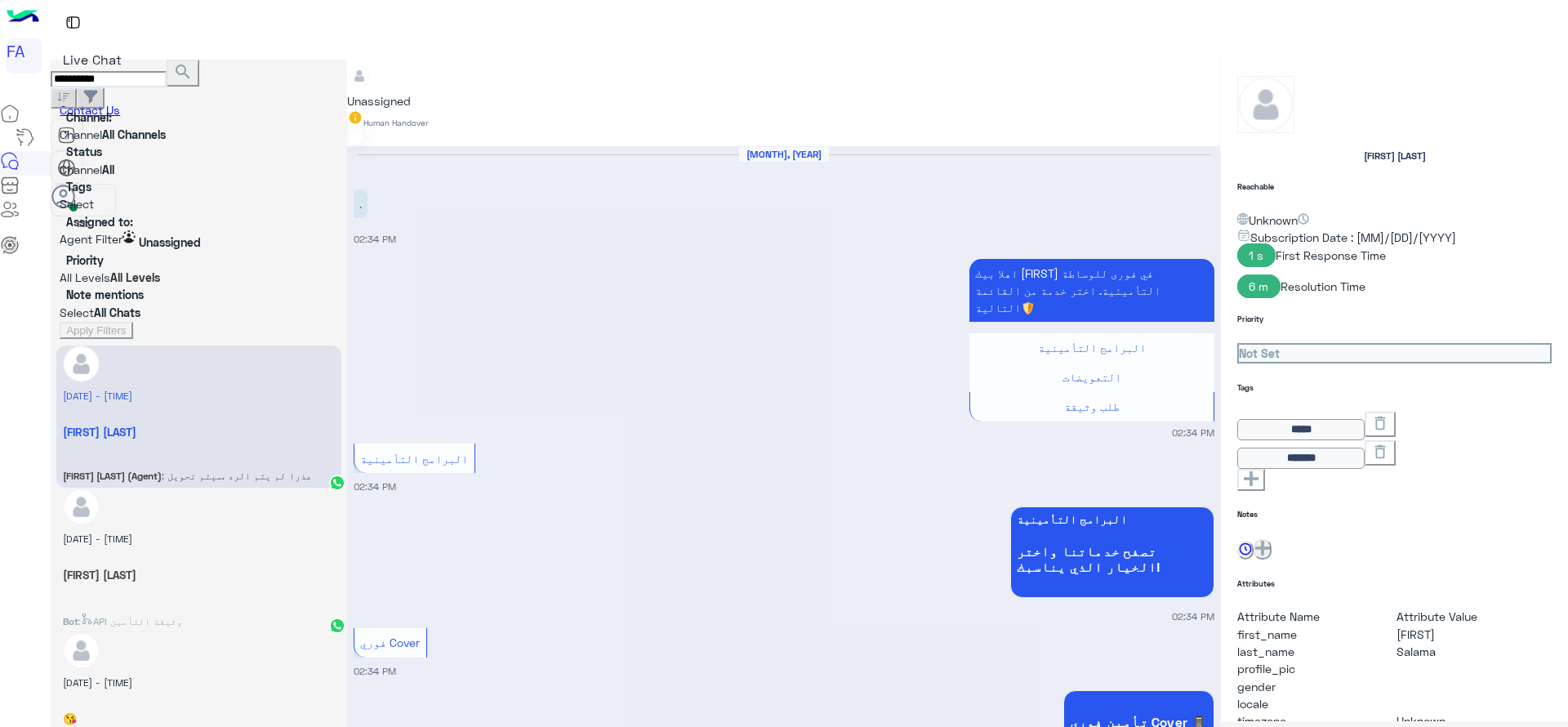 type on "**********" 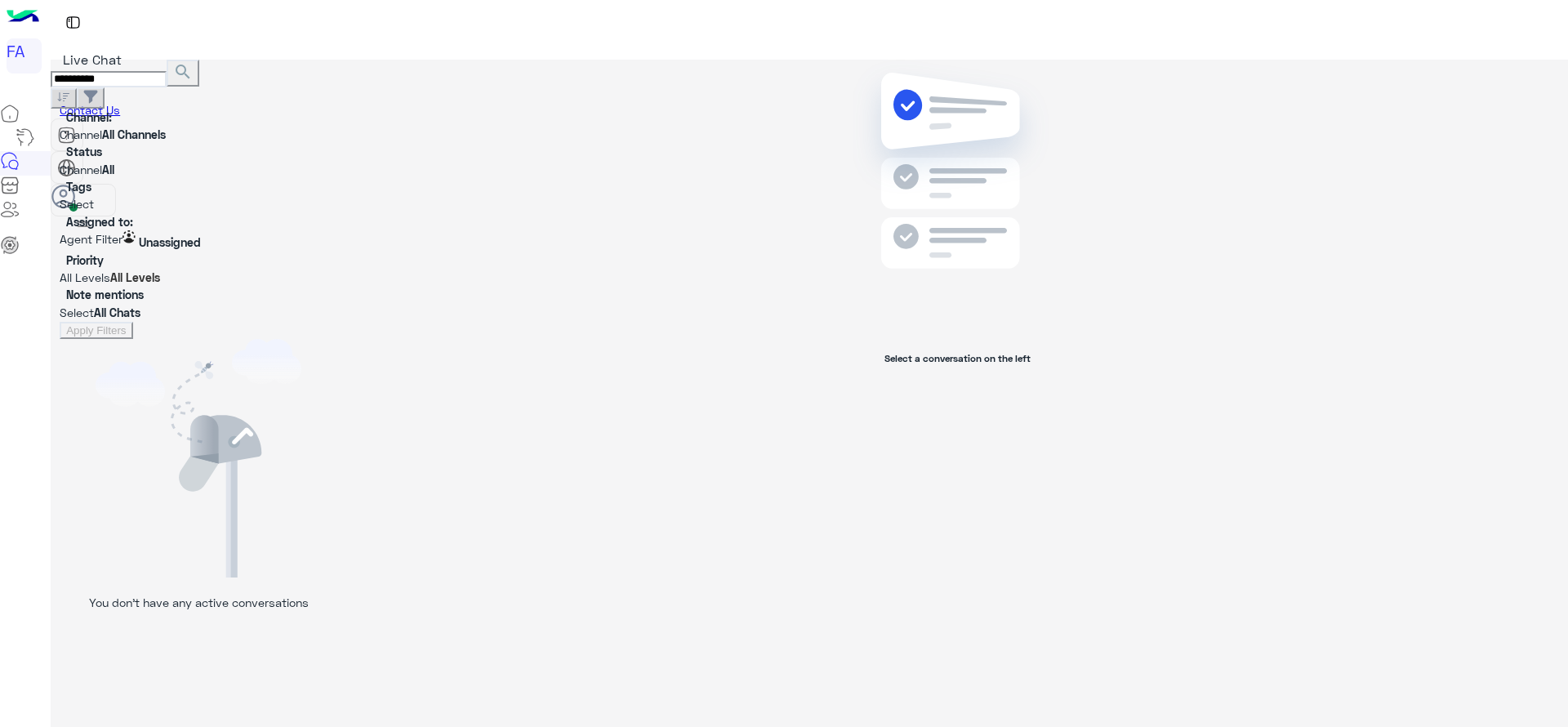 click on "**********" at bounding box center [109, 79] 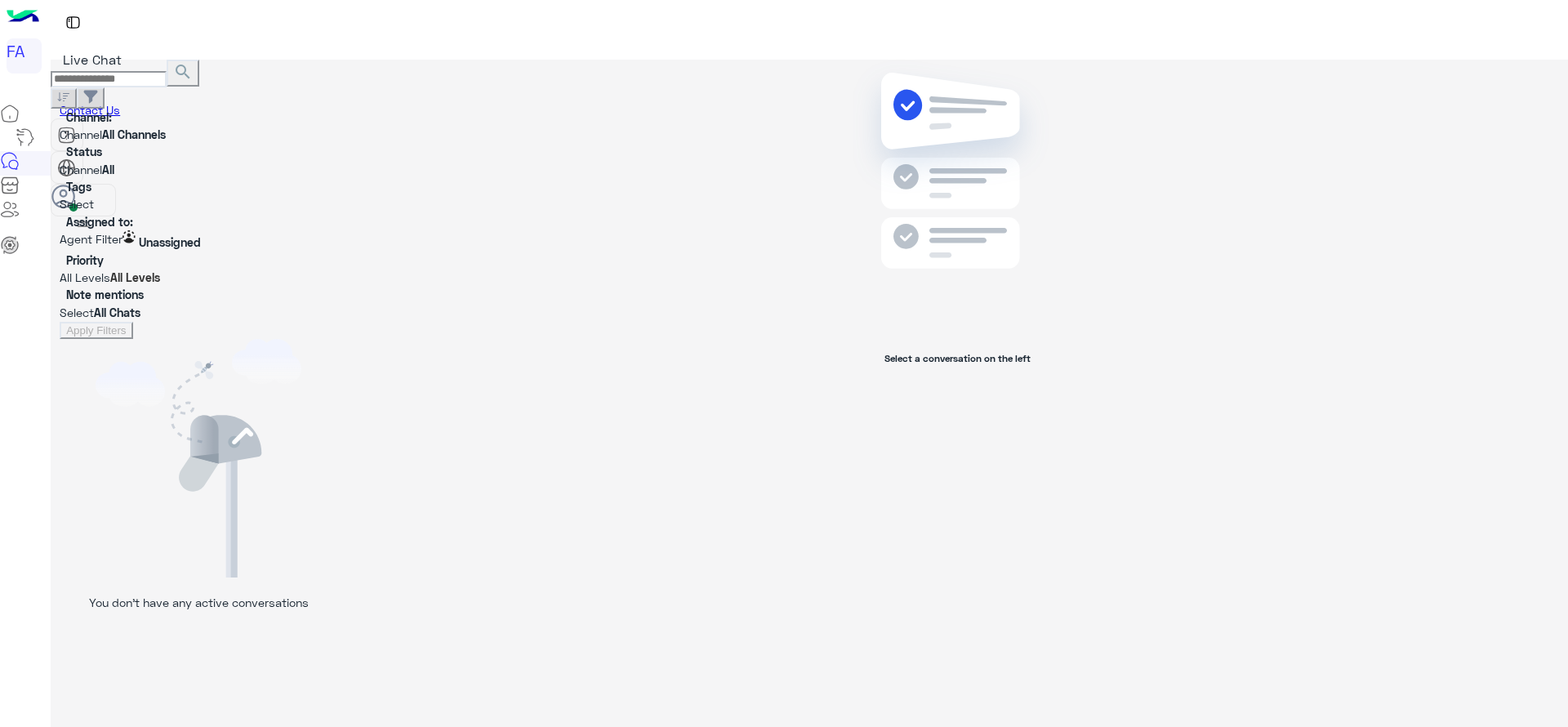 type 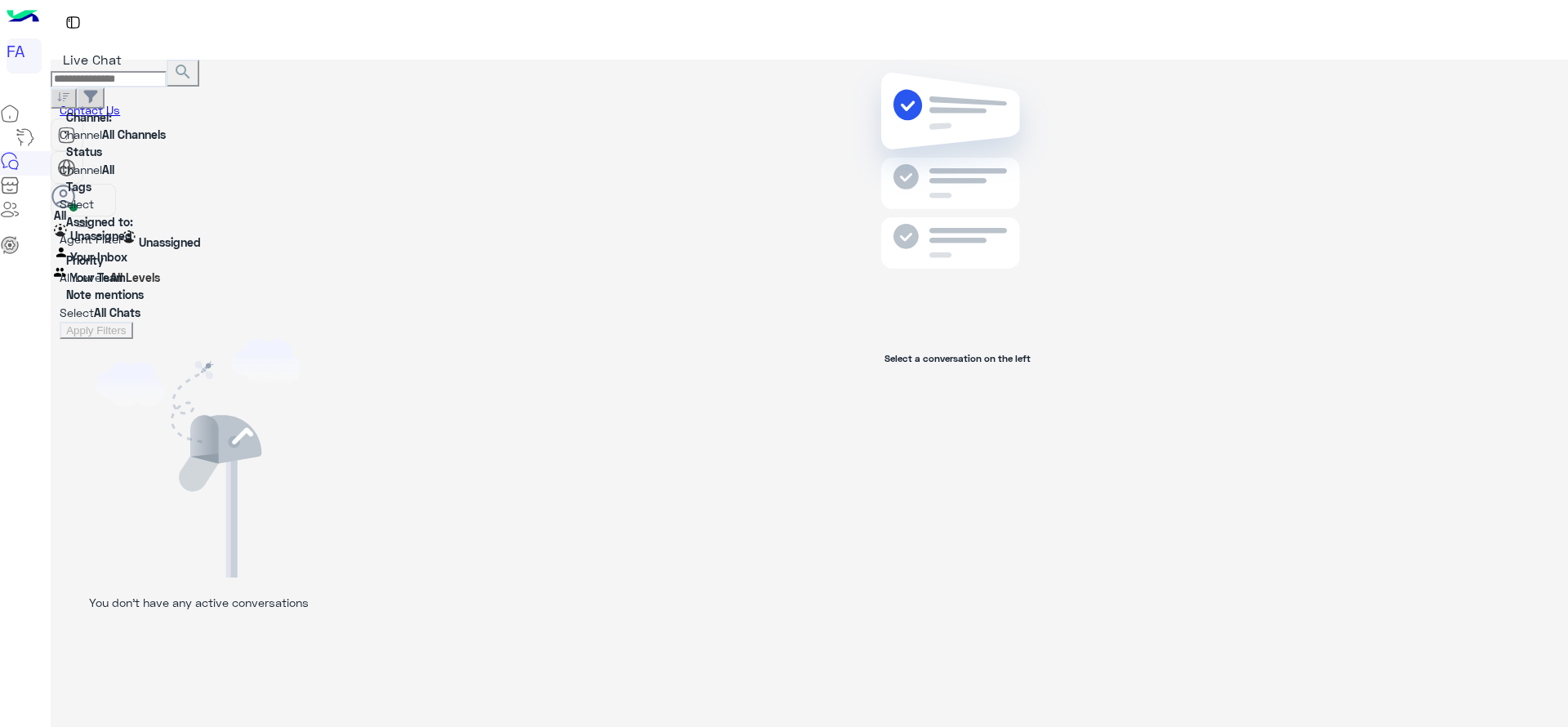 click on "Your Inbox" at bounding box center [100, 255] 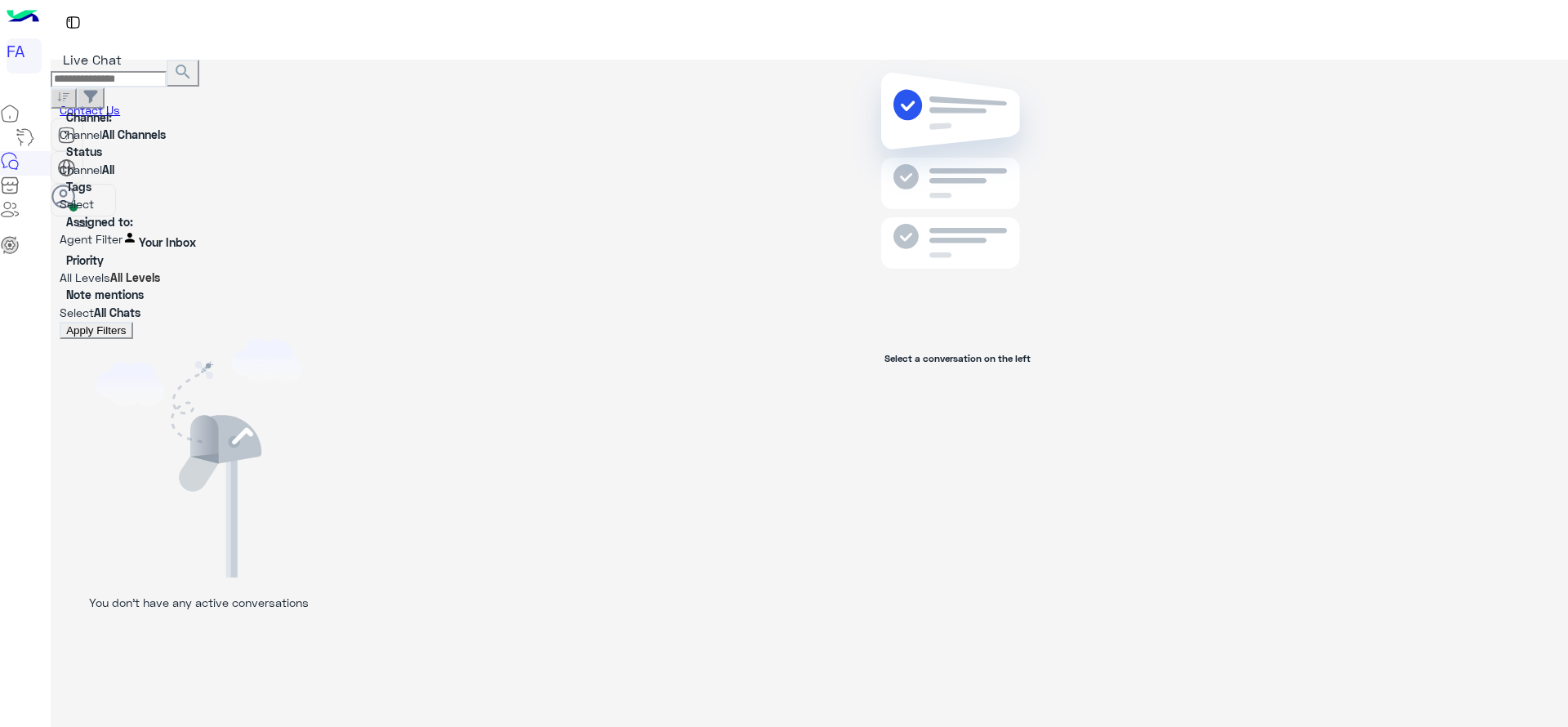 click on "Apply Filters" at bounding box center (96, 330) 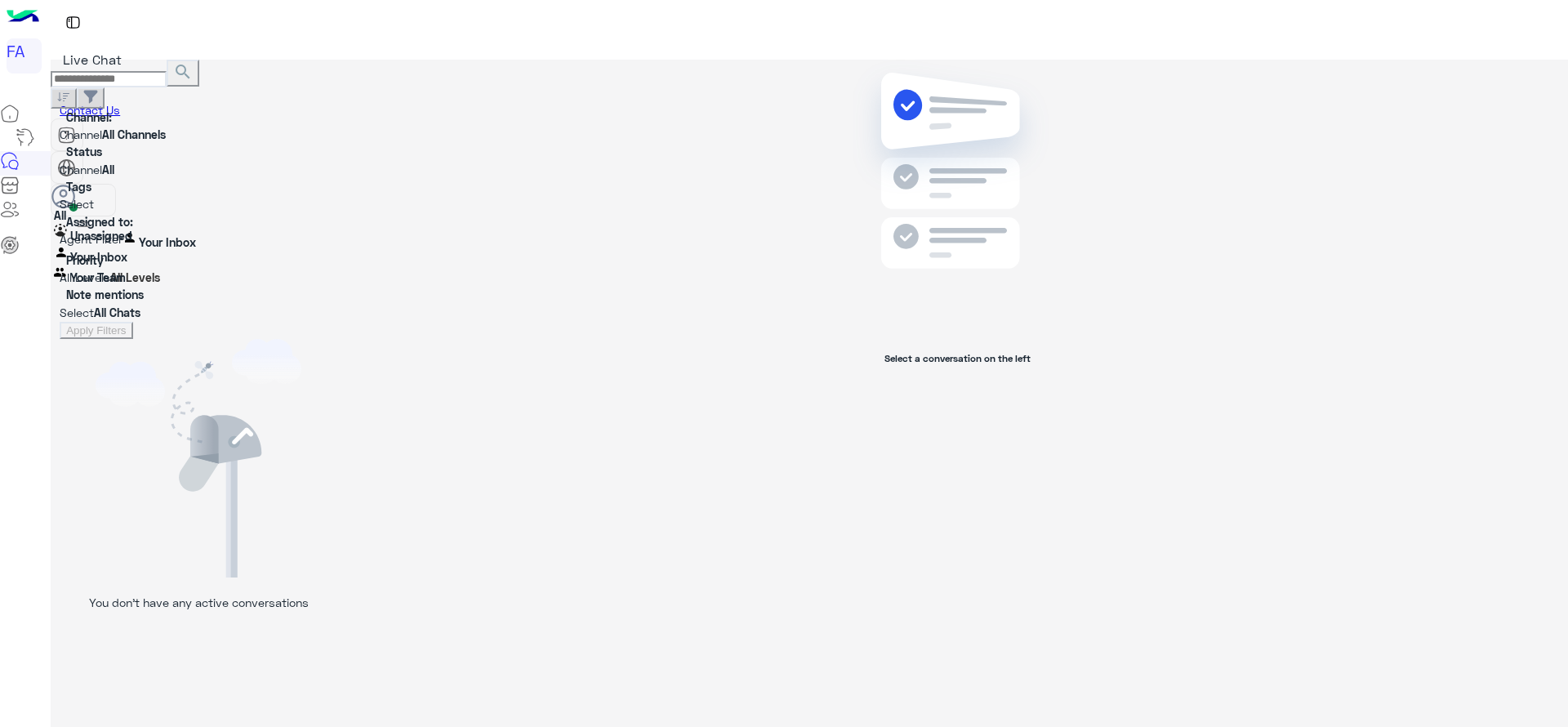 click on "Your Inbox" at bounding box center [159, 240] 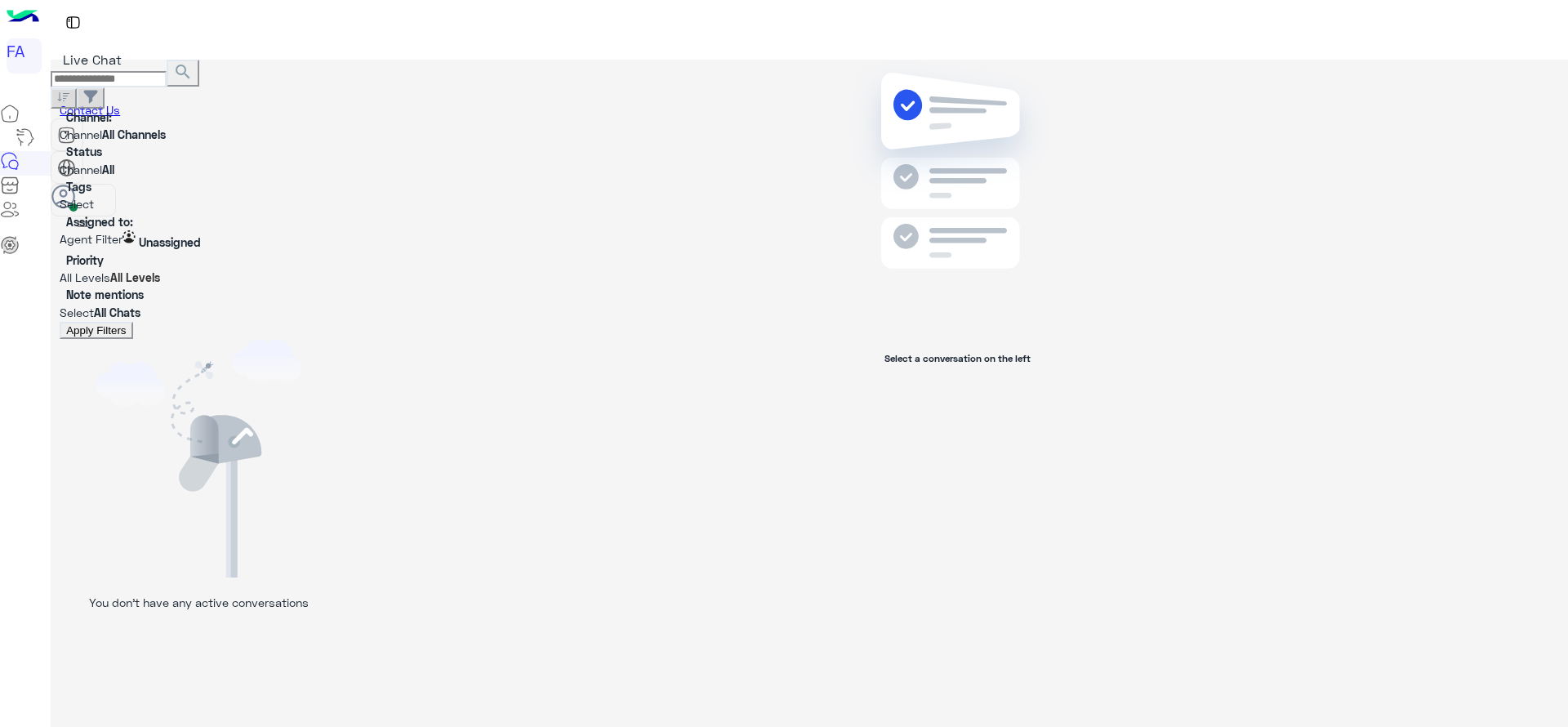 click on "Apply Filters" at bounding box center [96, 330] 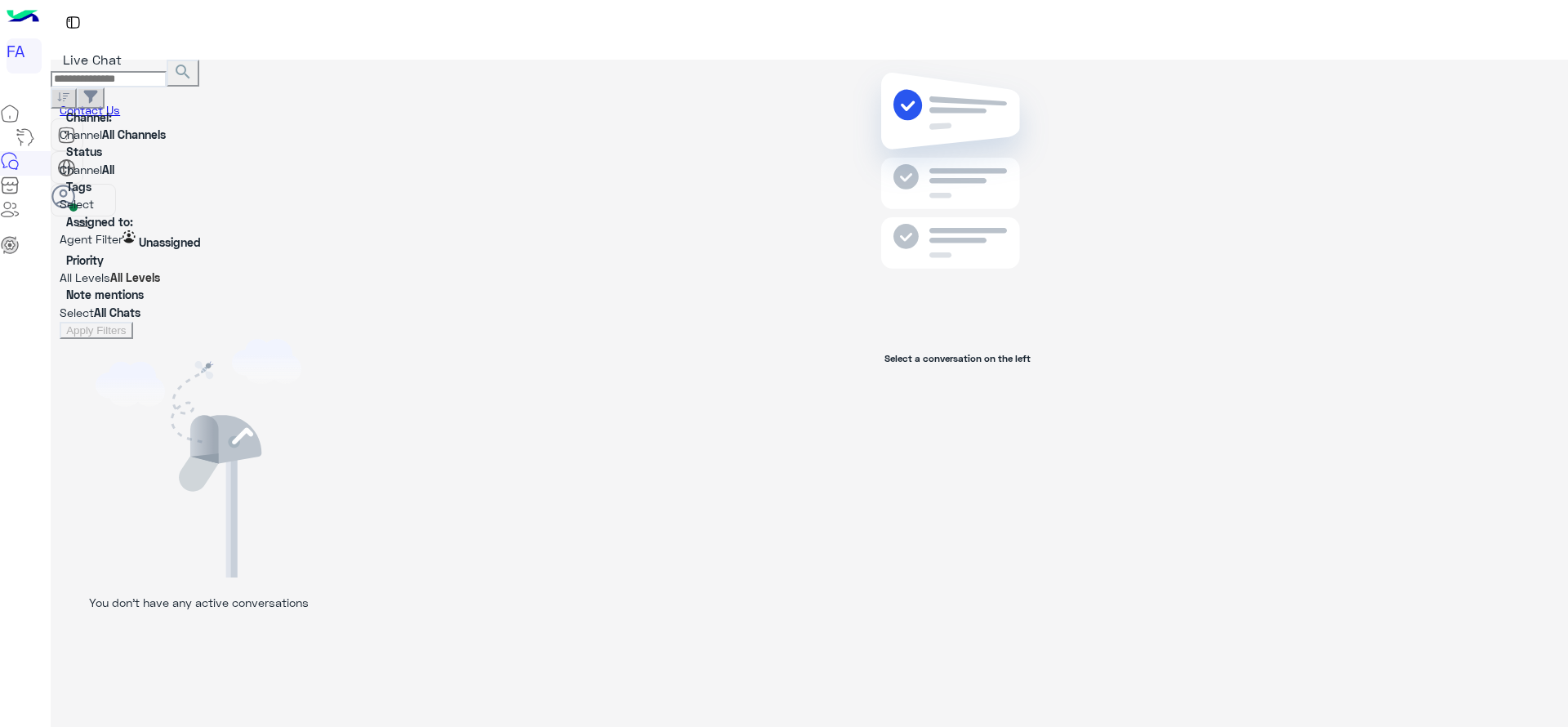 click on "search" at bounding box center [183, 73] 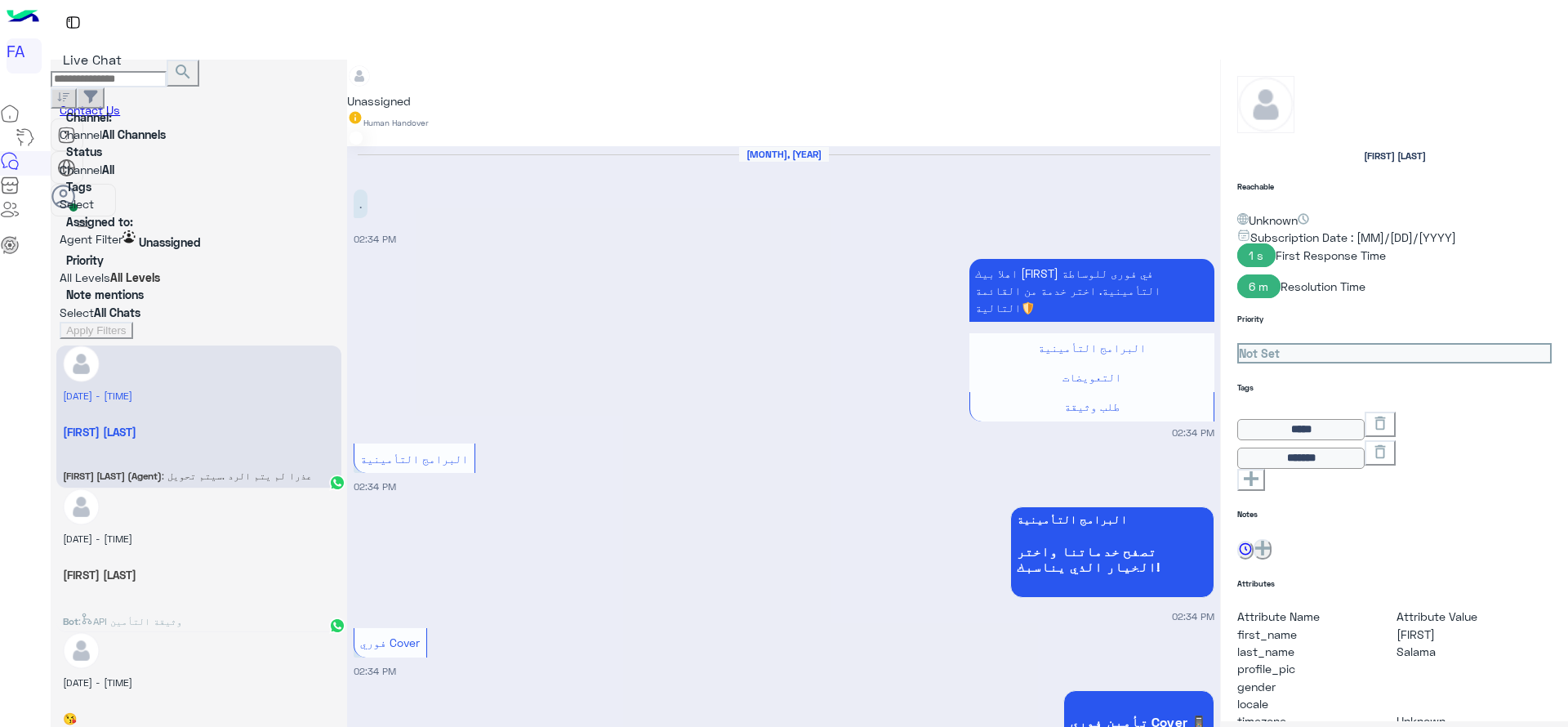 scroll, scrollTop: 750, scrollLeft: 0, axis: vertical 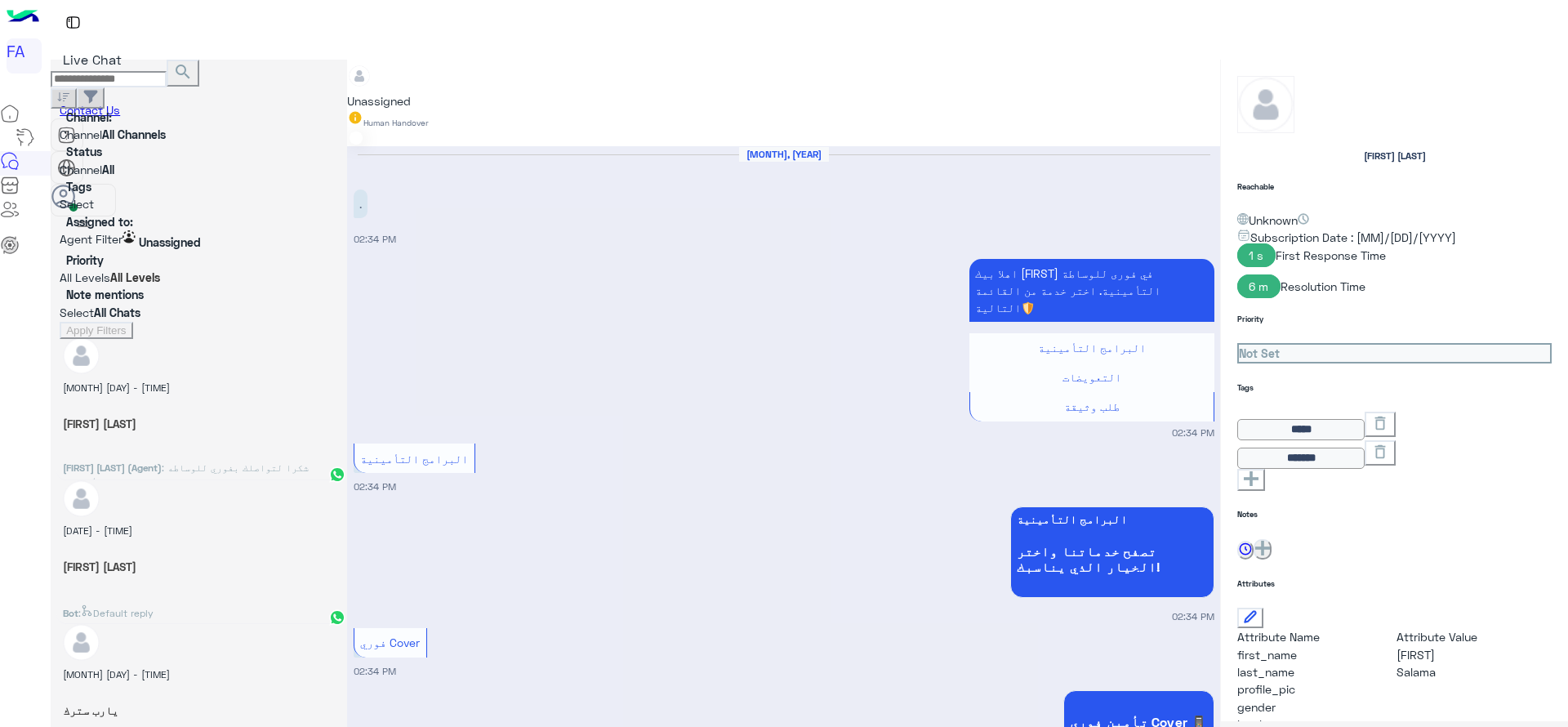 type 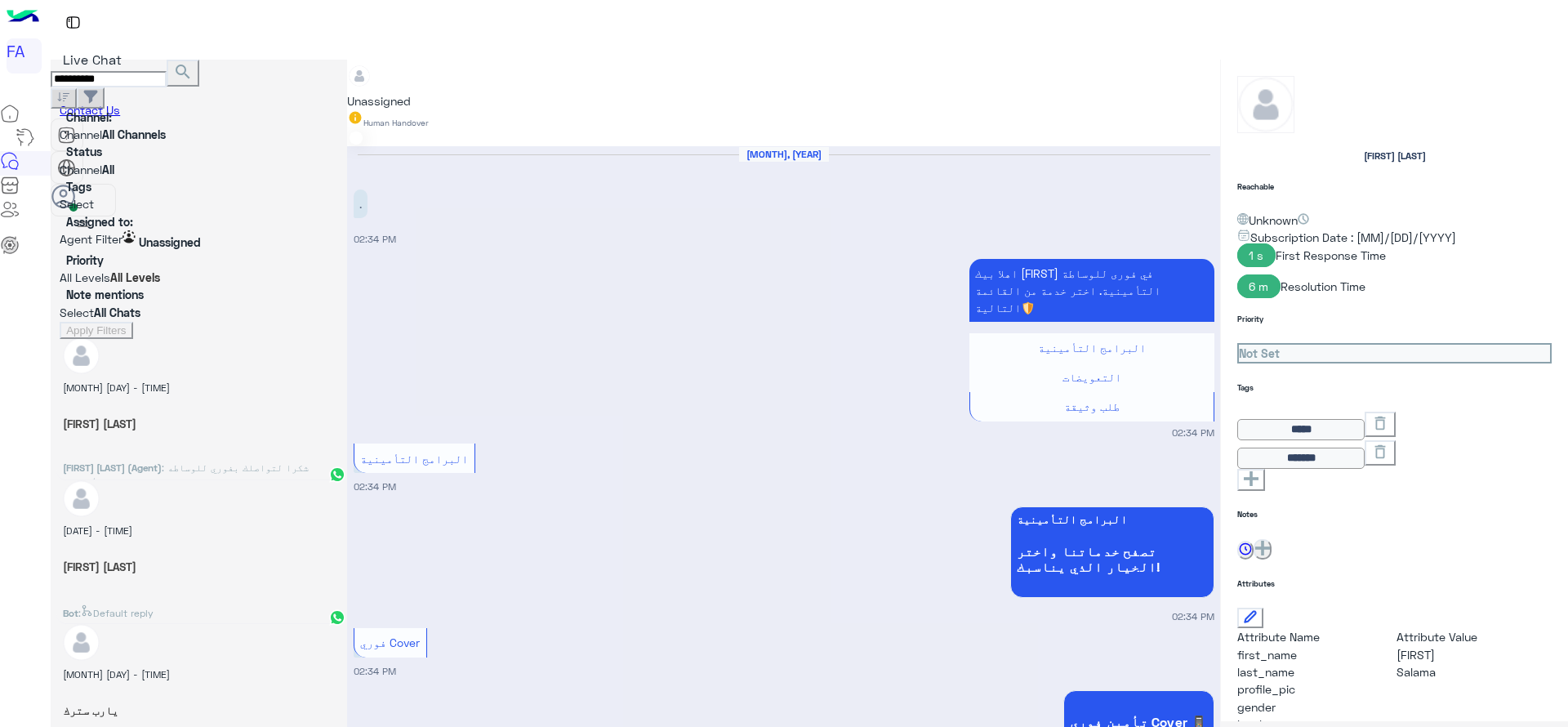click on "search" at bounding box center [183, 72] 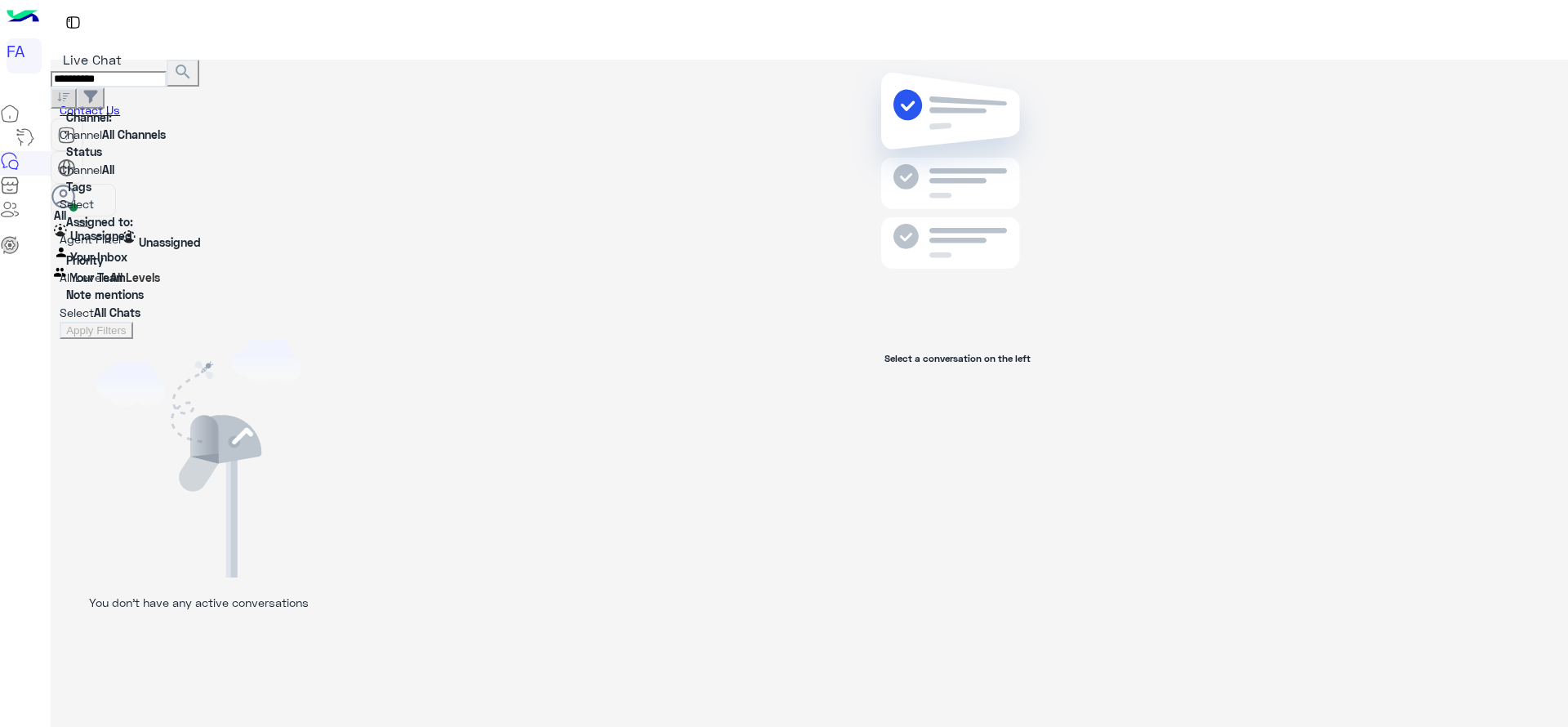 click at bounding box center (338, 240) 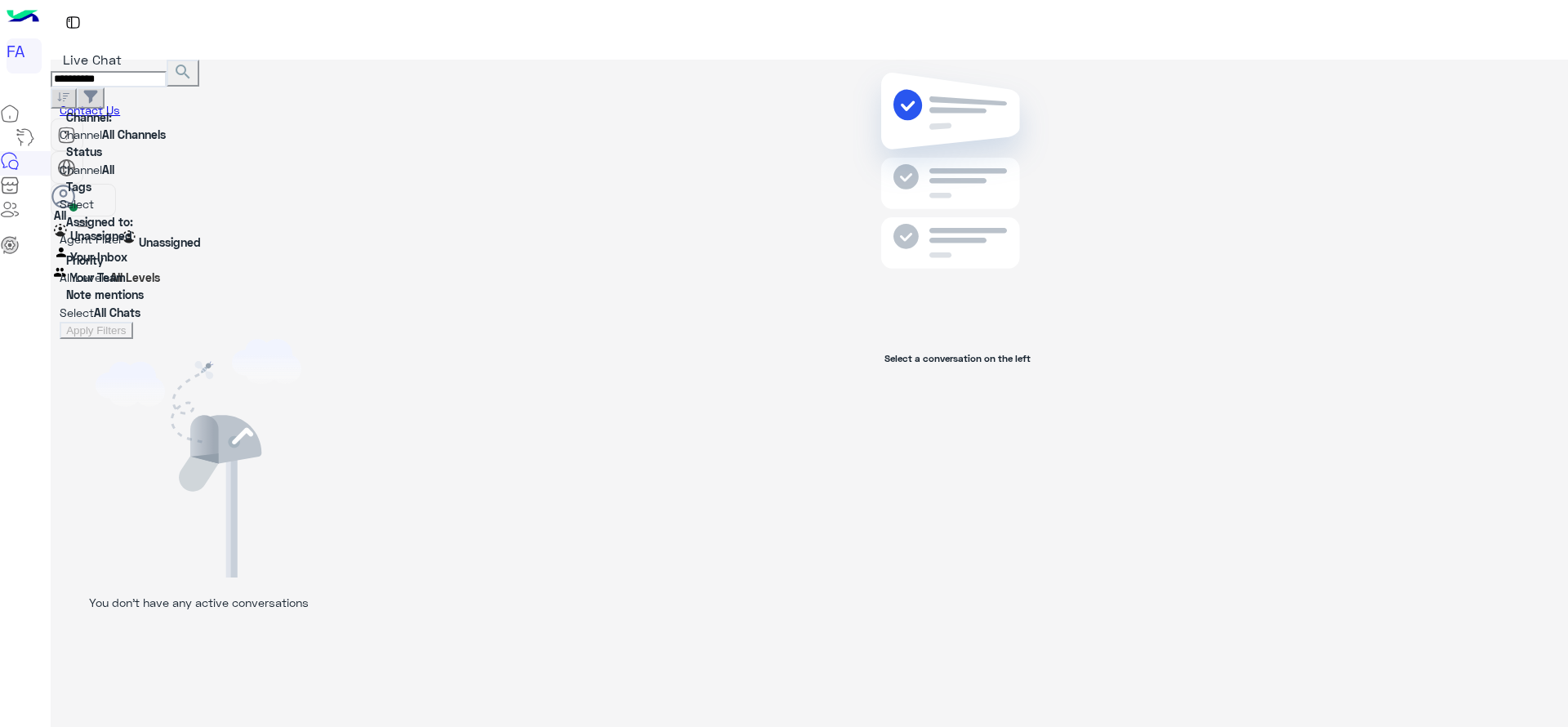 click on "**********" at bounding box center (109, 79) 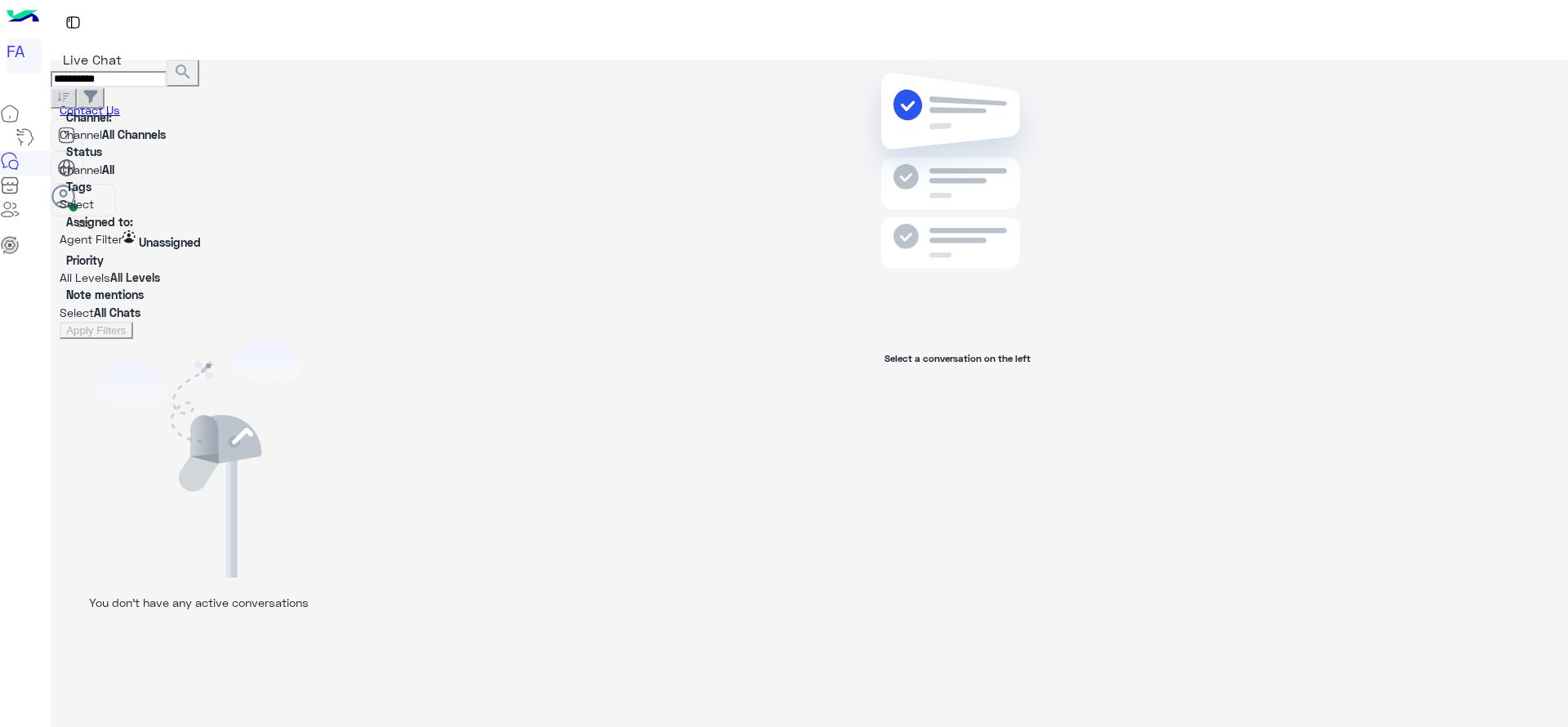 click on "**********" at bounding box center [109, 79] 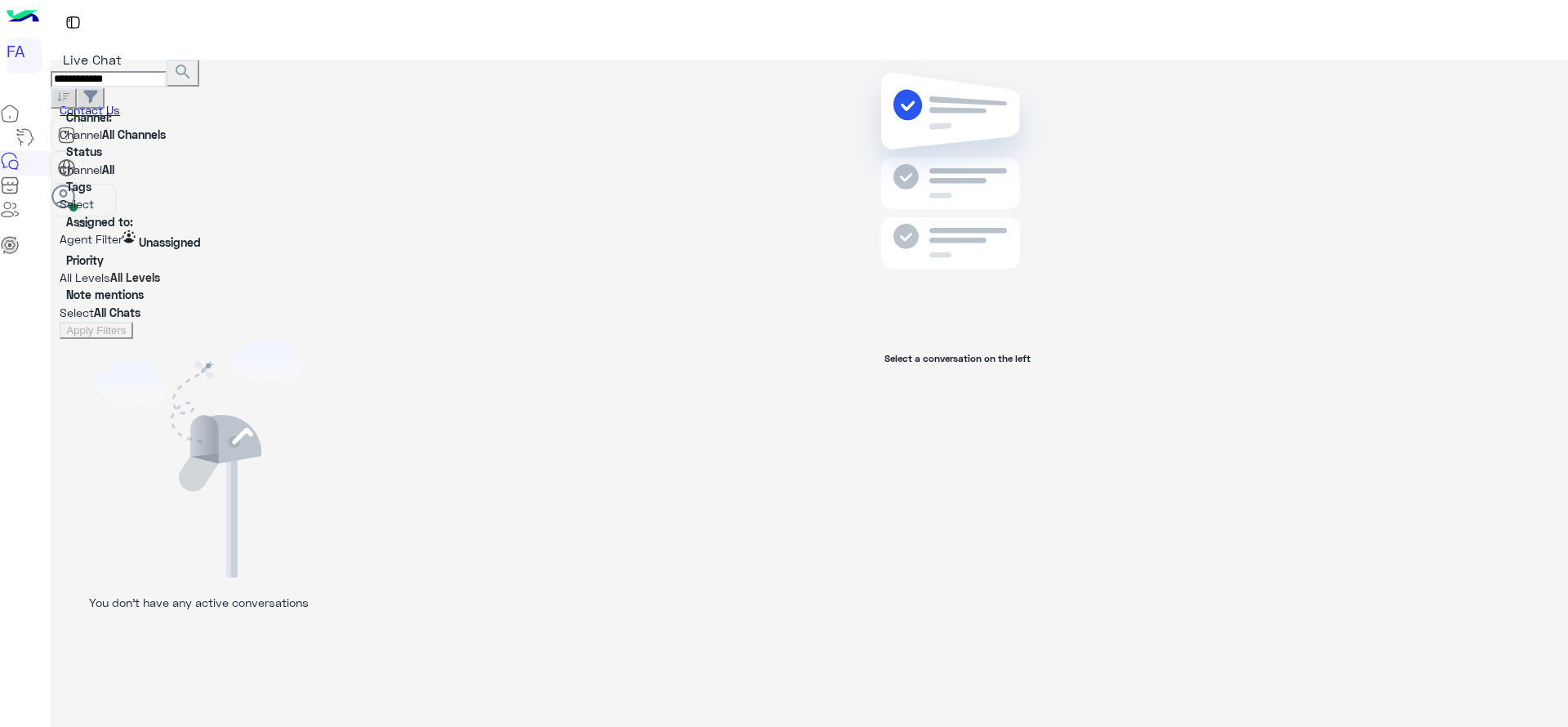 type on "**********" 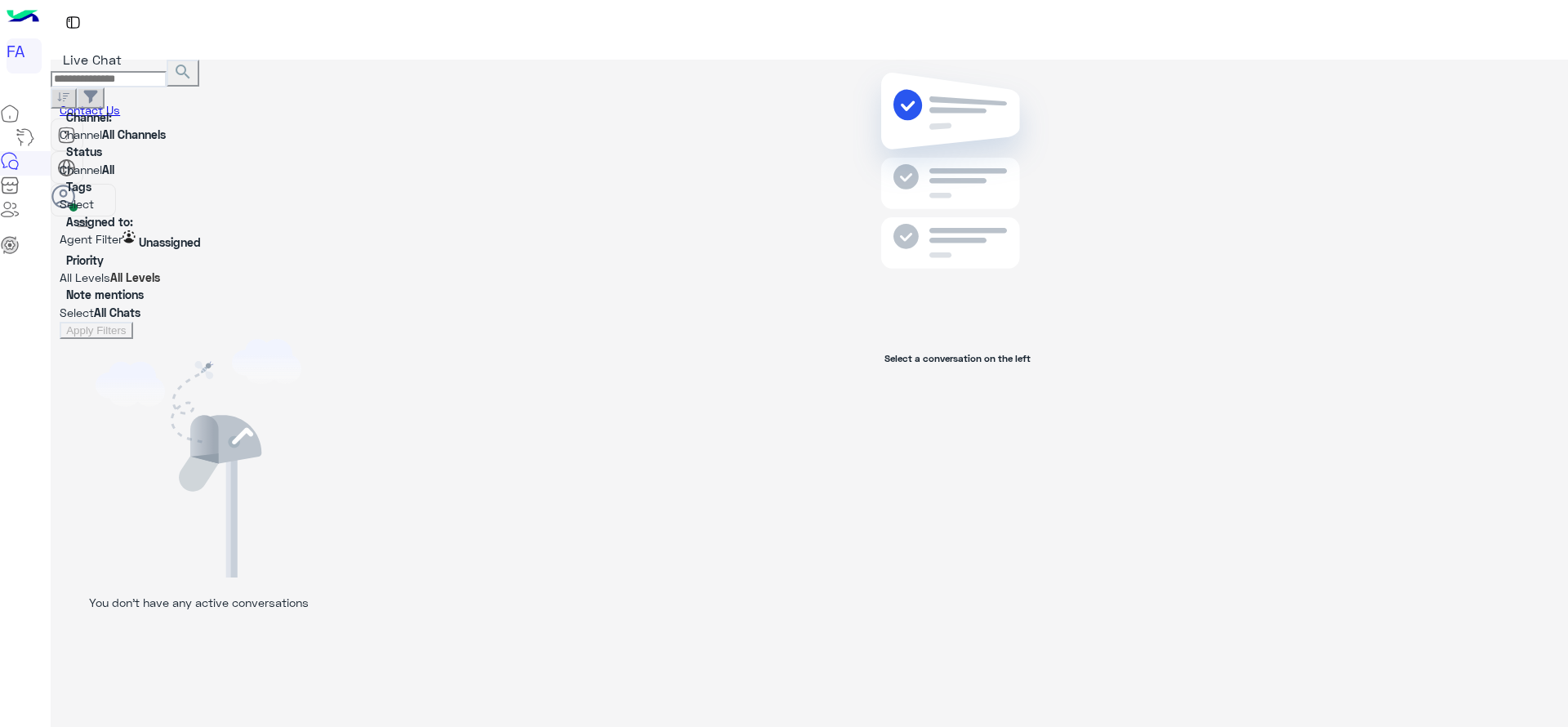 type 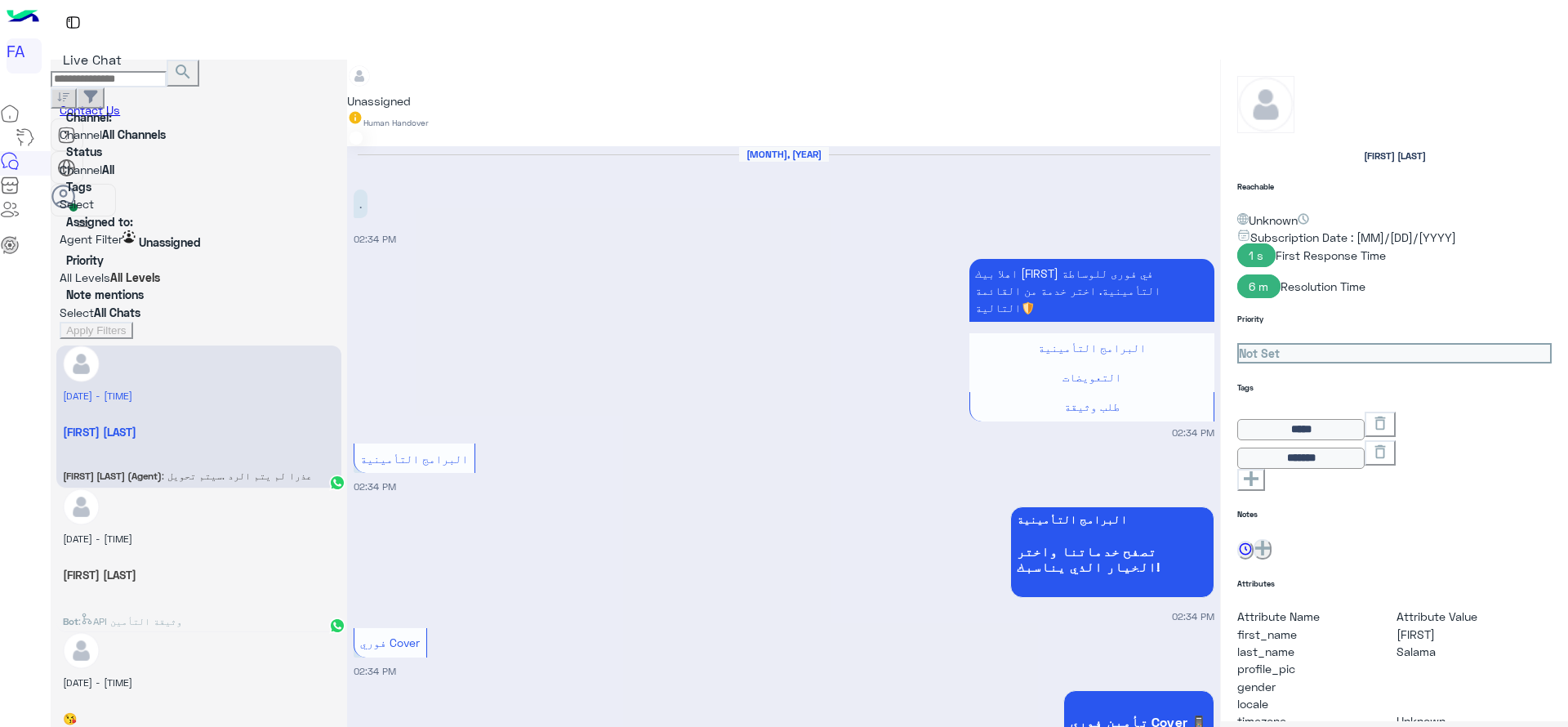 scroll, scrollTop: 750, scrollLeft: 0, axis: vertical 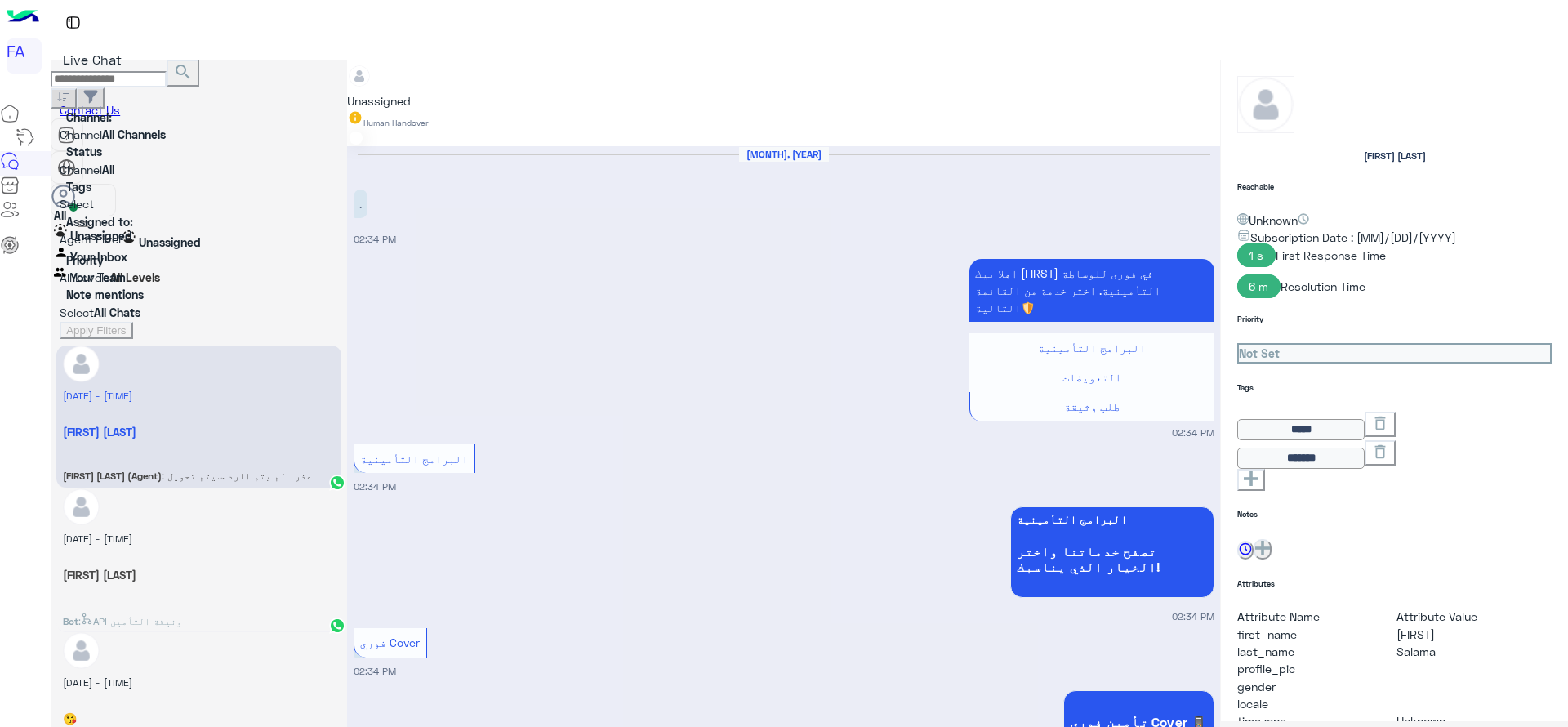 click on "Your Inbox" at bounding box center (99, 256) 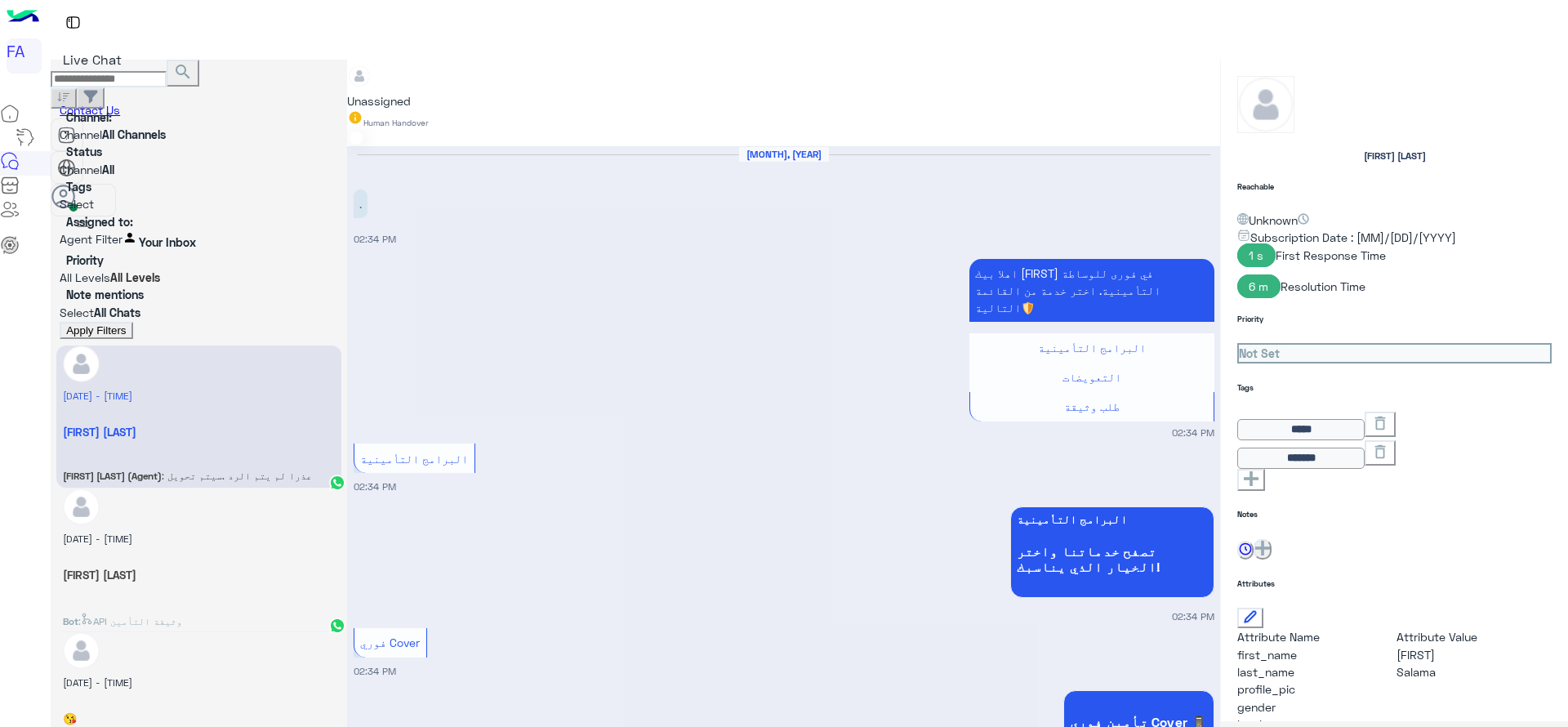 click on "Apply Filters" at bounding box center (96, 330) 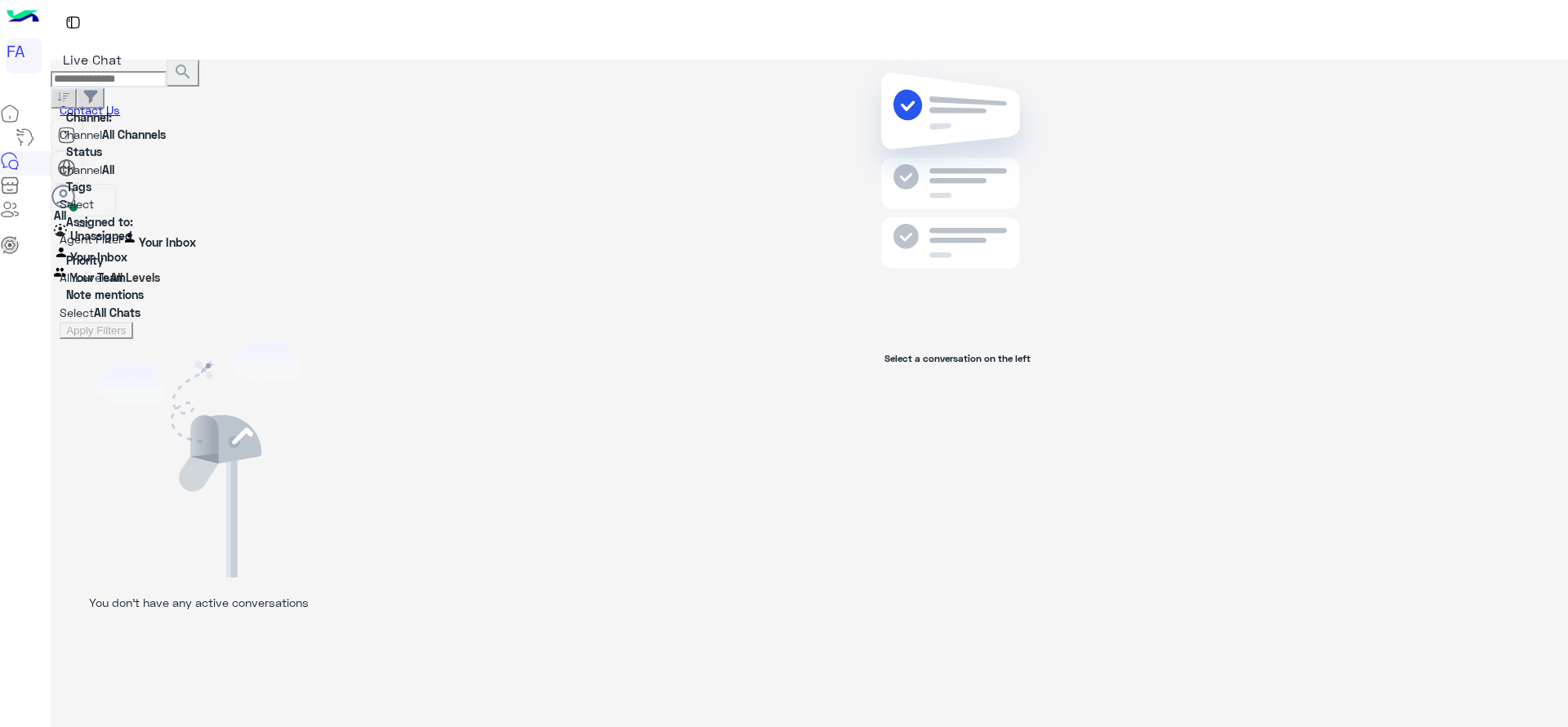click on "Agent Filter Your Inbox" at bounding box center [198, 240] 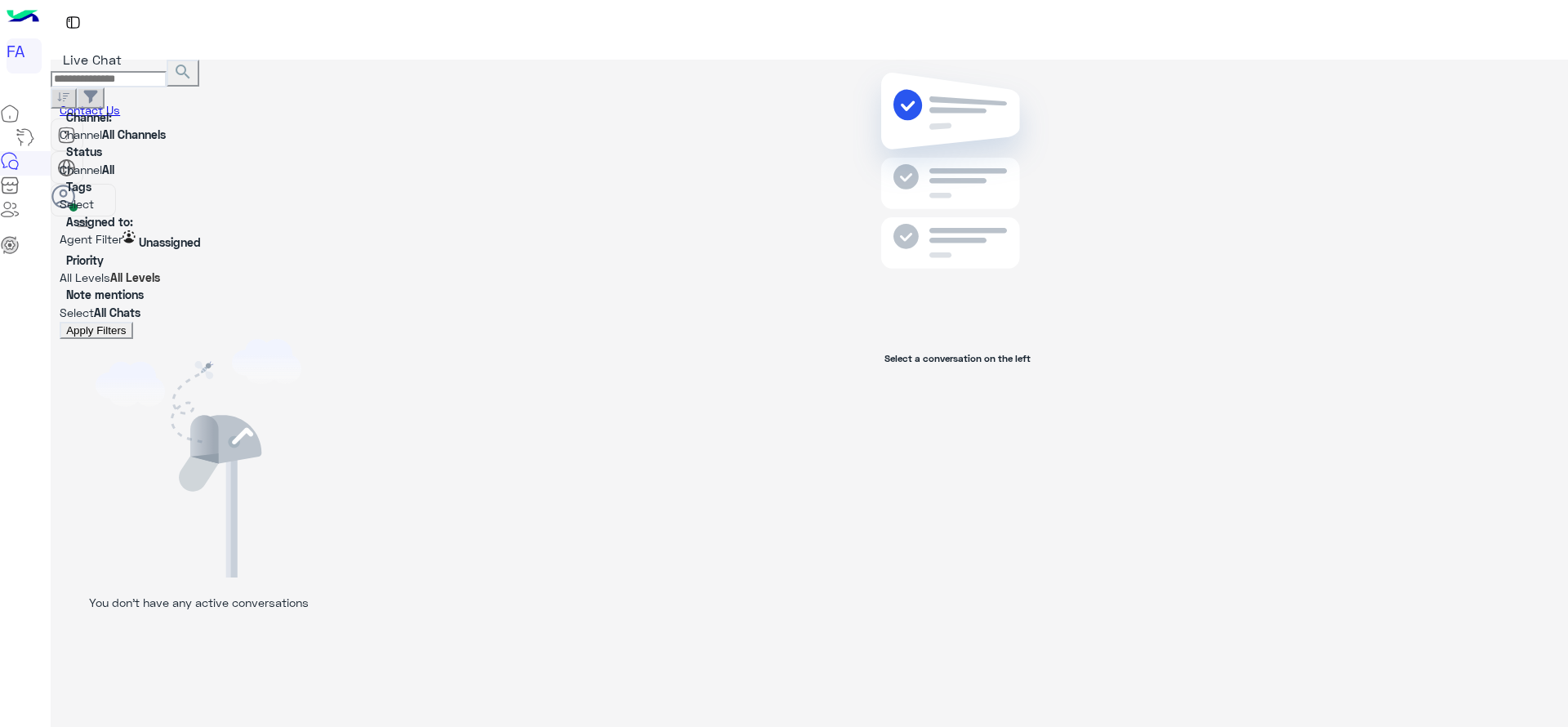 click on "Apply Filters" at bounding box center (96, 330) 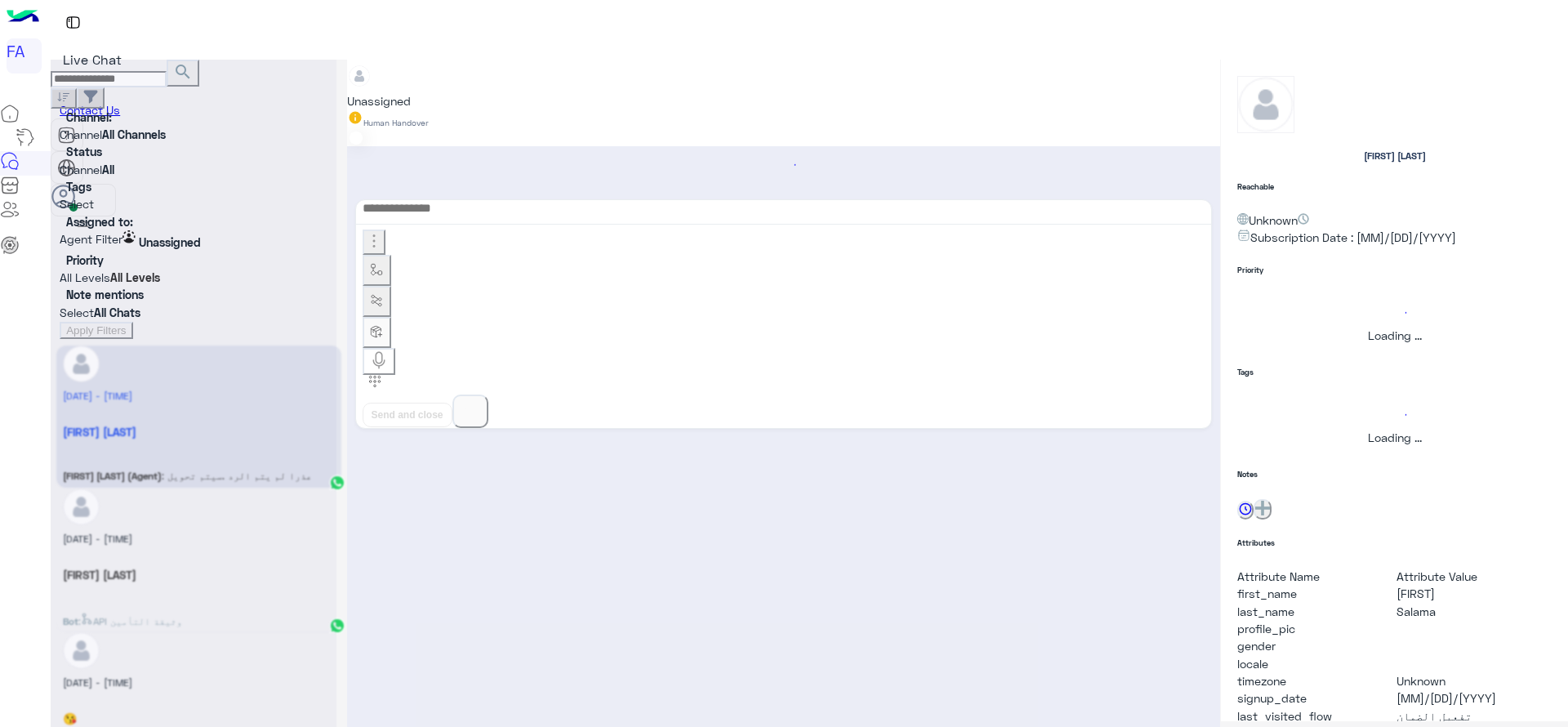scroll, scrollTop: 750, scrollLeft: 0, axis: vertical 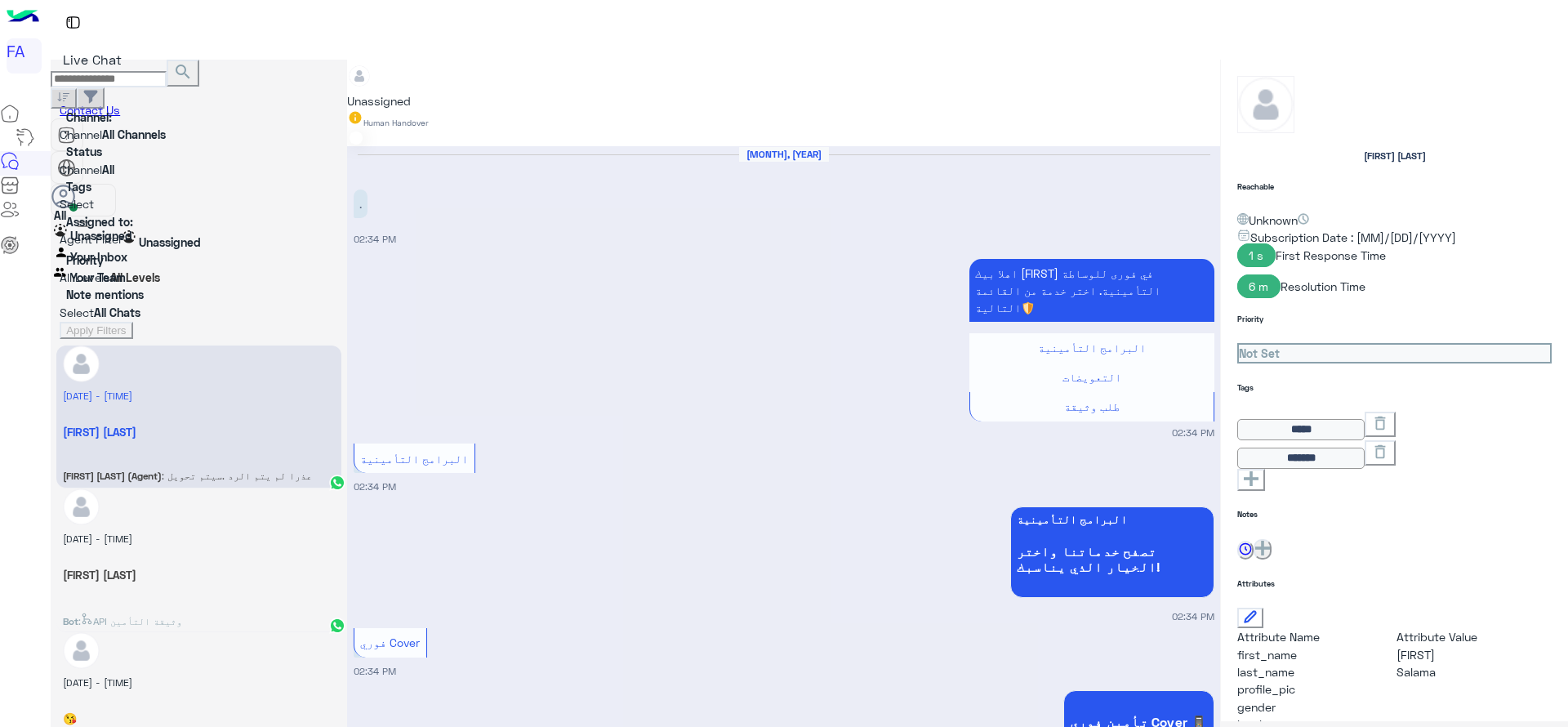 click on "Agent Filter Unassigned" at bounding box center (198, 240) 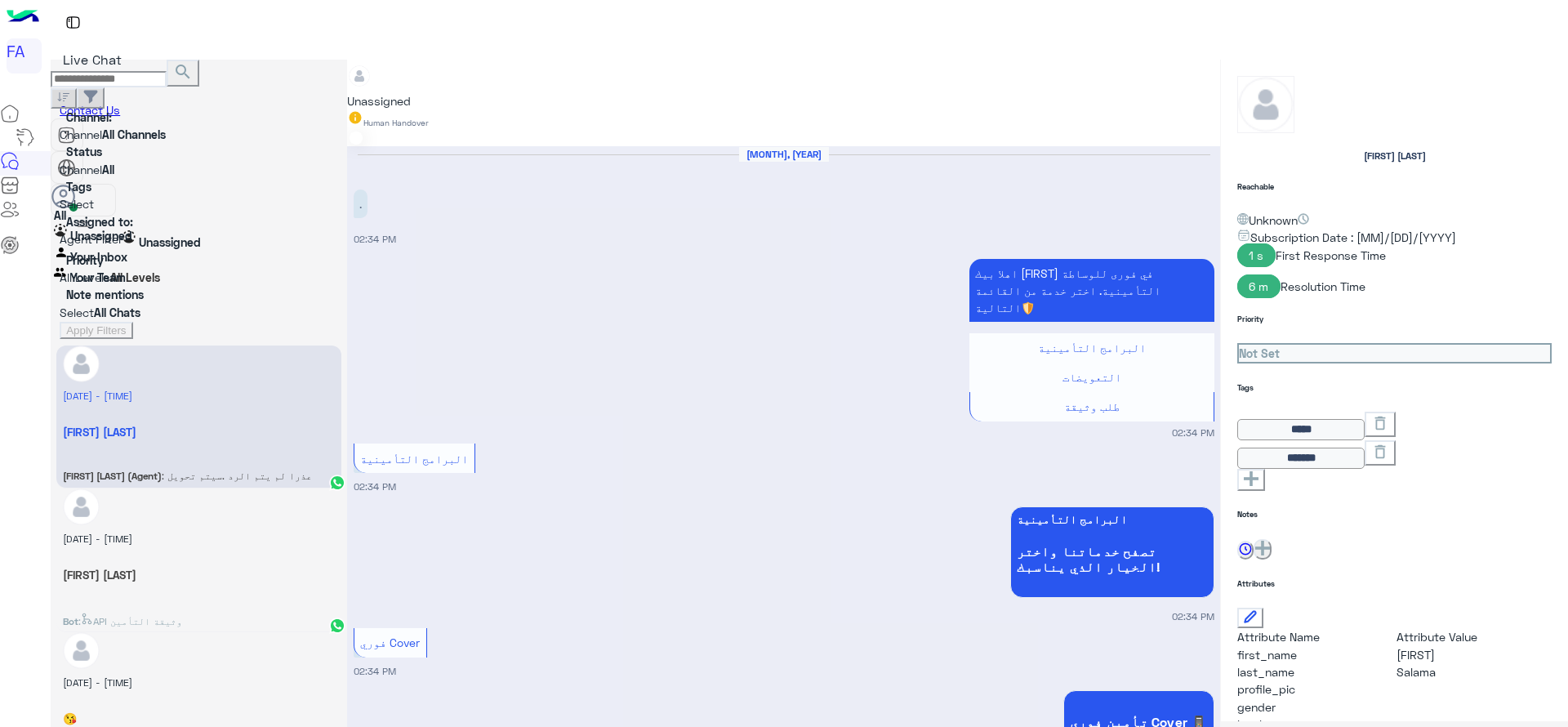 click on "Your Inbox" at bounding box center (99, 256) 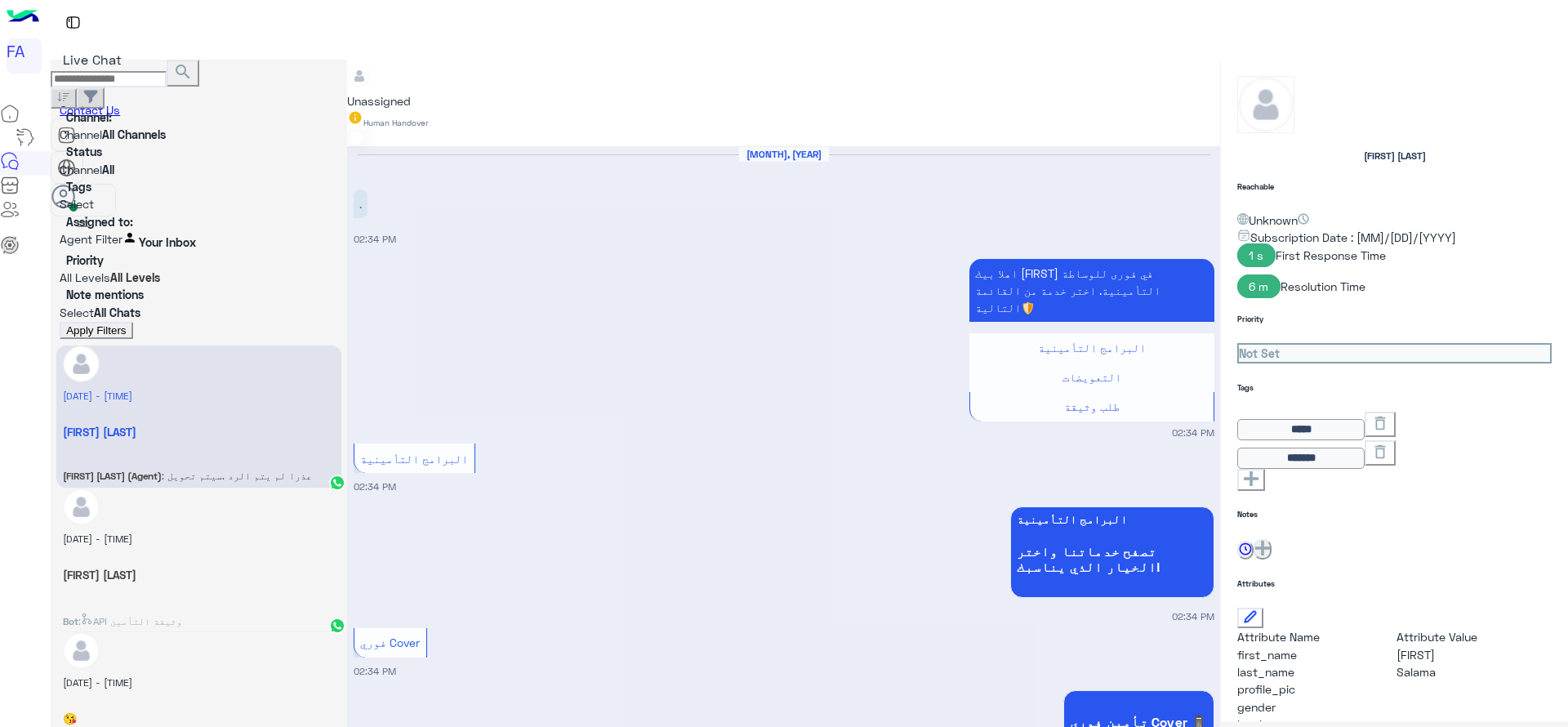 click on "Apply Filters" at bounding box center [96, 330] 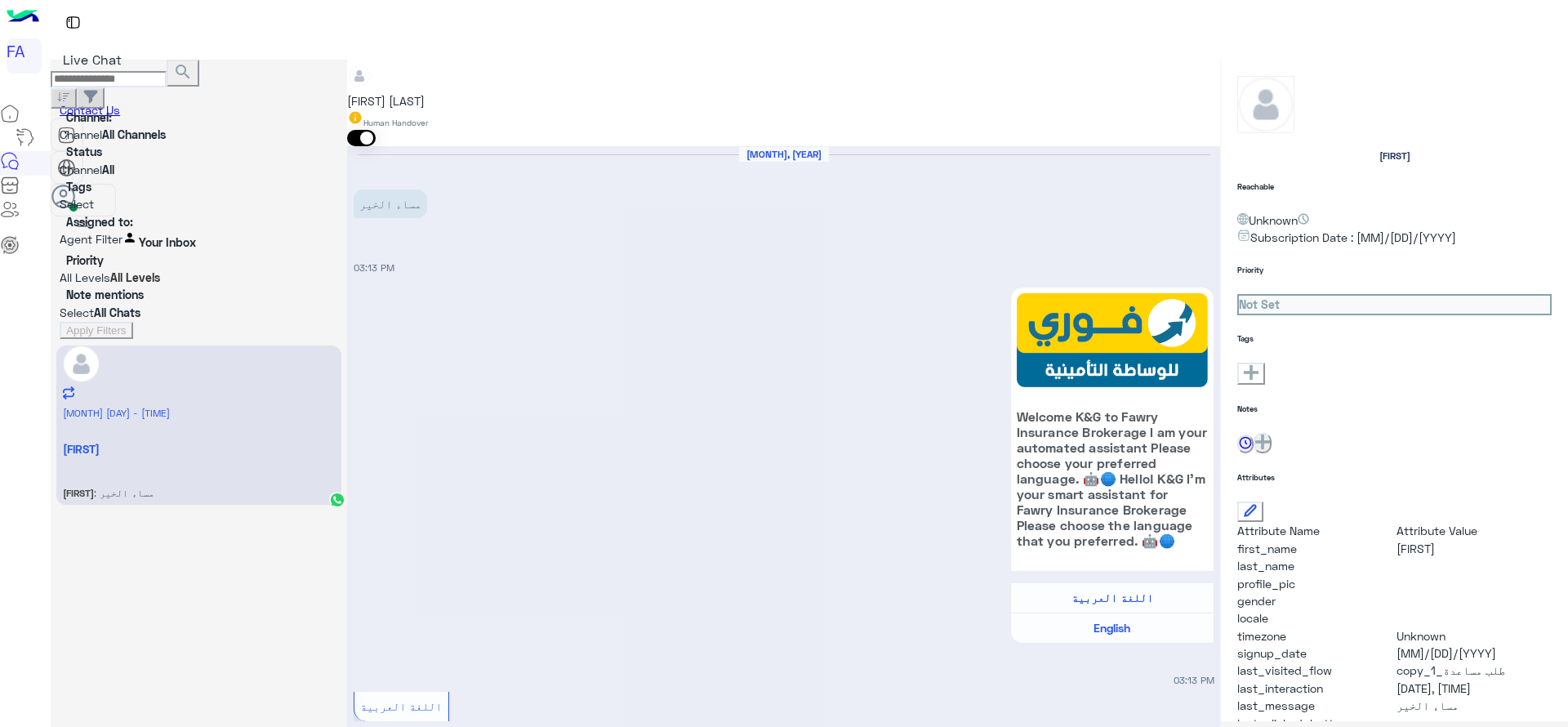 scroll, scrollTop: 1021, scrollLeft: 0, axis: vertical 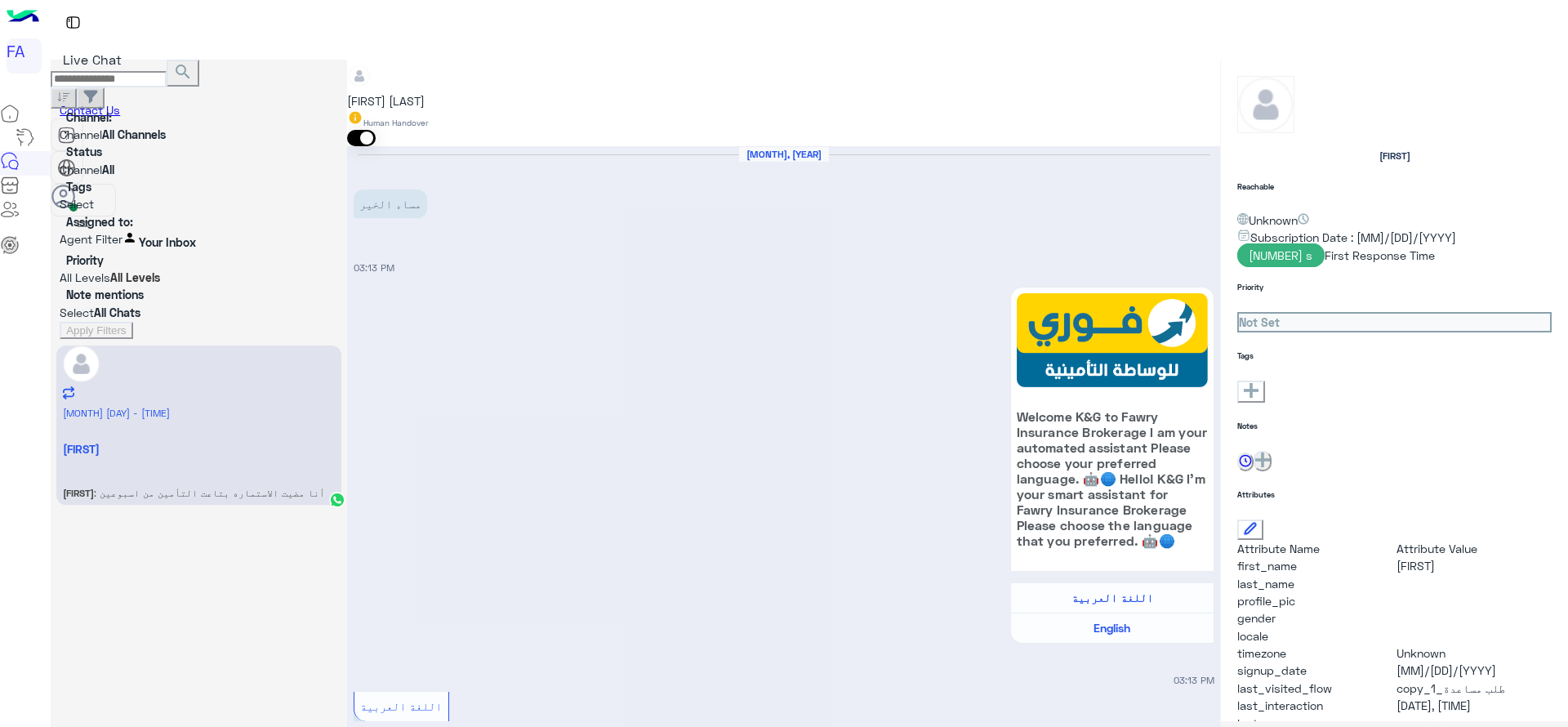 click at bounding box center (783, 2578) 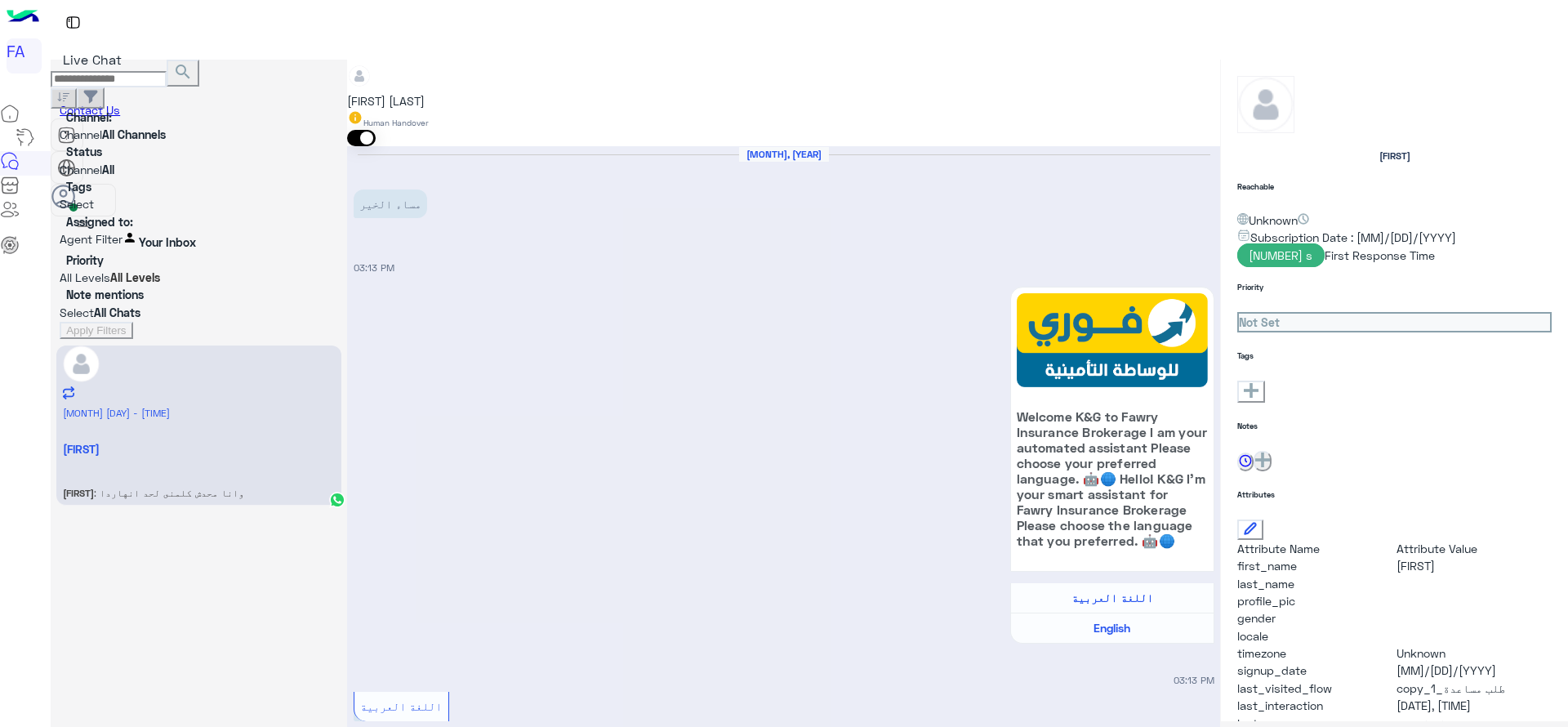 scroll, scrollTop: 1264, scrollLeft: 0, axis: vertical 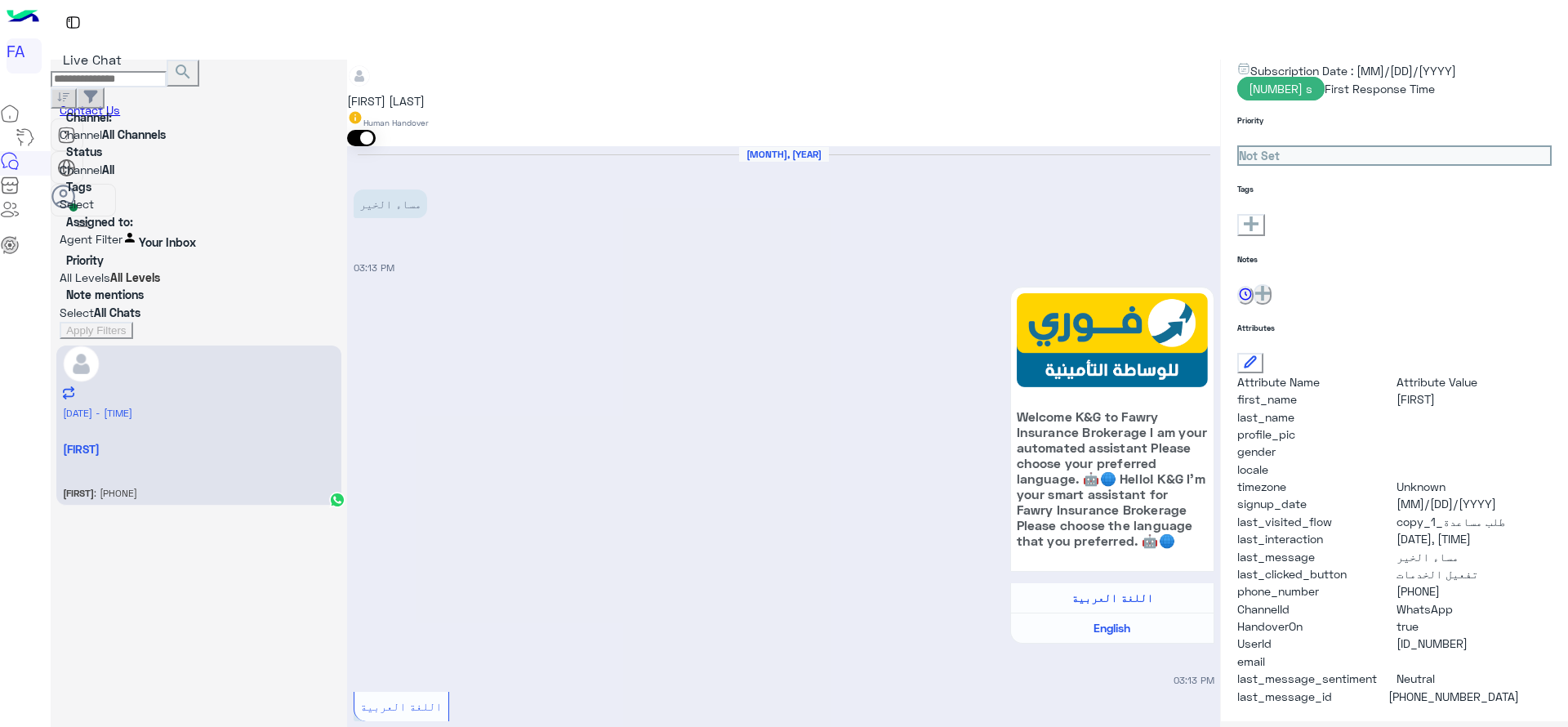 click on "[PHONE]" at bounding box center [1474, 399] 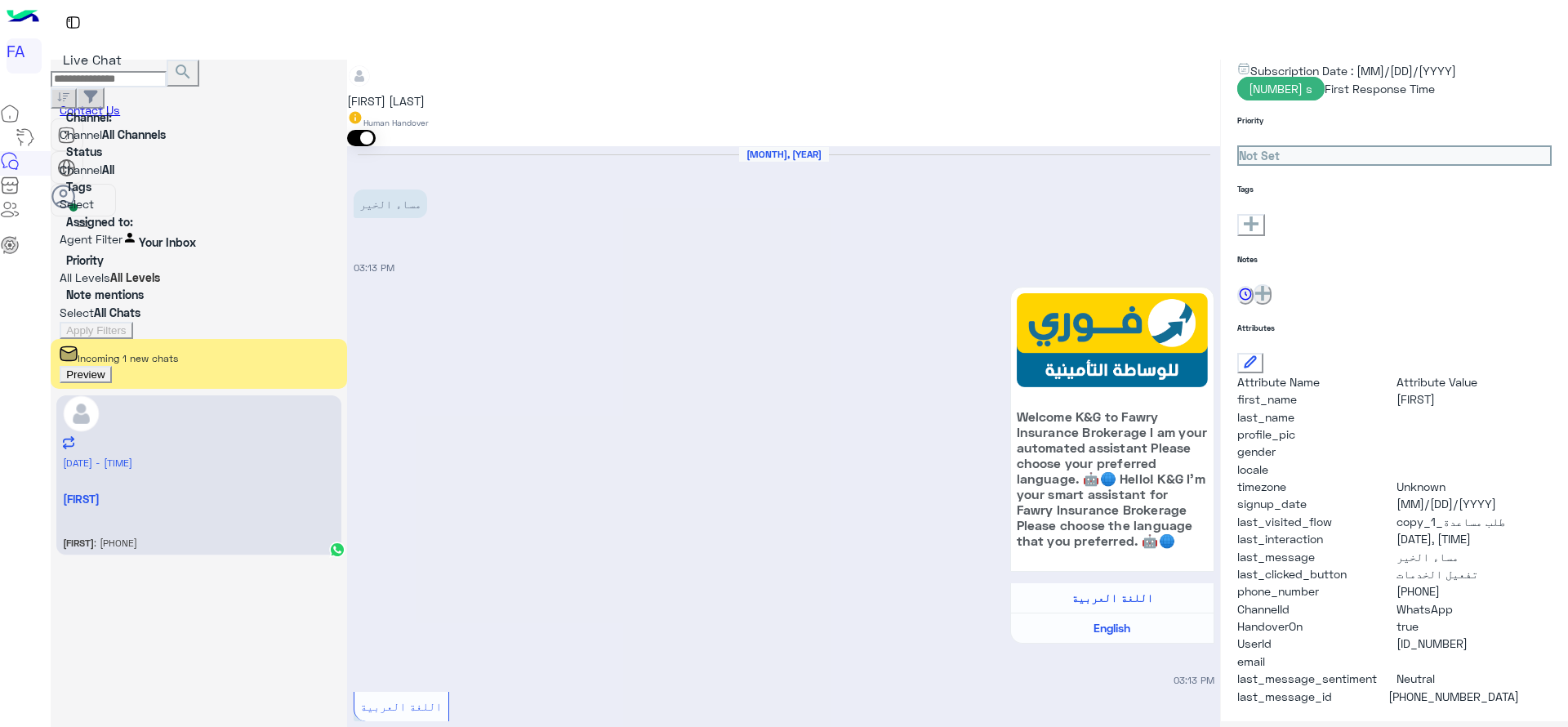 drag, startPoint x: 853, startPoint y: 601, endPoint x: 842, endPoint y: 600, distance: 11.045361 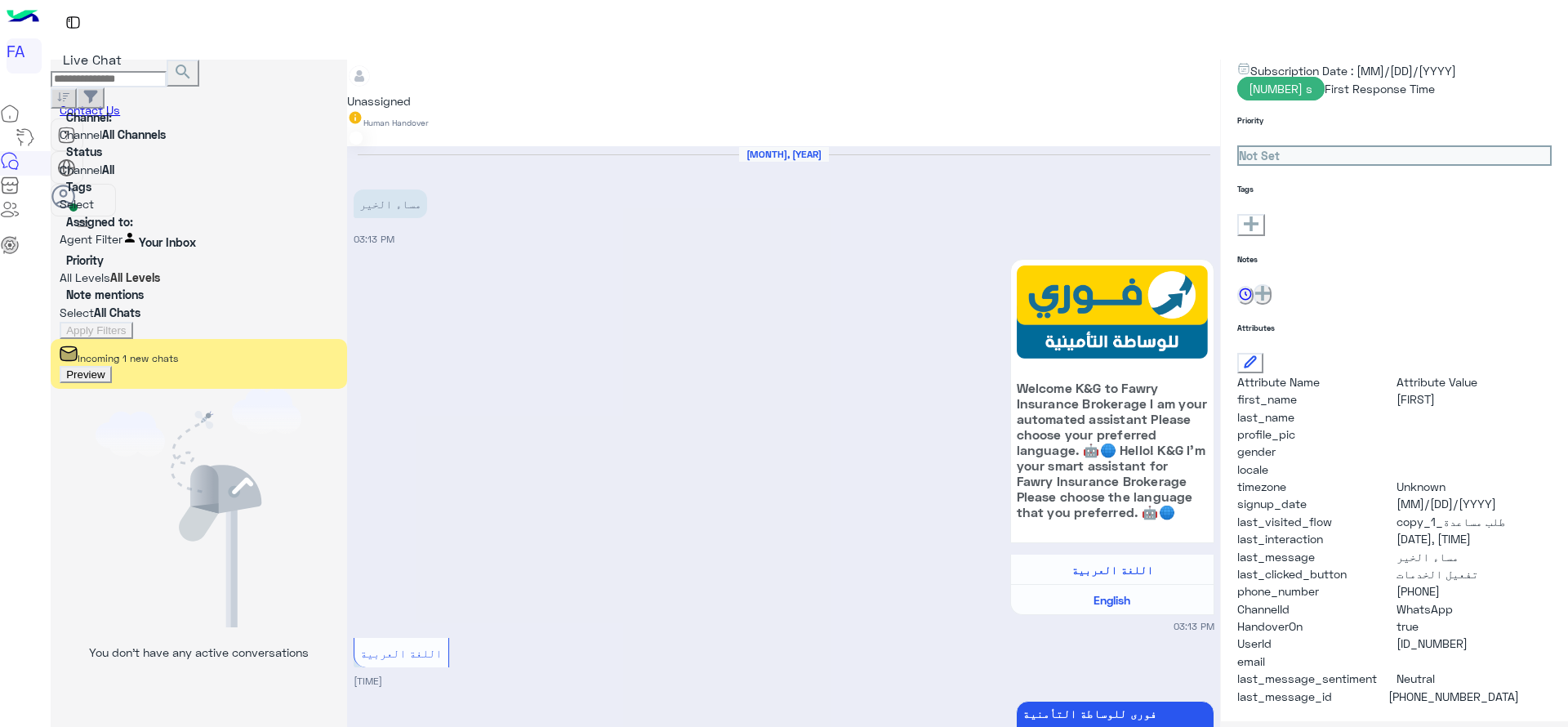 scroll, scrollTop: 1598, scrollLeft: 0, axis: vertical 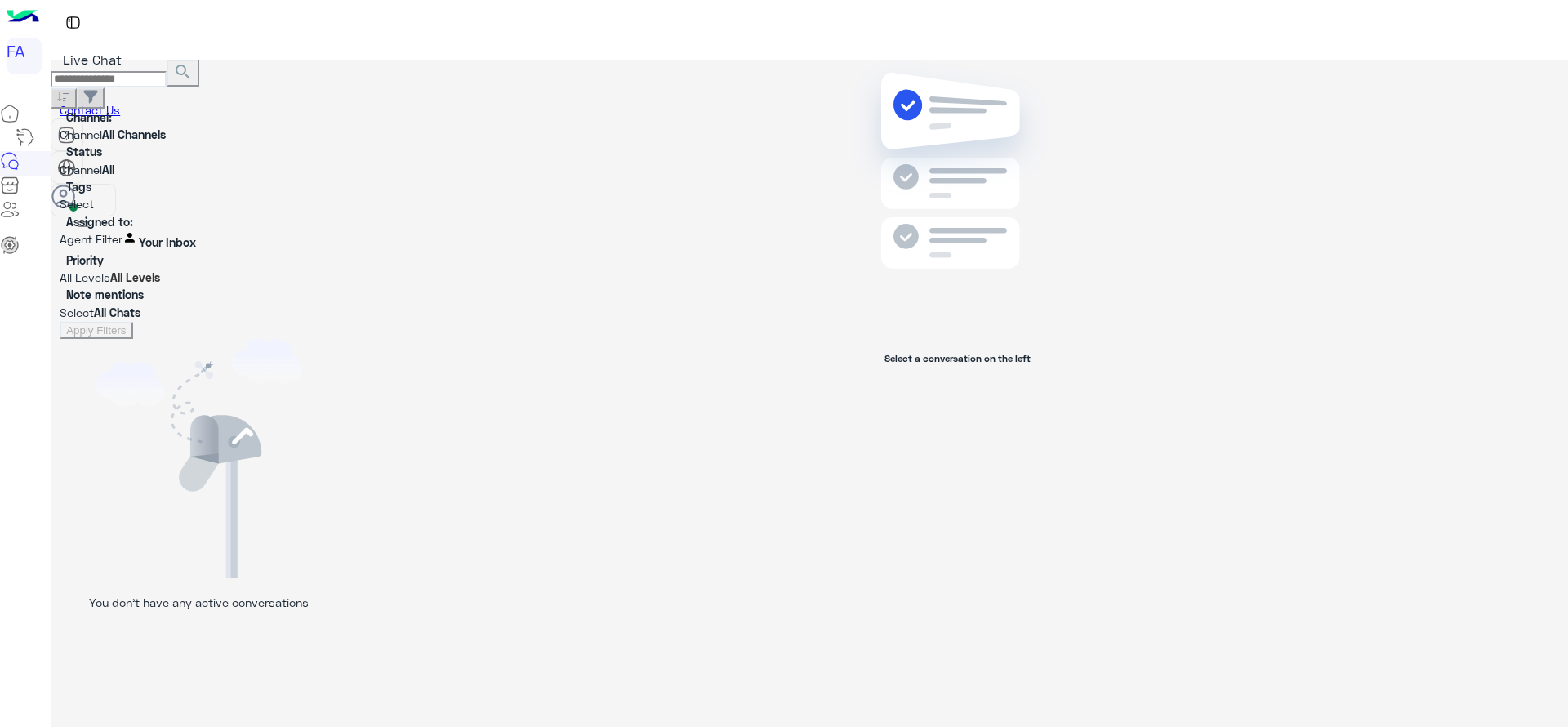 click on "Assigned to: Agent Filter Your Inbox" at bounding box center (198, 232) 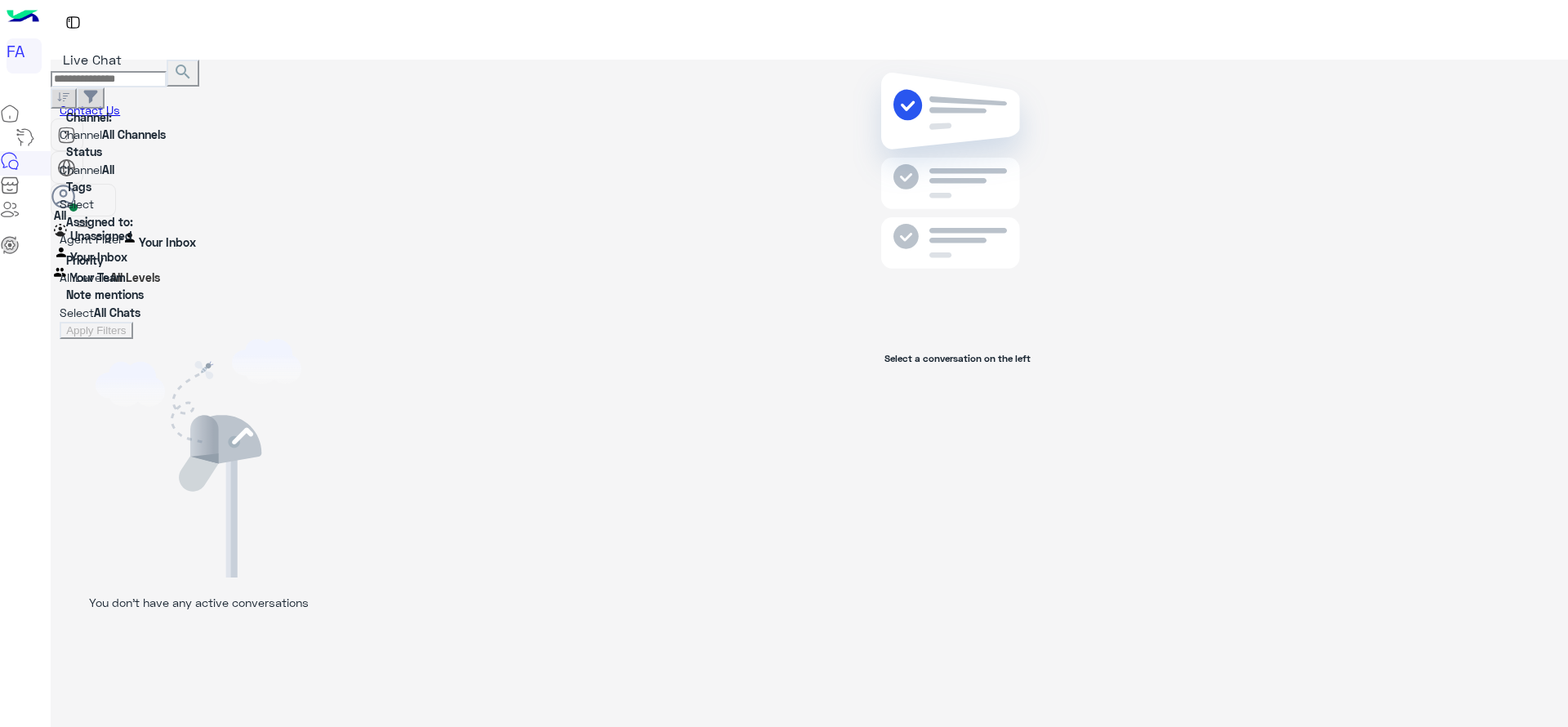click at bounding box center [338, 240] 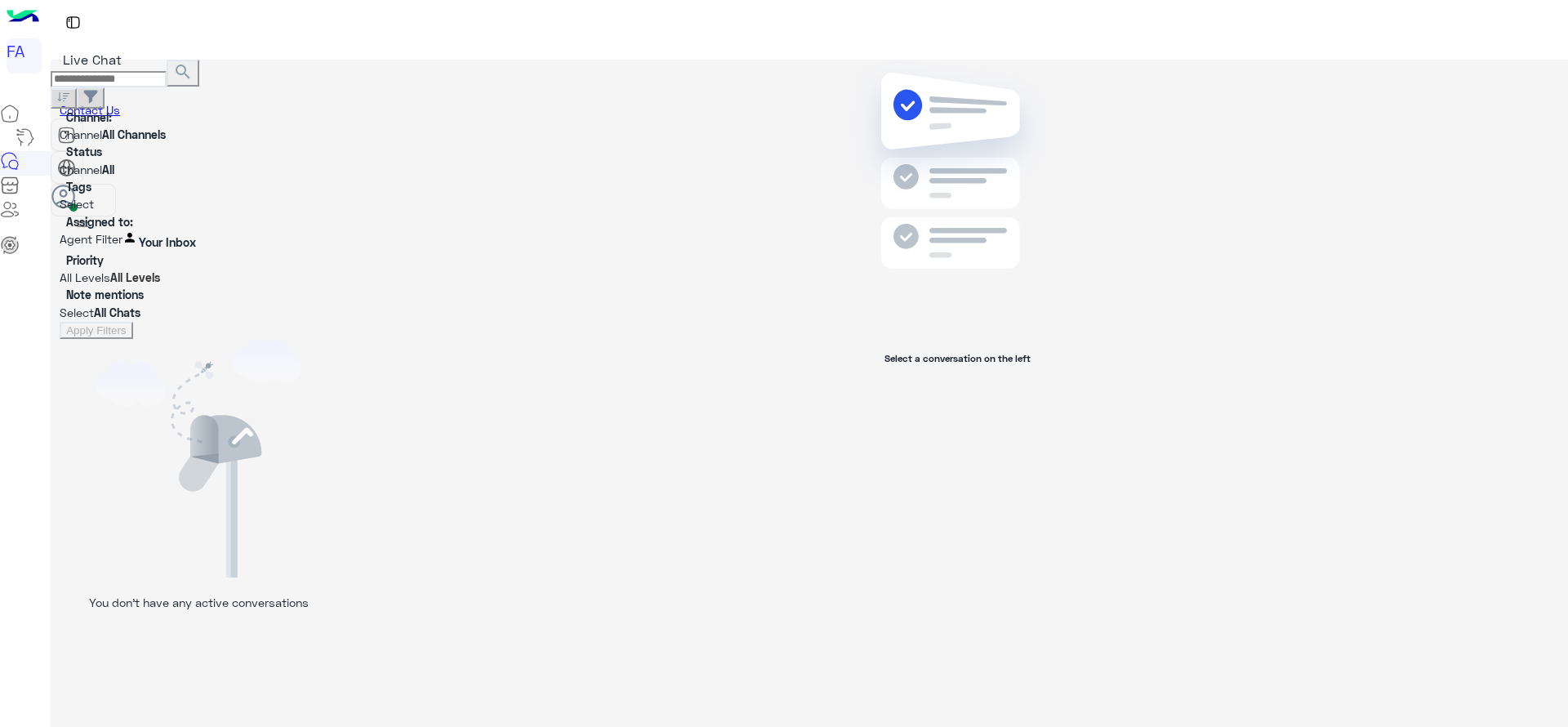 click at bounding box center (198, 239) 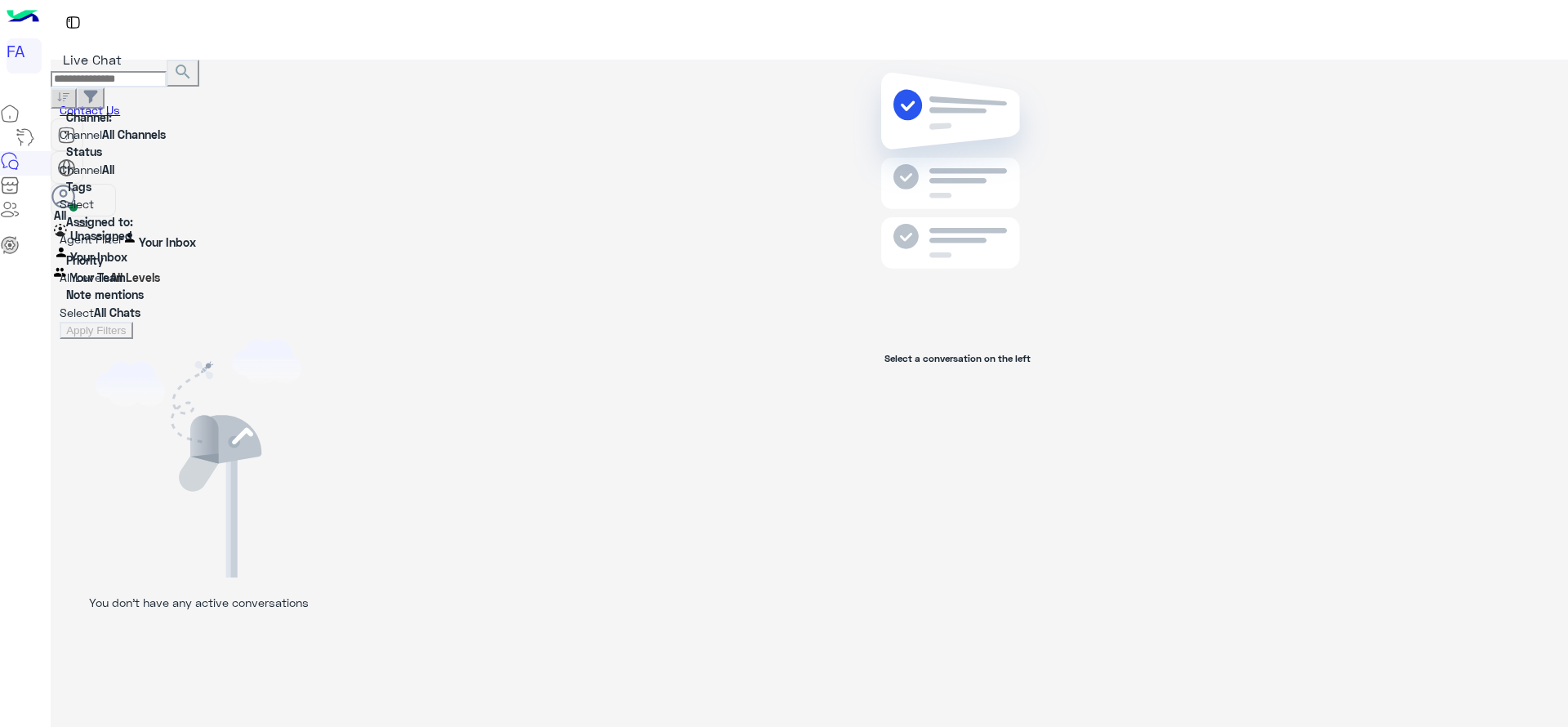 click on "Unassigned" at bounding box center (100, 234) 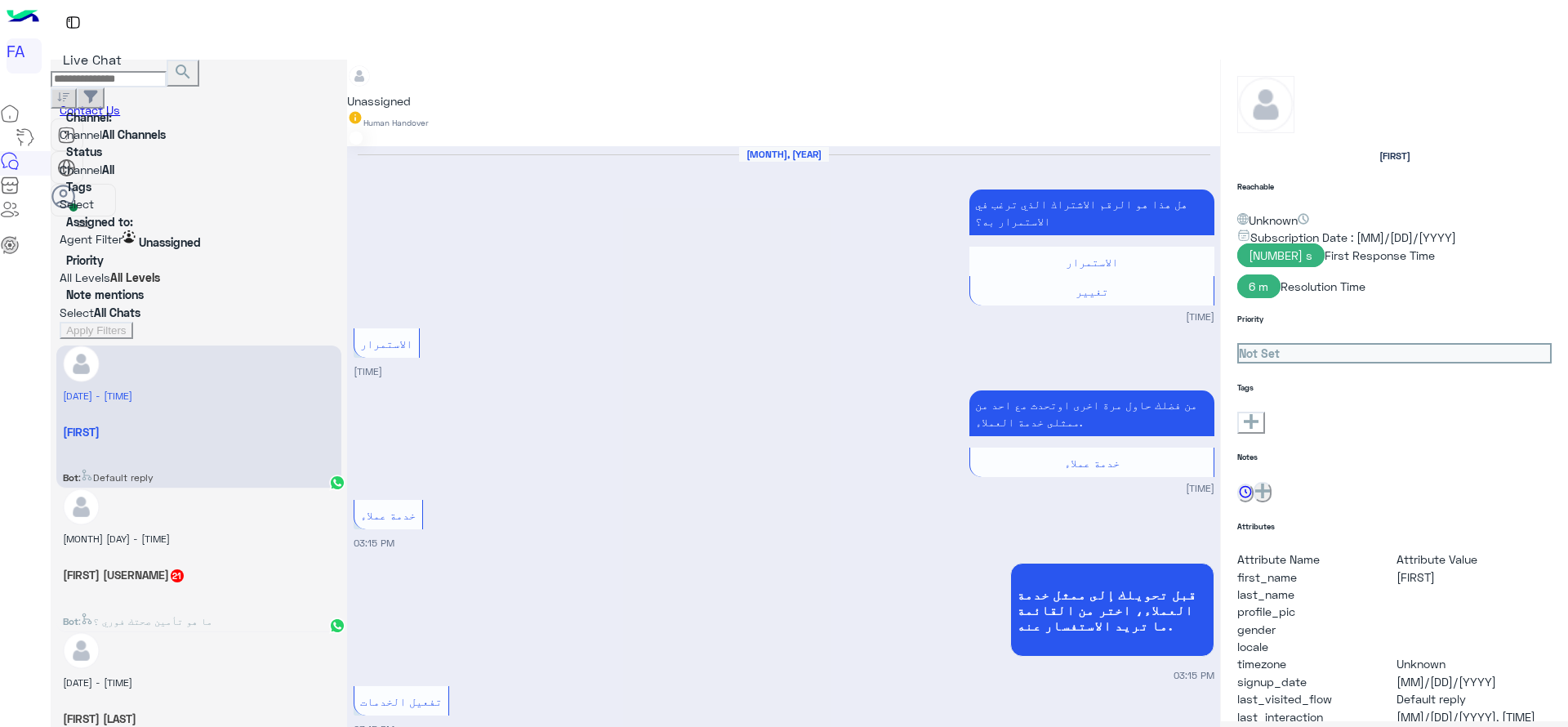 scroll, scrollTop: 893, scrollLeft: 0, axis: vertical 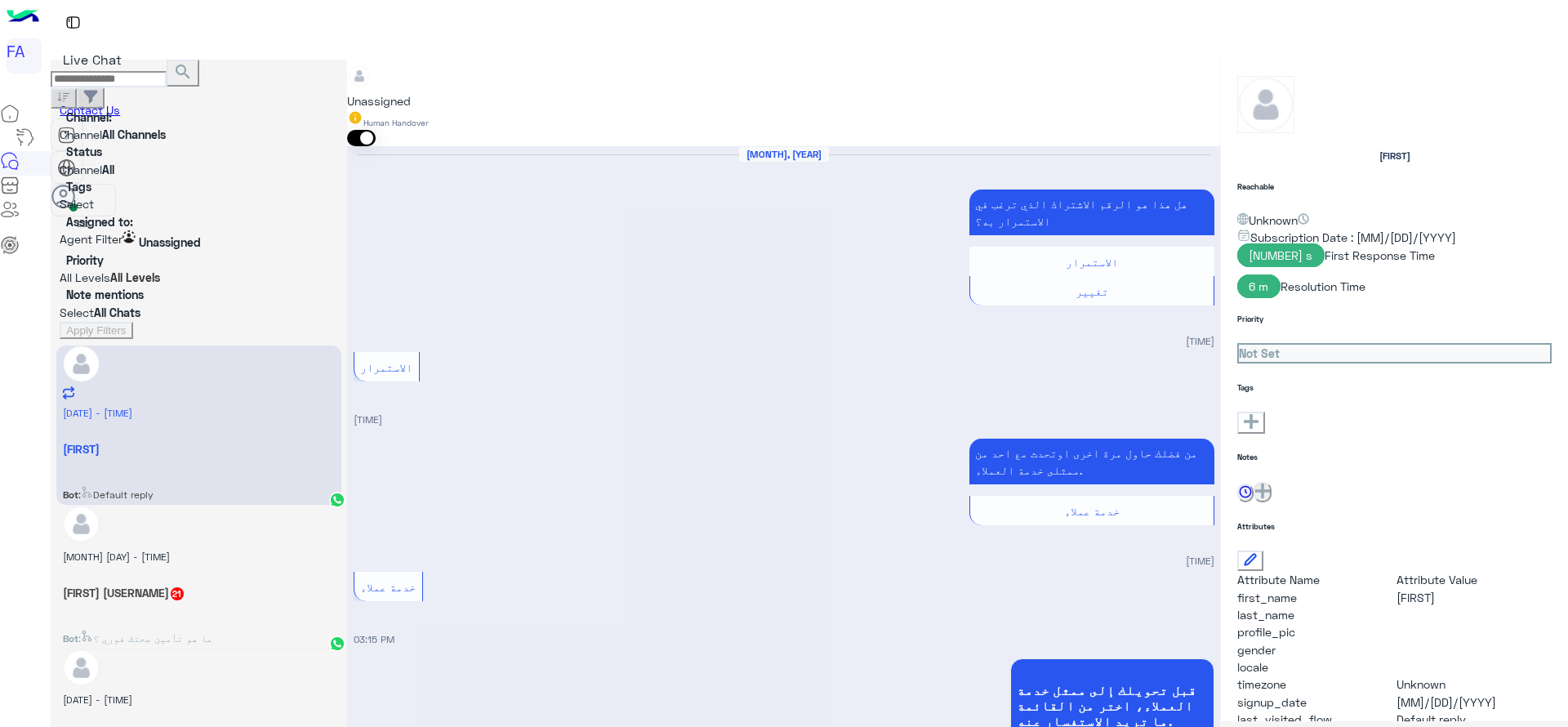 click at bounding box center (783, 2311) 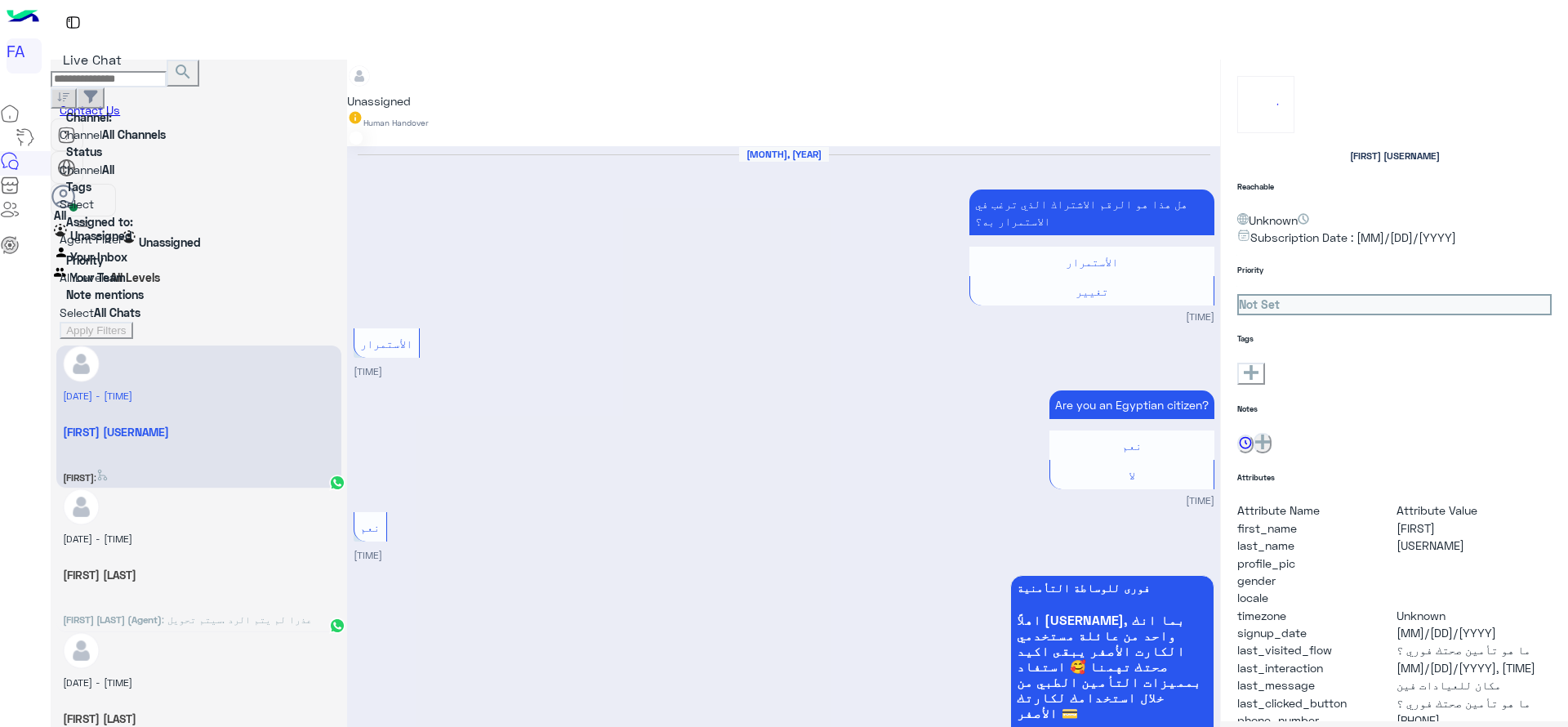 click on "All Unassigned Your Inbox Your Team" at bounding box center (100, 247) 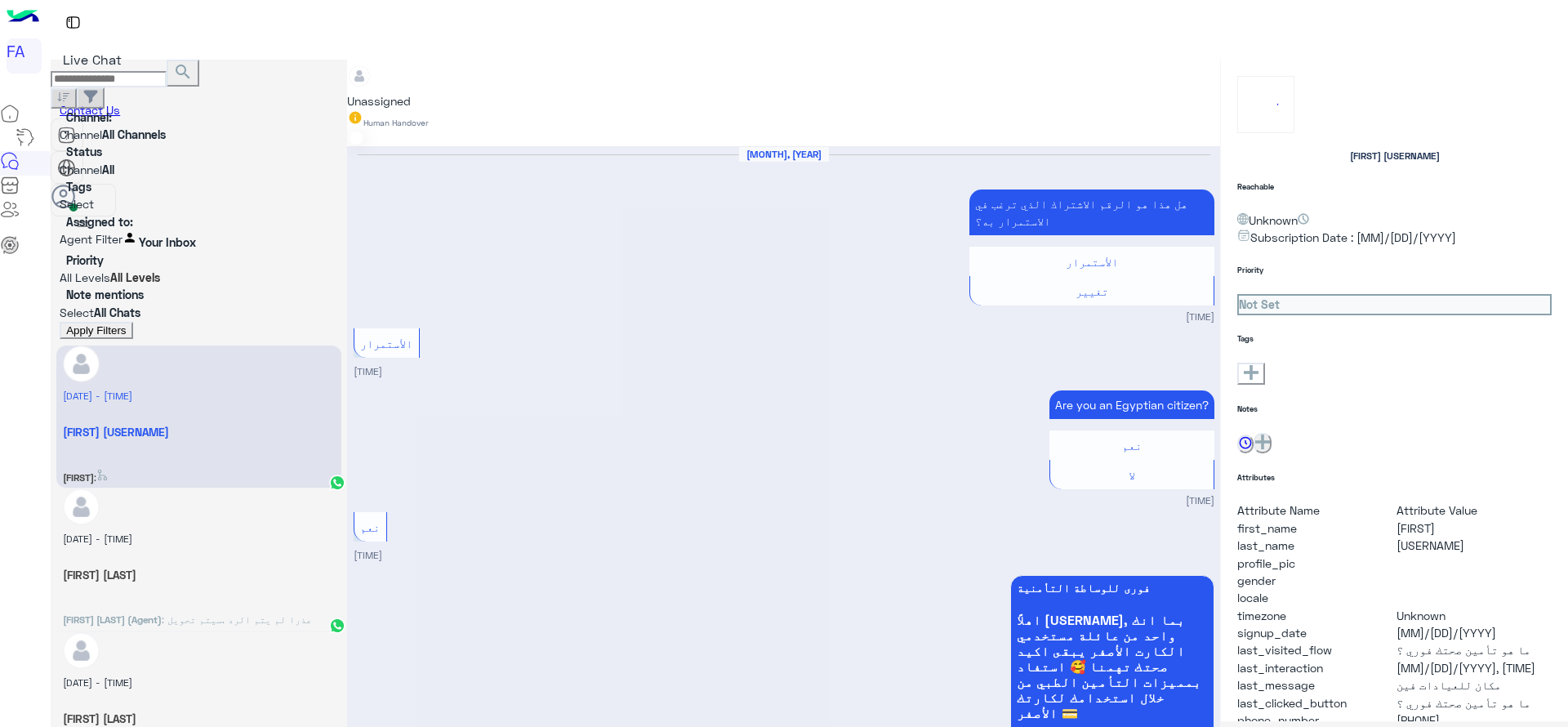 click on "Apply Filters" at bounding box center [96, 330] 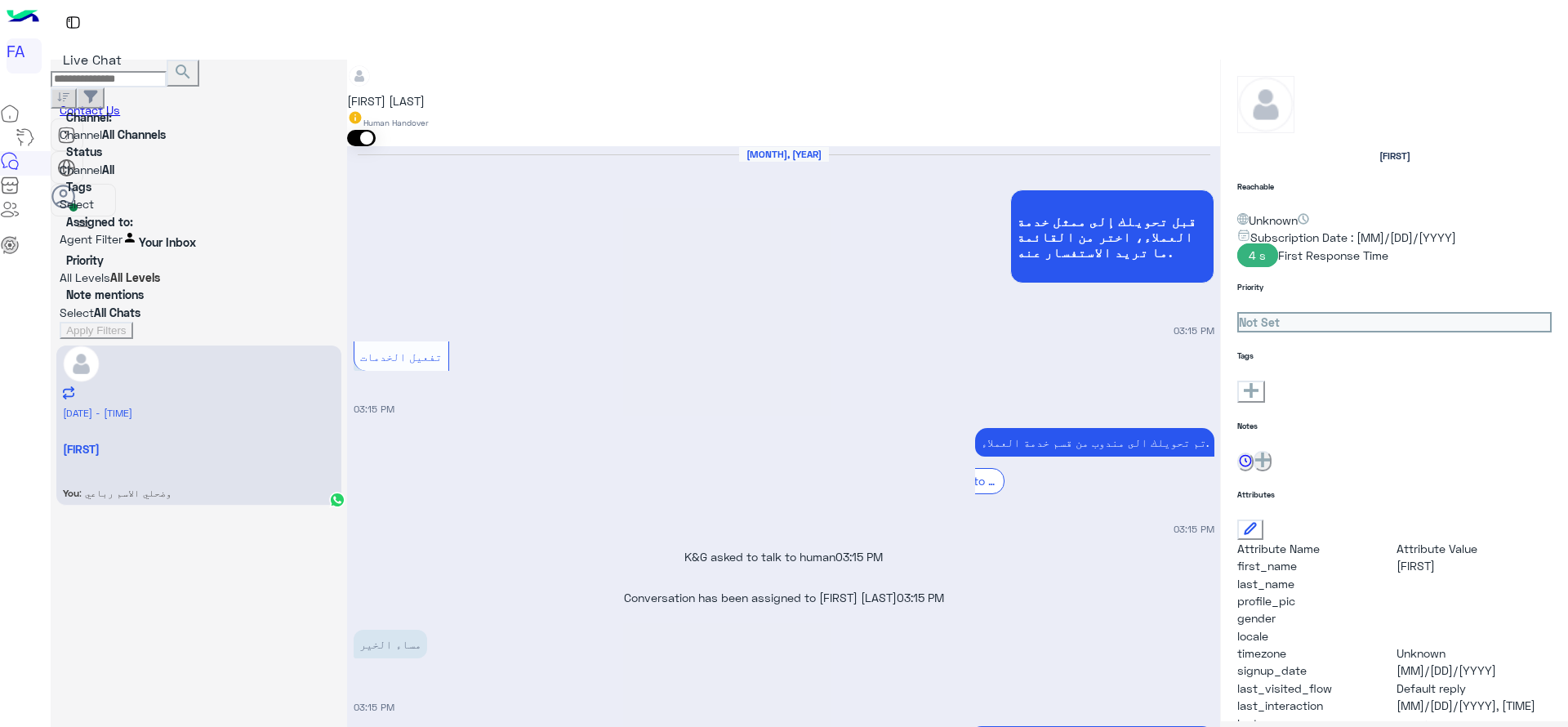 scroll, scrollTop: 777, scrollLeft: 0, axis: vertical 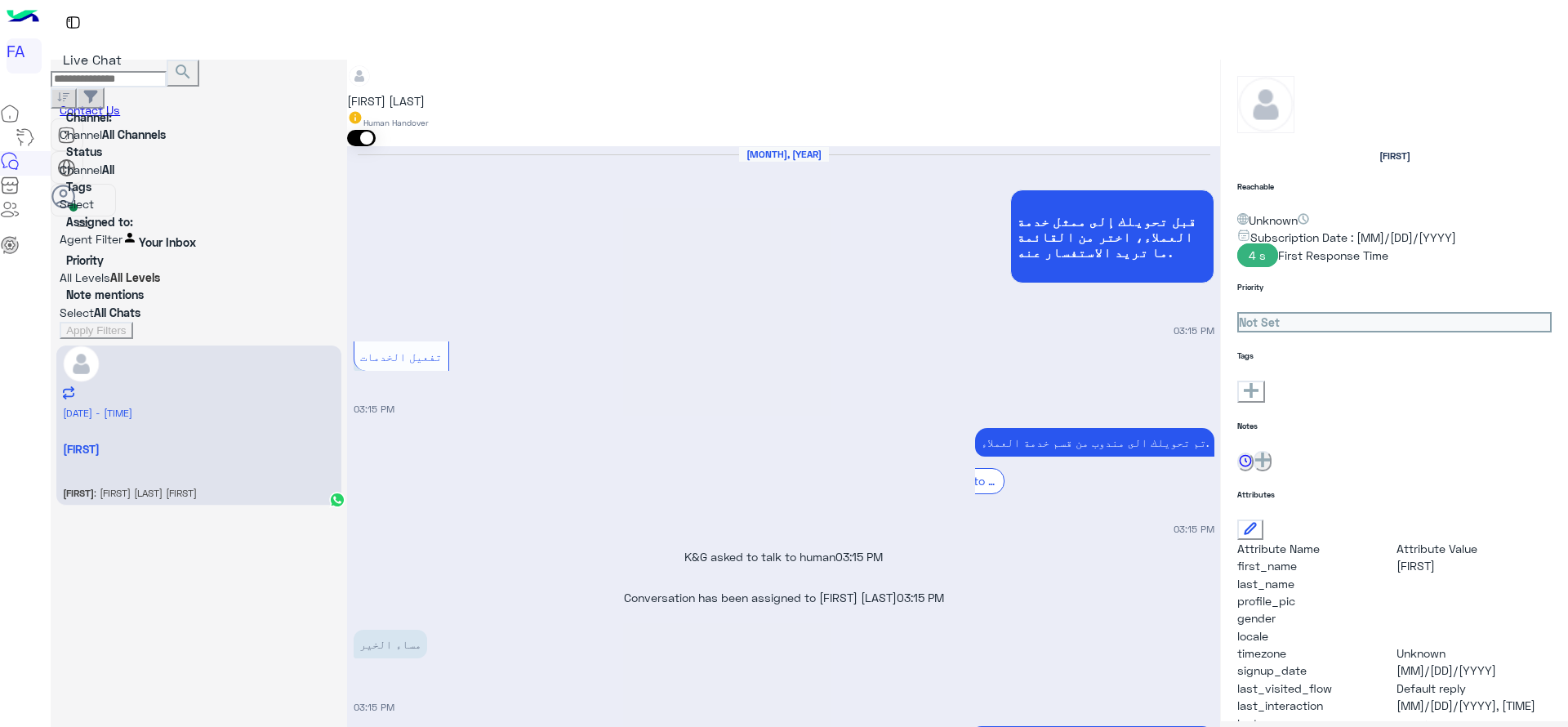 click at bounding box center (783, 2152) 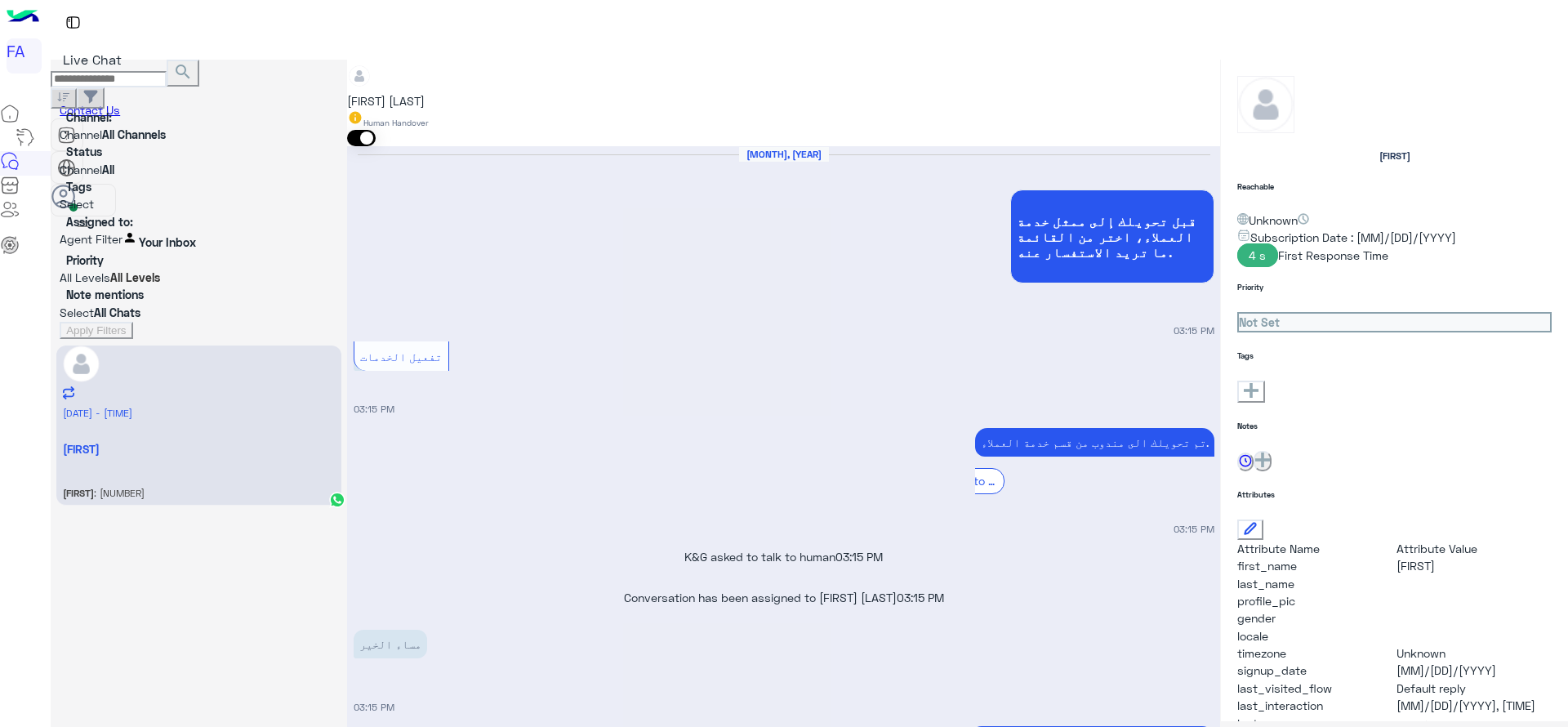 scroll, scrollTop: 1026, scrollLeft: 0, axis: vertical 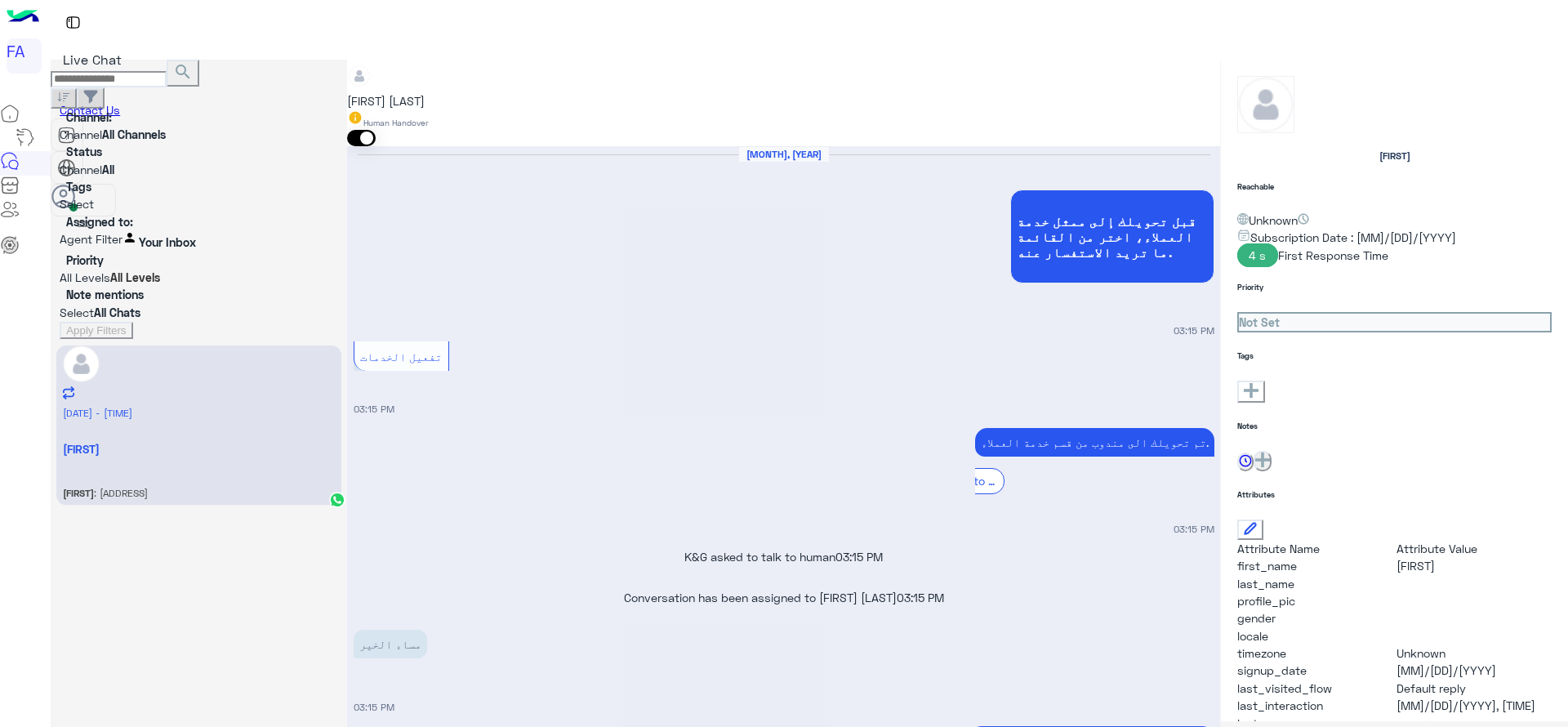 click on "[FIRST] [LAST] [MIDDLE_NAME]" at bounding box center [443, 2014] 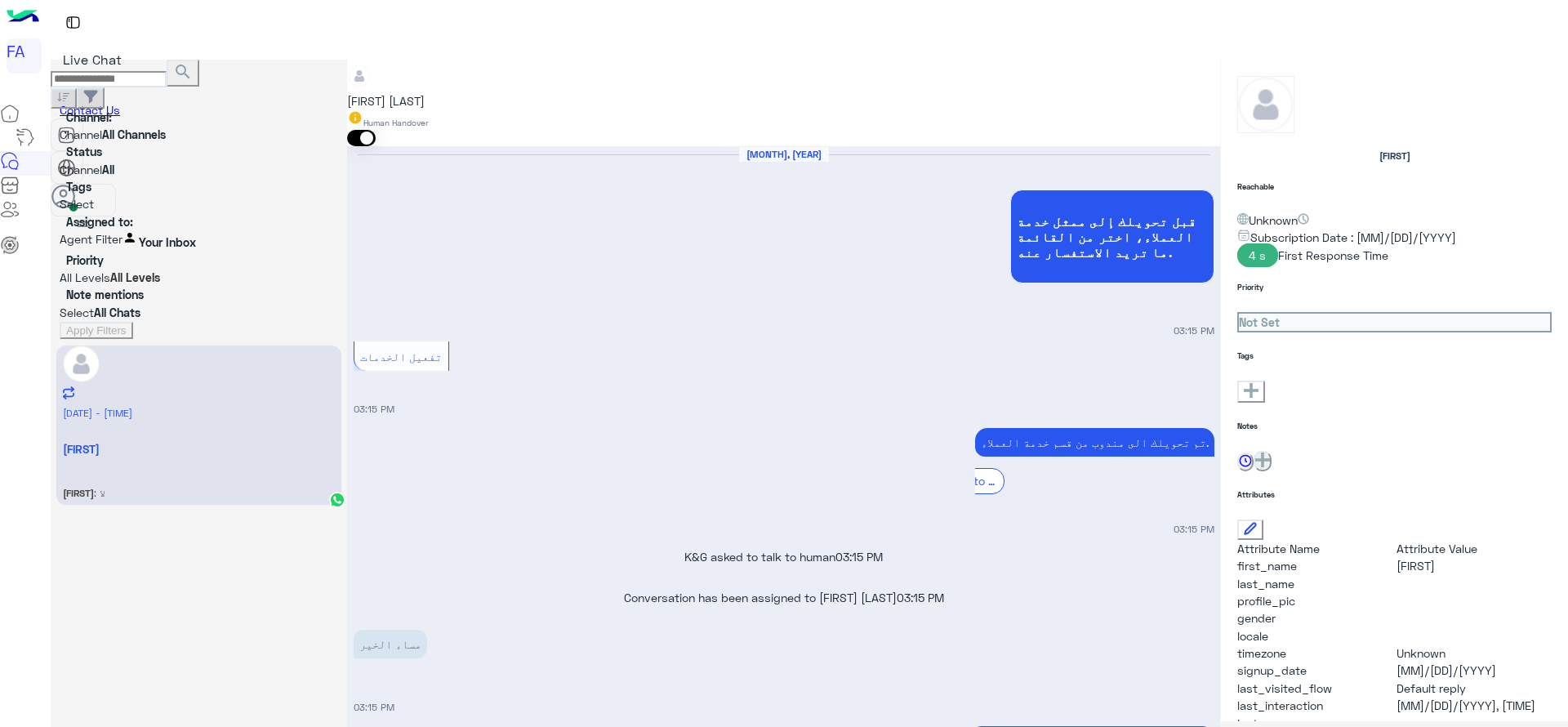 scroll, scrollTop: 1090, scrollLeft: 0, axis: vertical 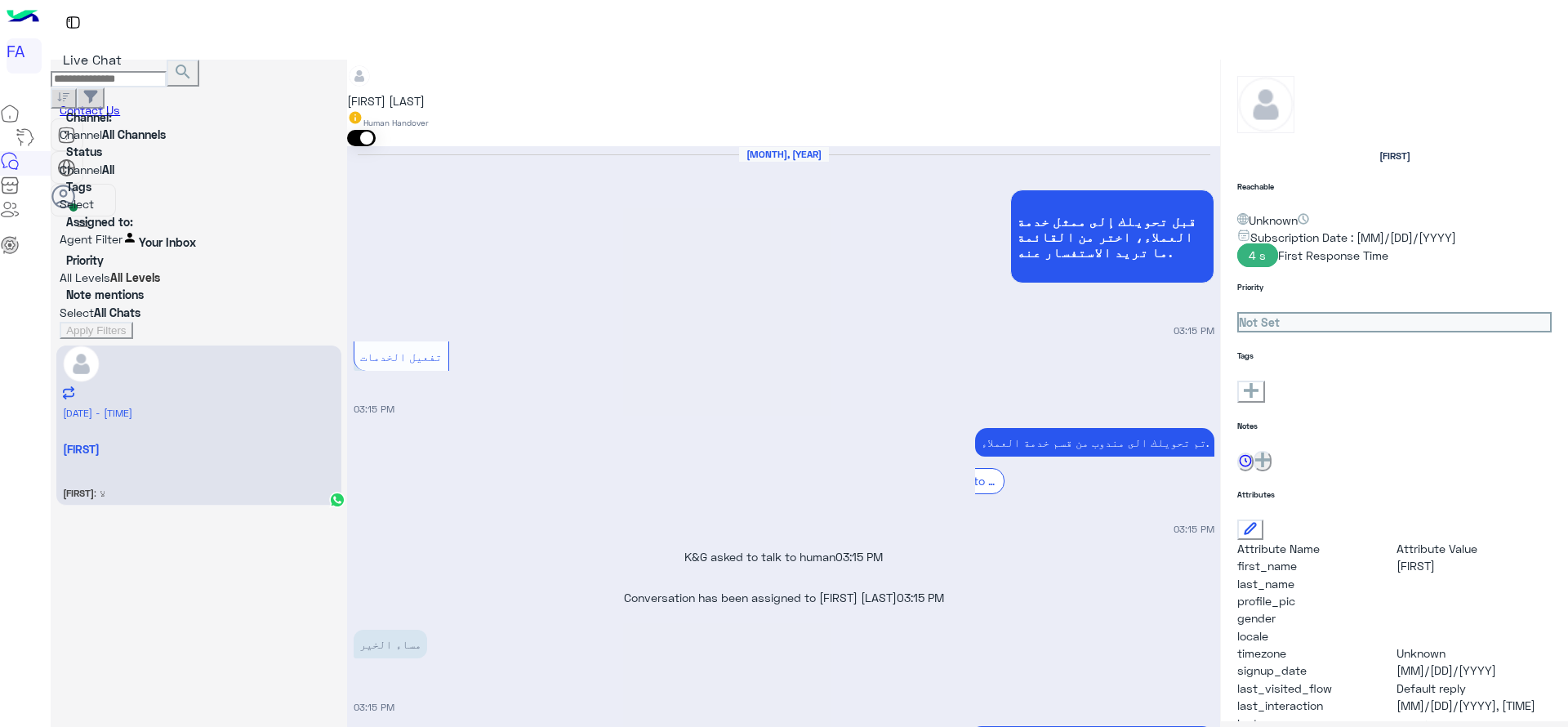 click on "[NUMBER] [STREET] [DISTRICT]" at bounding box center (442, 2414) 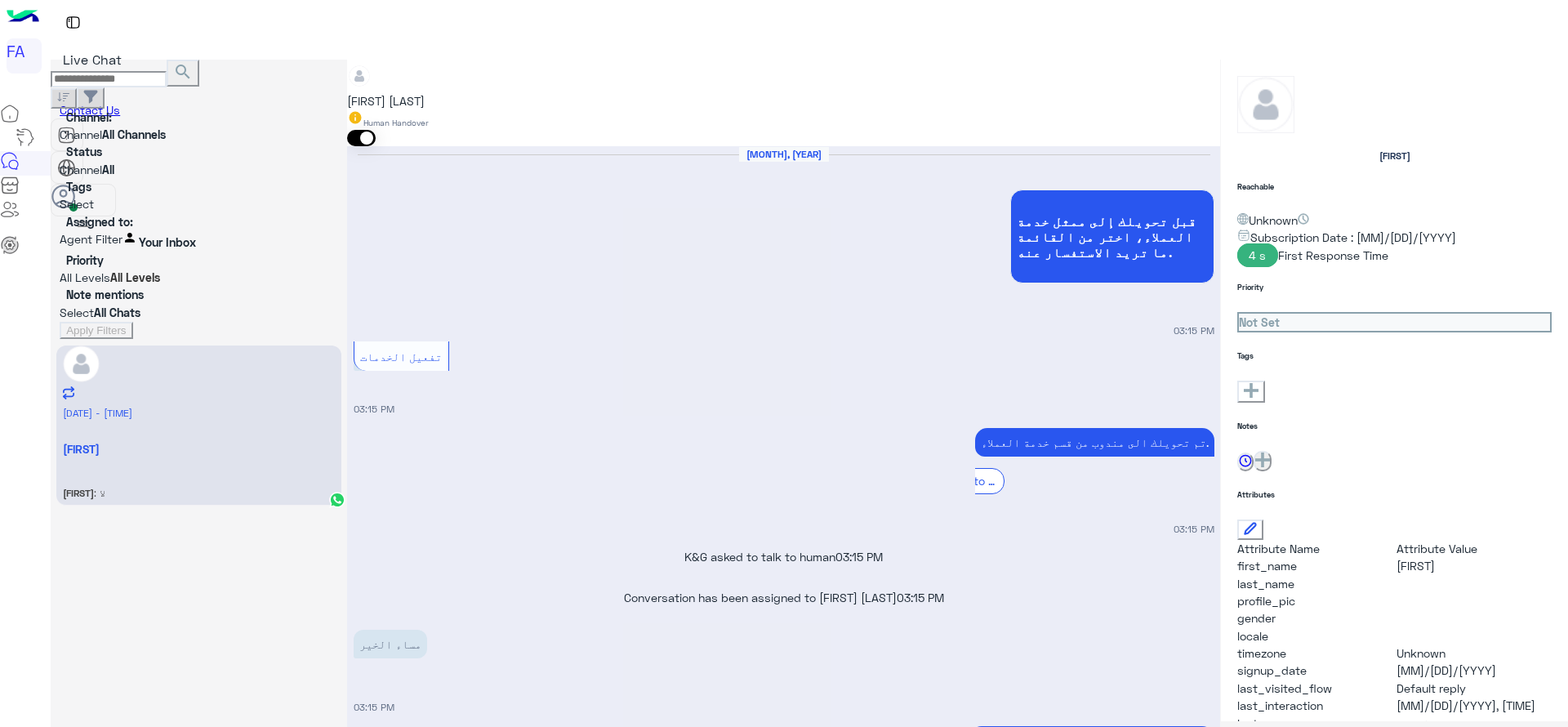 click on "[UNIQUE_ID]" at bounding box center [391, 2317] 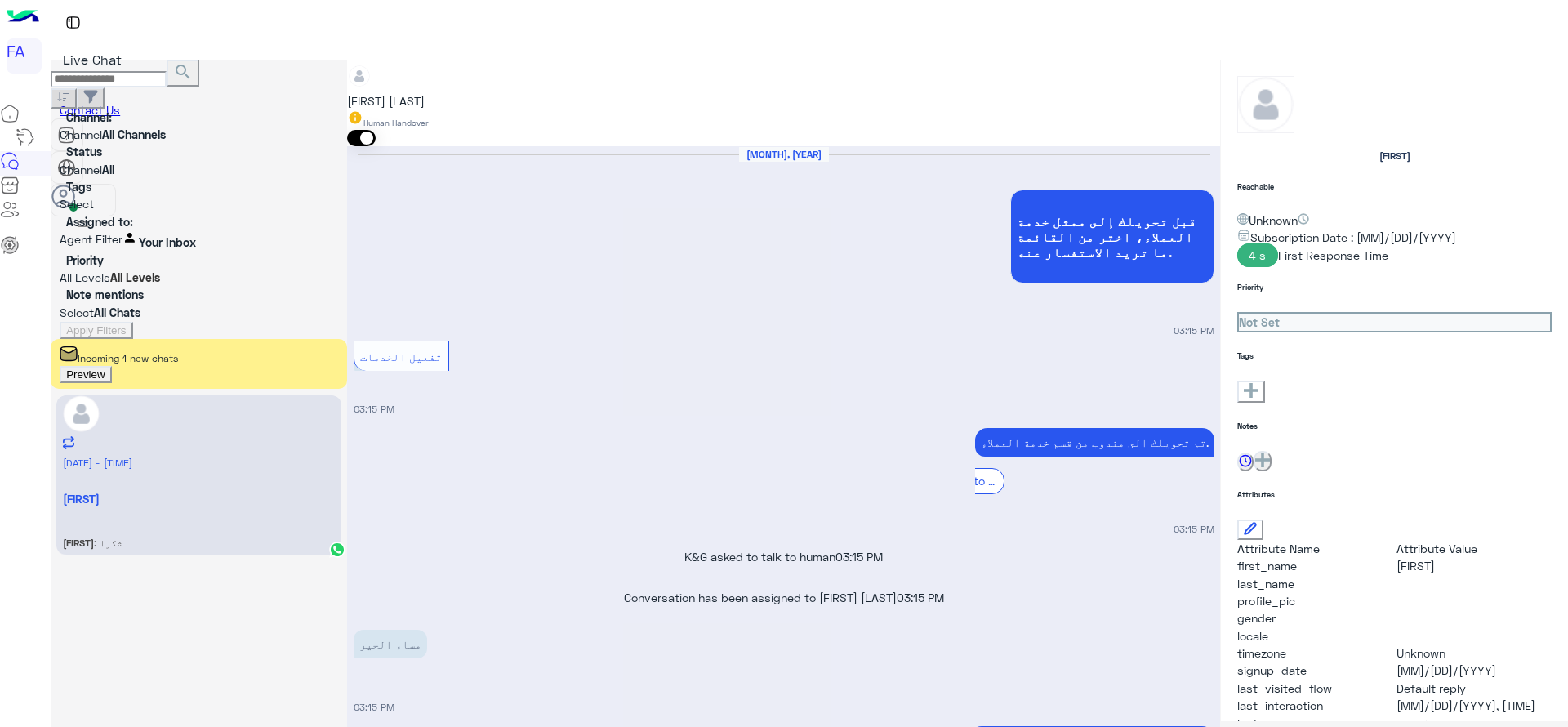 scroll, scrollTop: 1810, scrollLeft: 0, axis: vertical 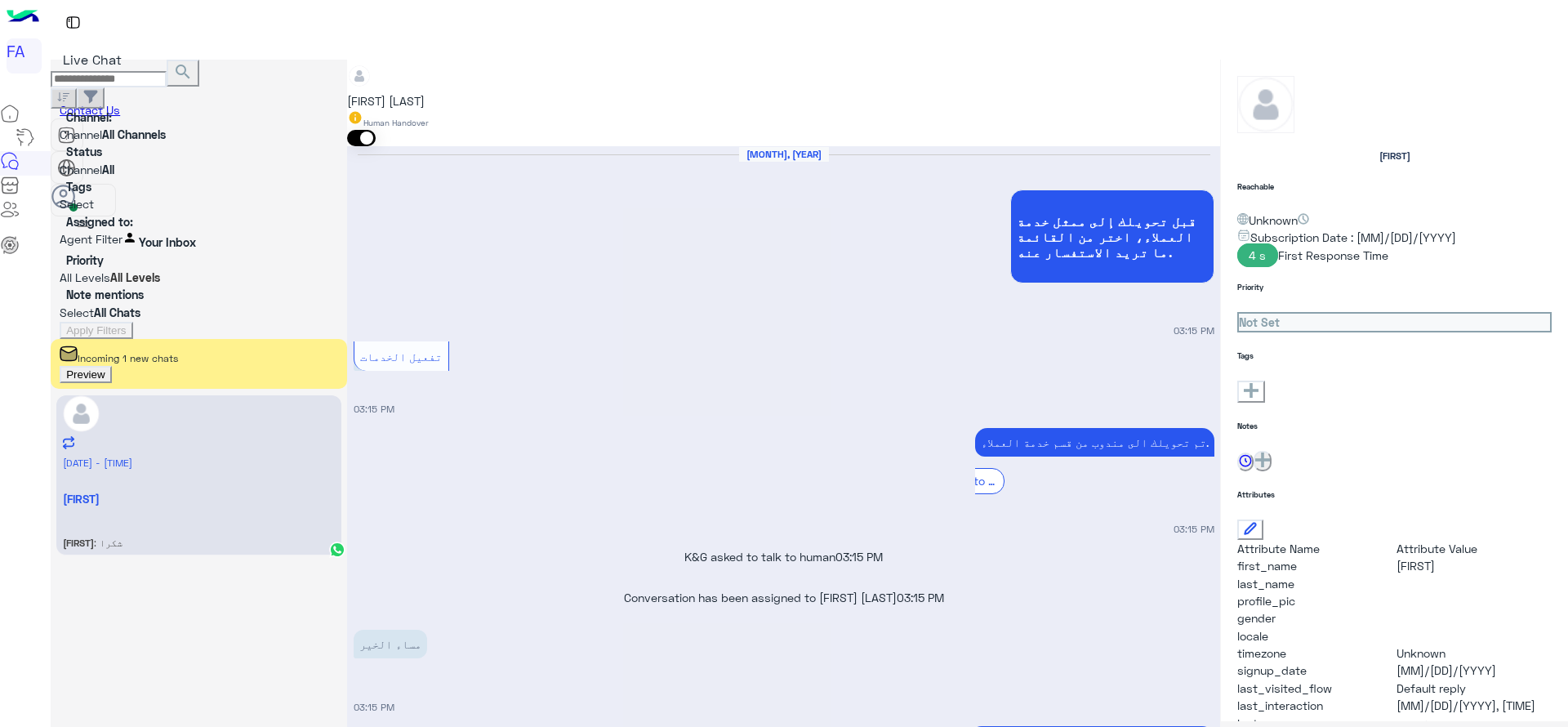 click at bounding box center (1251, 390) 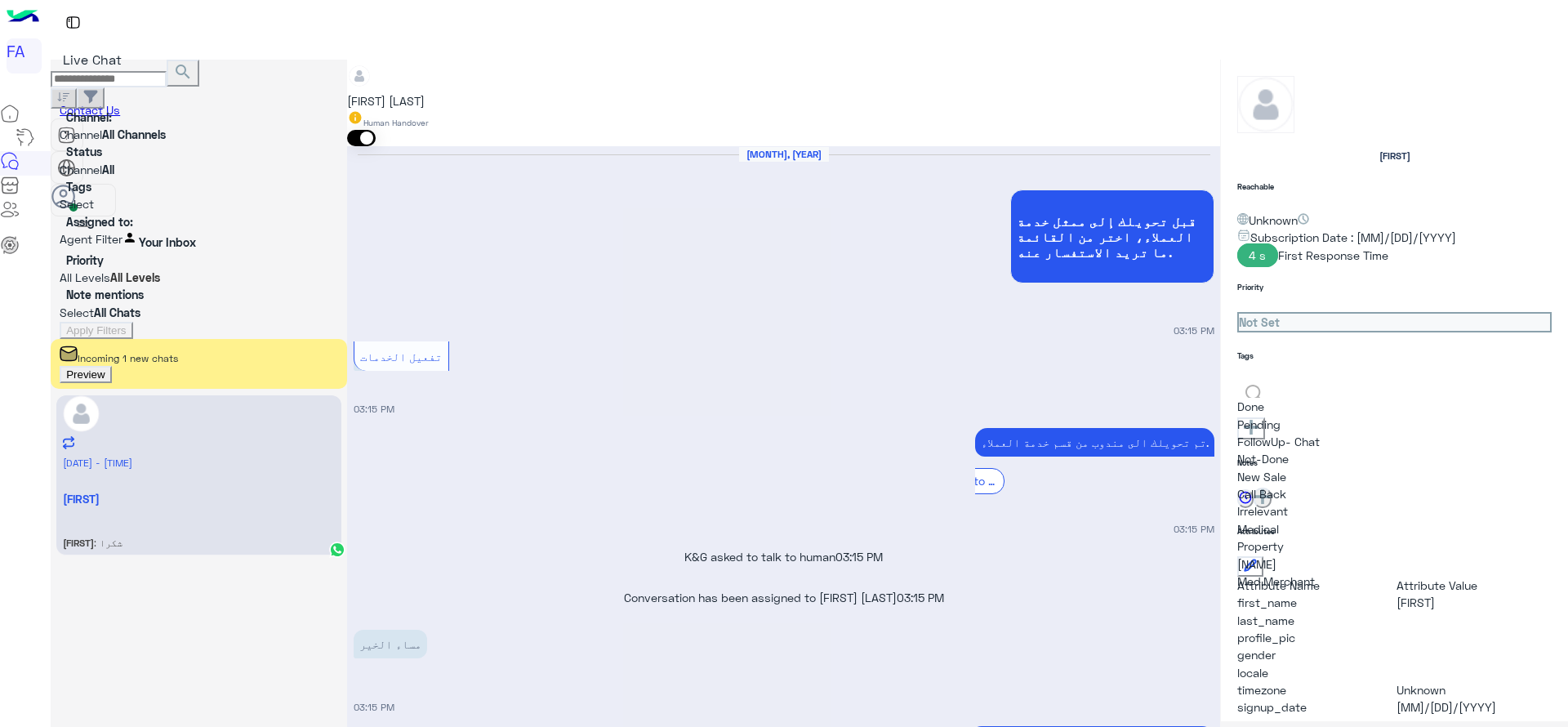 scroll, scrollTop: 1810, scrollLeft: 0, axis: vertical 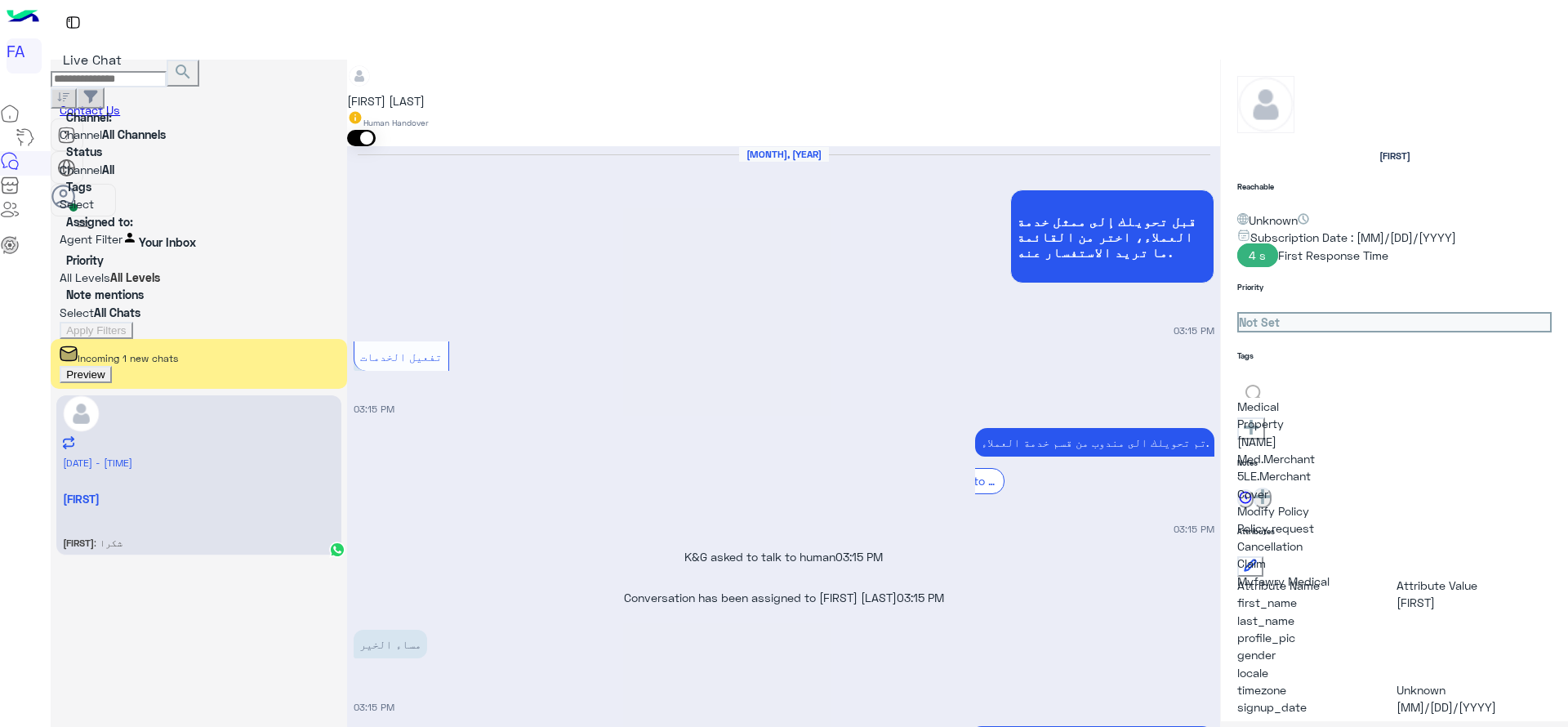 click on "Medical" at bounding box center [1290, 406] 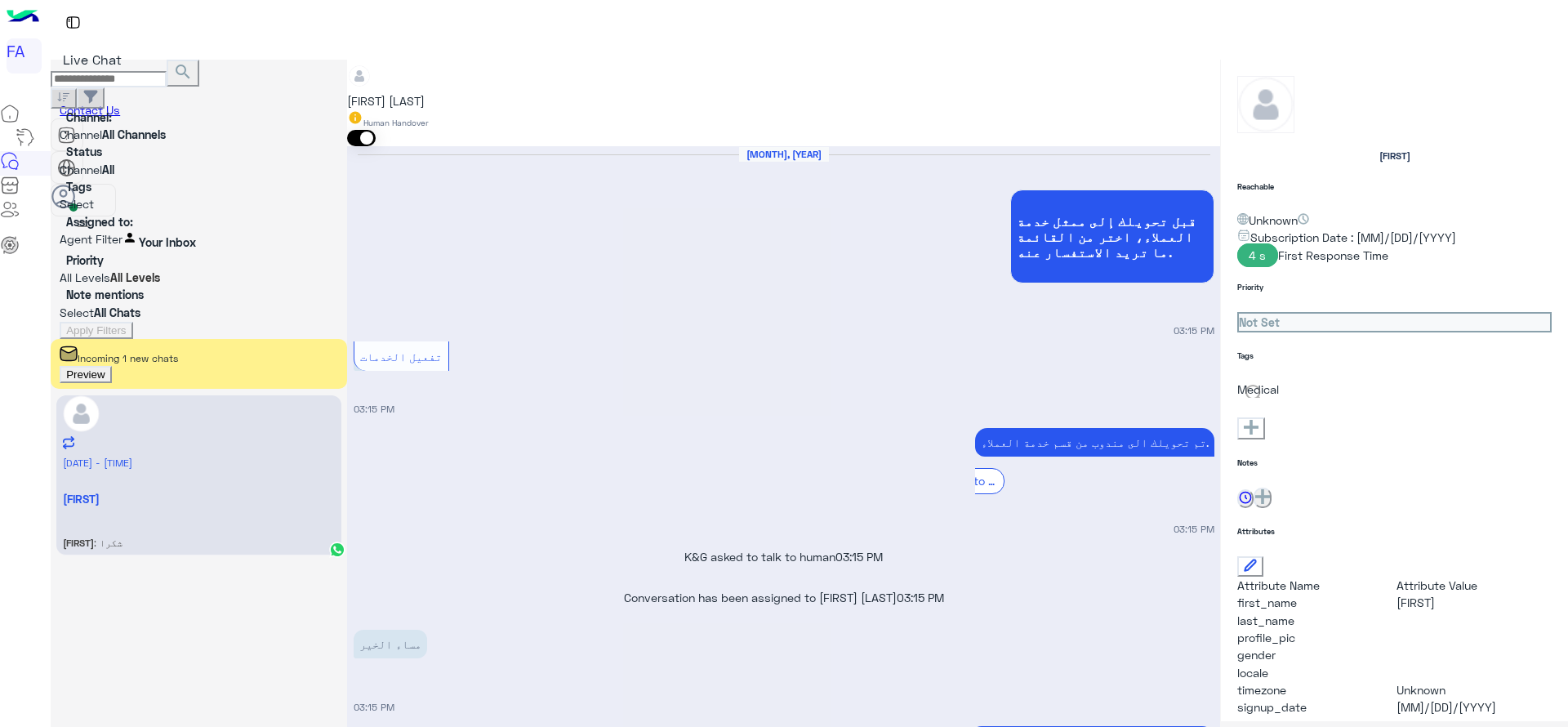 click on "K&G Reachable Unknown Subscription Date : [DATE] 4 s First Response Time Priority Not Set Tags × Medical See All Notes Notes History No notes added yet. Add note Attributes Attribute Name Attribute Value first_name K&G last_name profile_pic gender locale timezone Unknown signup_date [DATE] last_visited_flow Default reply last_interaction [DATE], [TIME] last_message بنفس الرقم last_clicked_button طلب وثيقة phone_number [PHONE] ChannelId WhatsApp HandoverOn true UserId 15024_[PHONE] email last_message_sentiment Neutral last_message_id wamid.HBgMMjAxMDEzNTU4MTMxFQIAEhggOUQwMzcyNzNCQTc1RTg2NkVBMDA5OUZBNDI5Rjg2QzQA" at bounding box center (1394, 390) 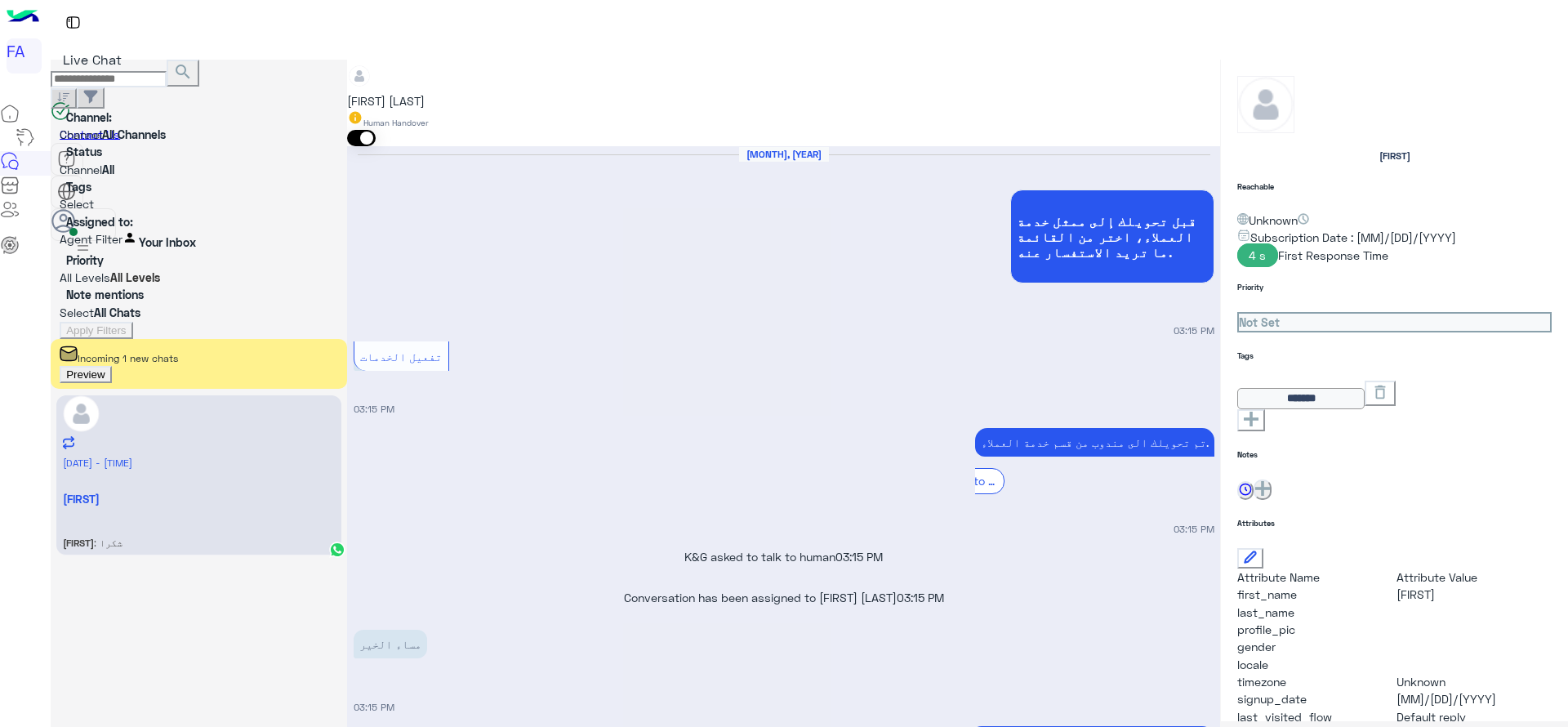 click at bounding box center [1251, 419] 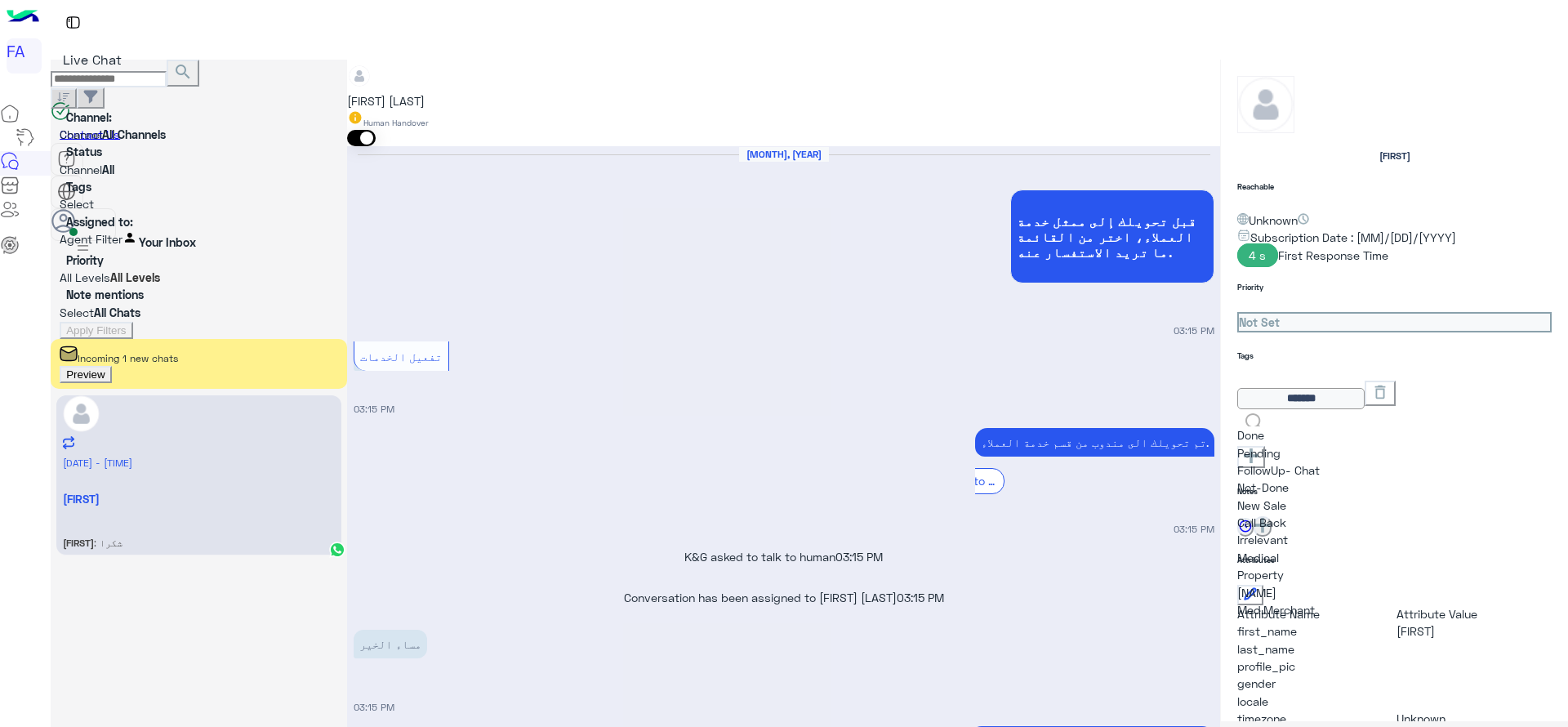 click on "Done" at bounding box center (1290, 435) 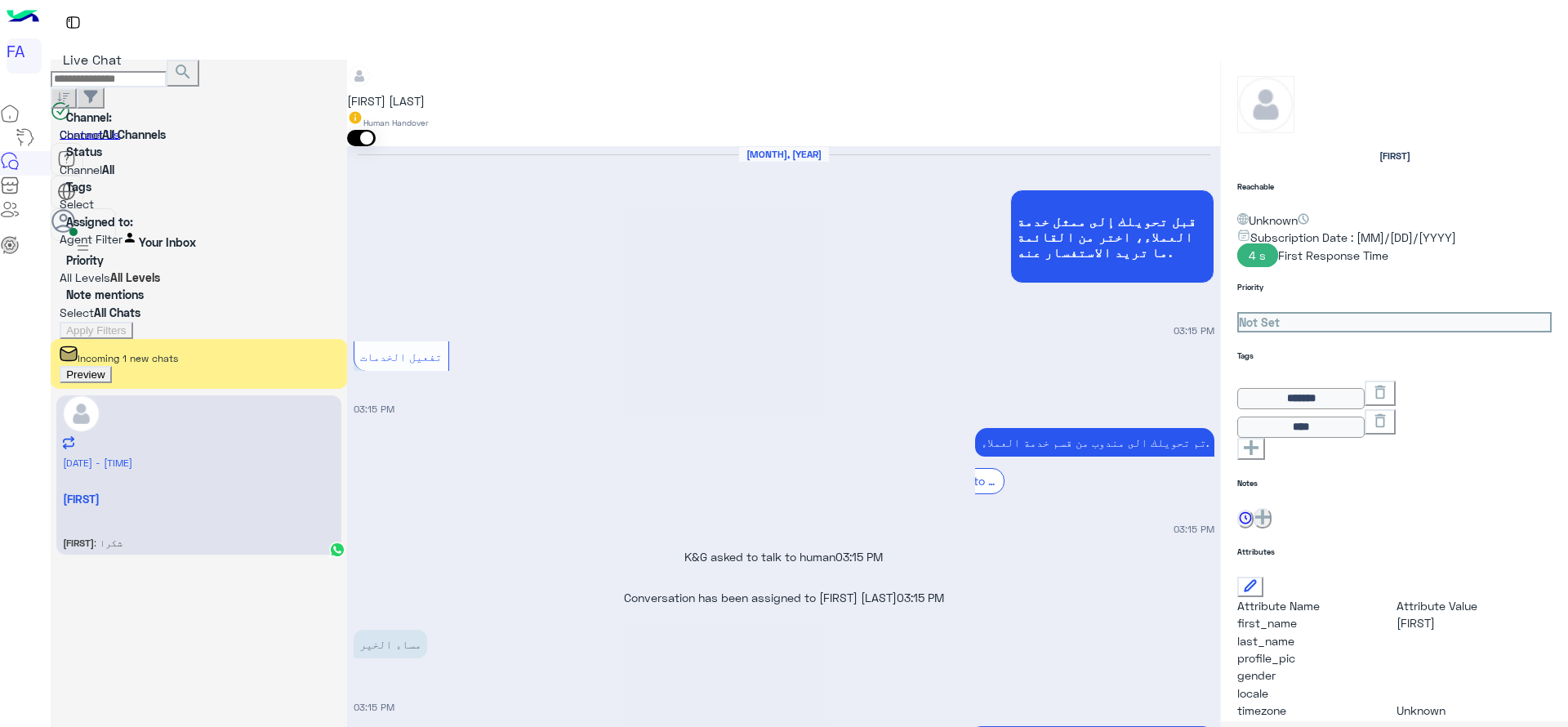 click at bounding box center [783, 3951] 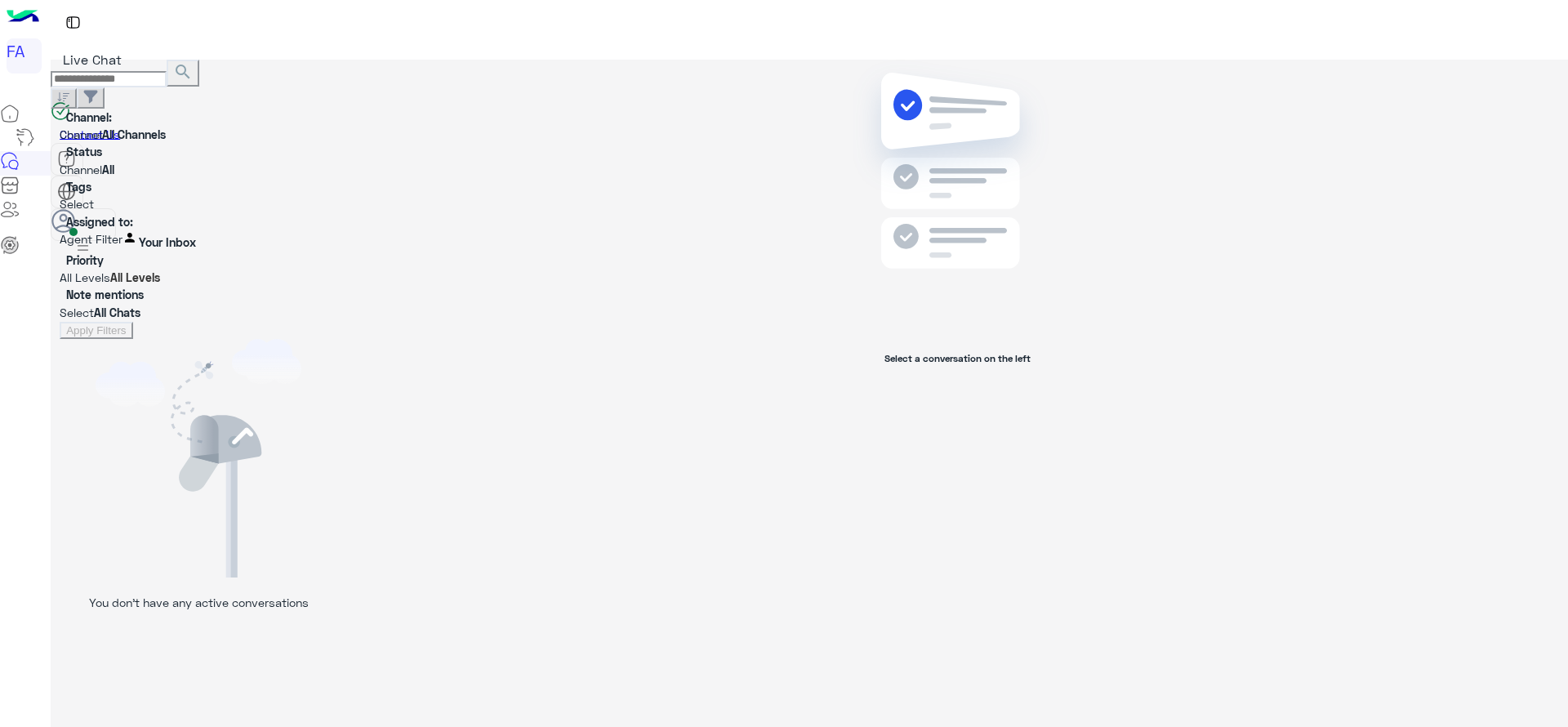 click at bounding box center (198, 239) 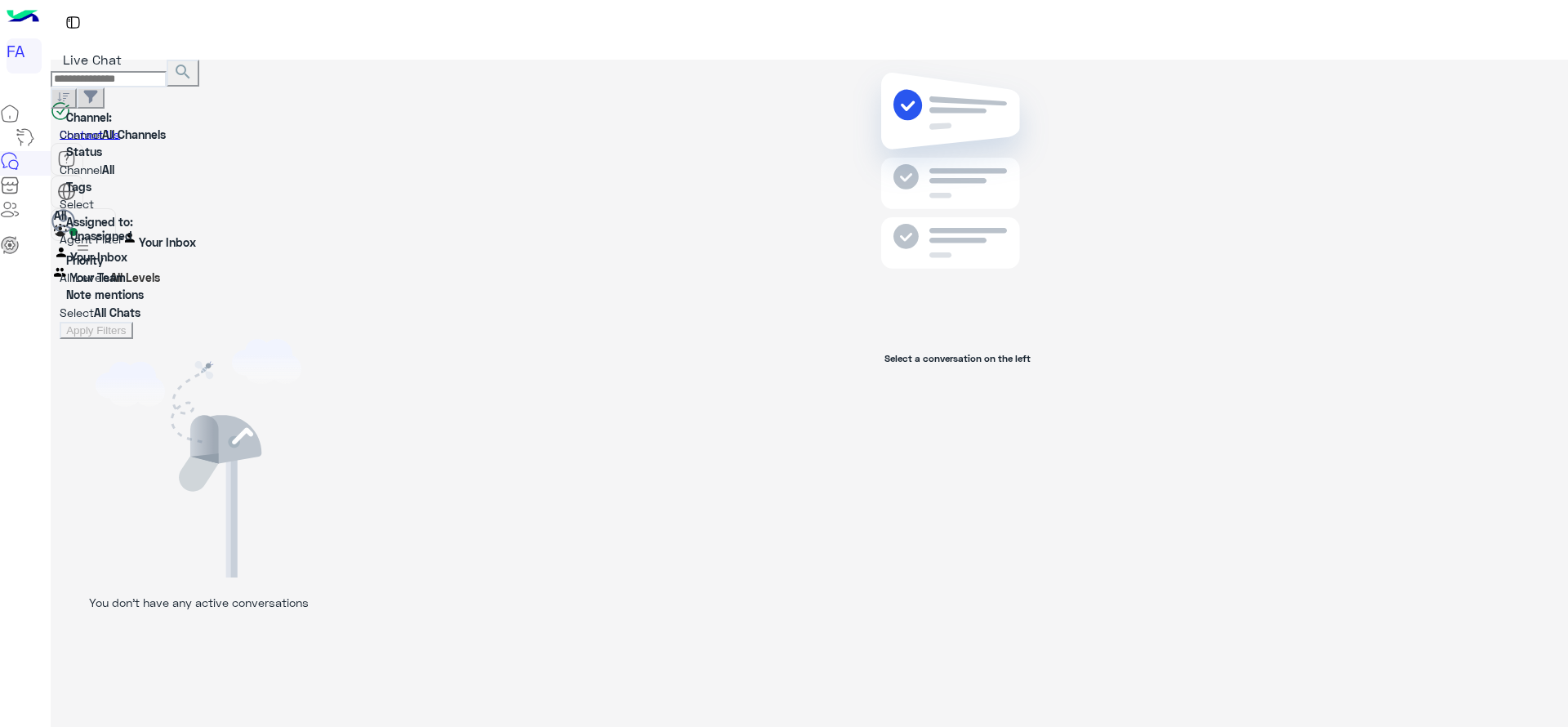 click on "Unassigned" at bounding box center [101, 235] 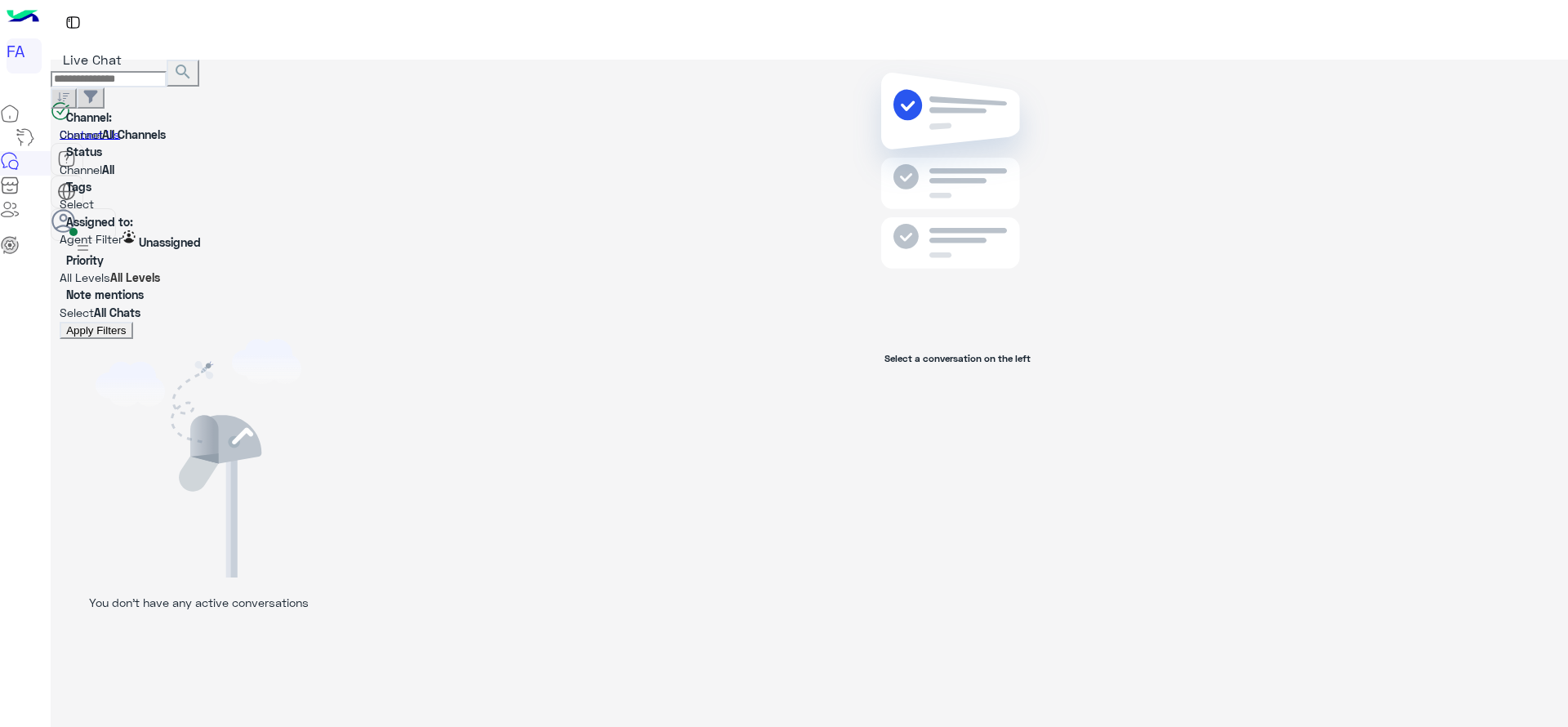 click on "Apply Filters" at bounding box center [96, 330] 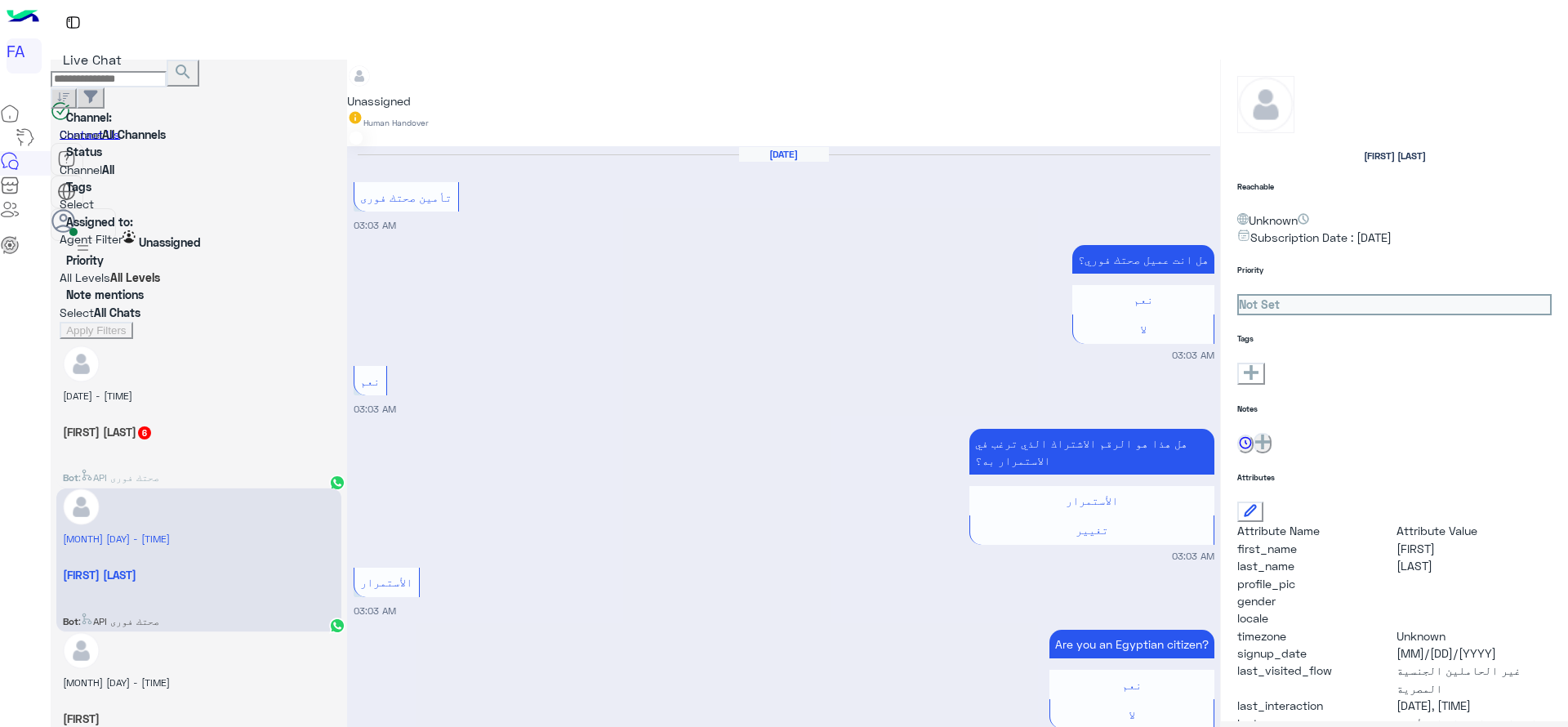 scroll, scrollTop: 3109, scrollLeft: 0, axis: vertical 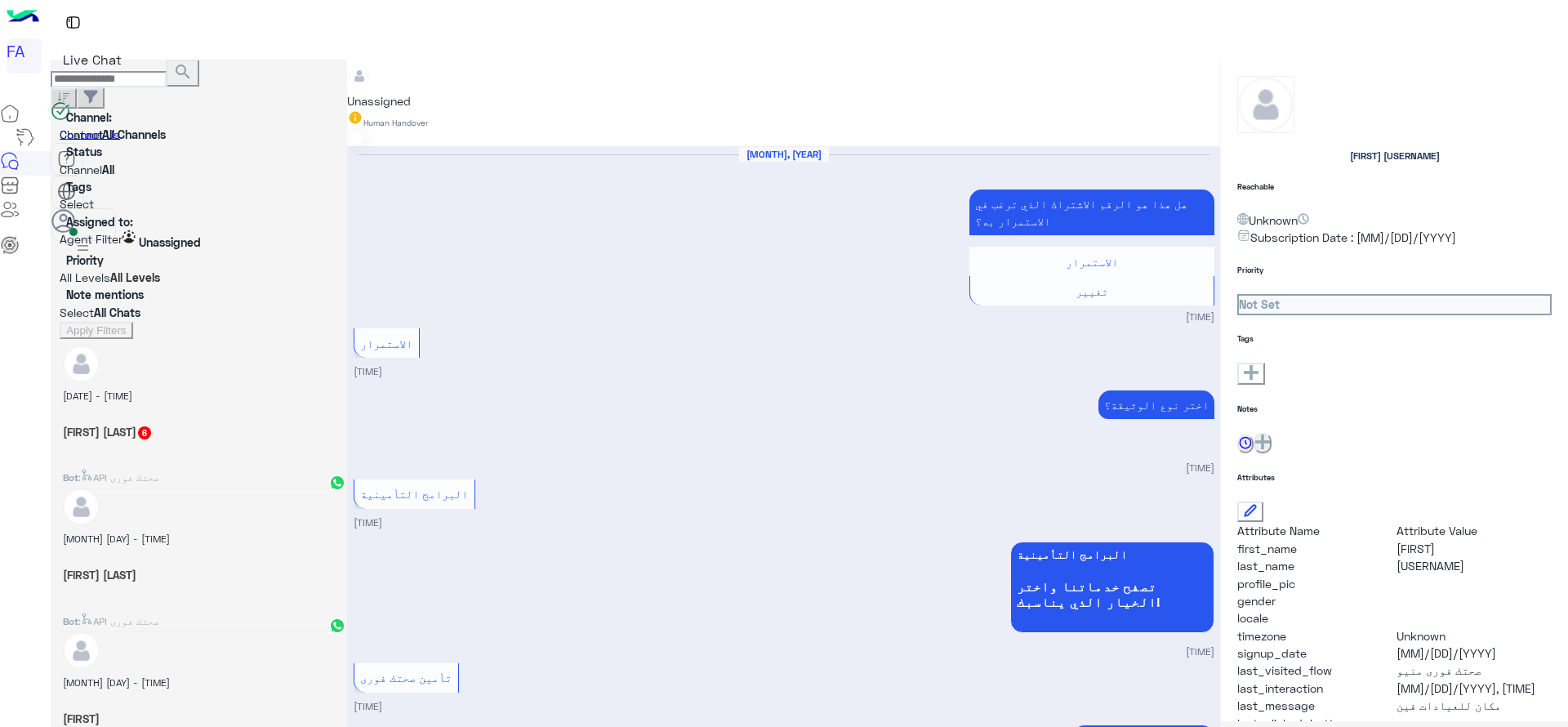 click on "[FIRST] [LAST]  6" at bounding box center (198, 431) 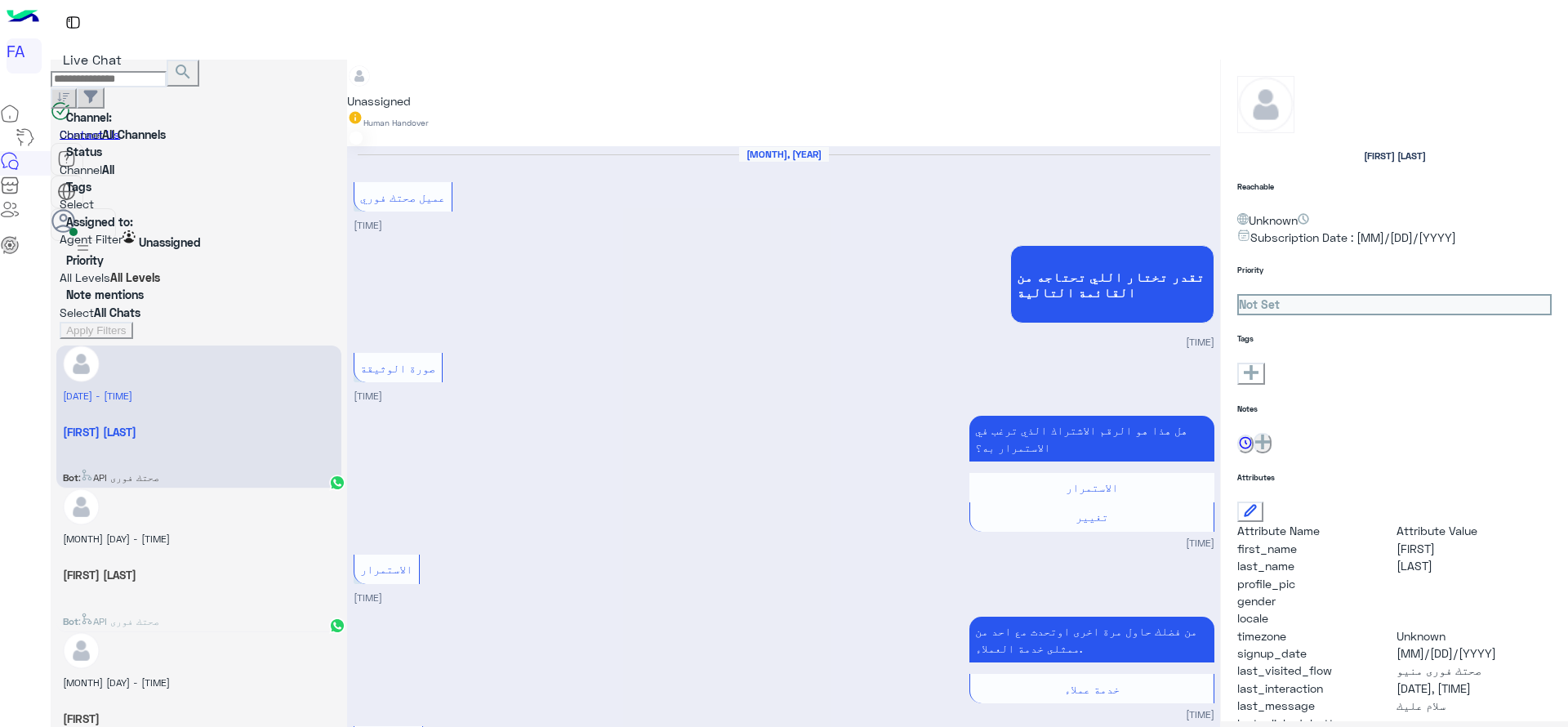 scroll, scrollTop: 819, scrollLeft: 0, axis: vertical 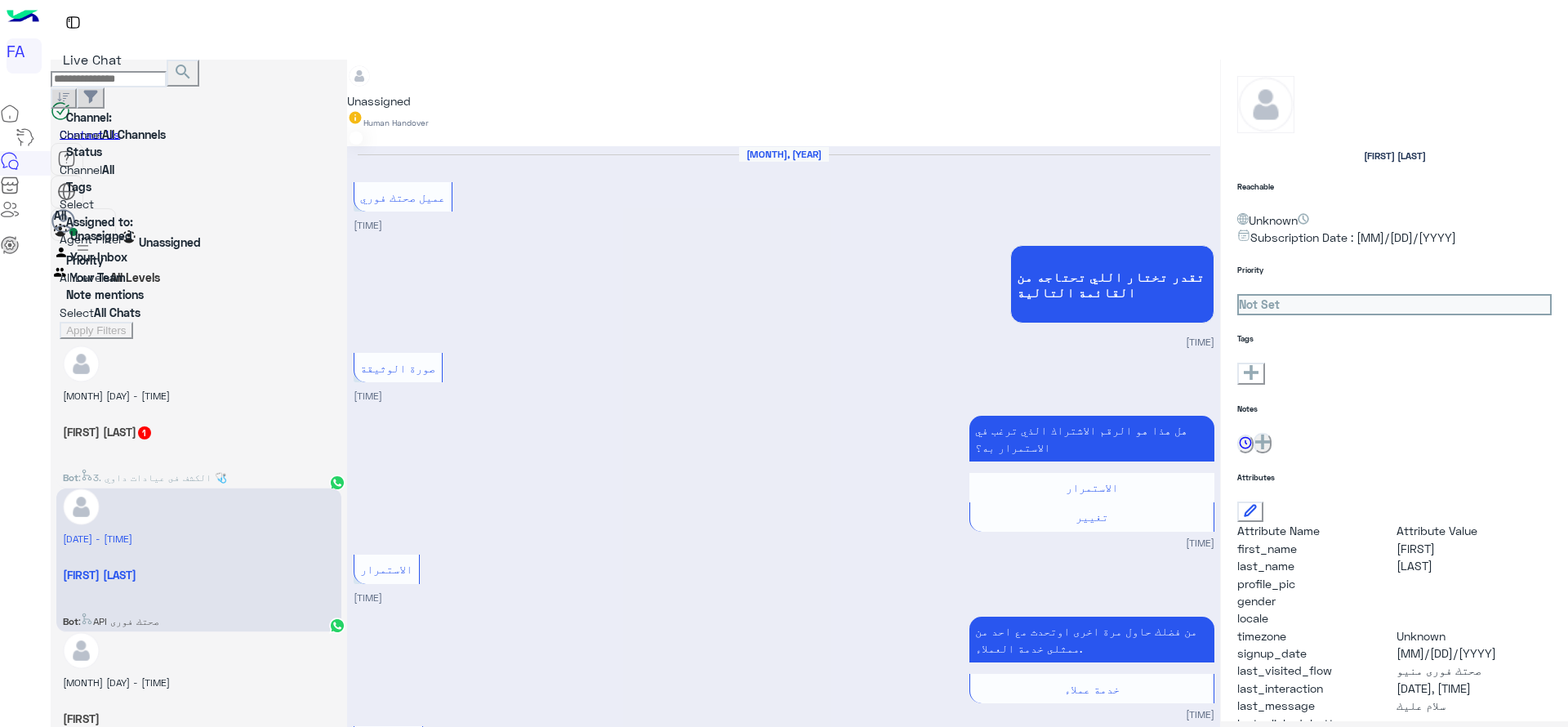 click at bounding box center [60, 241] 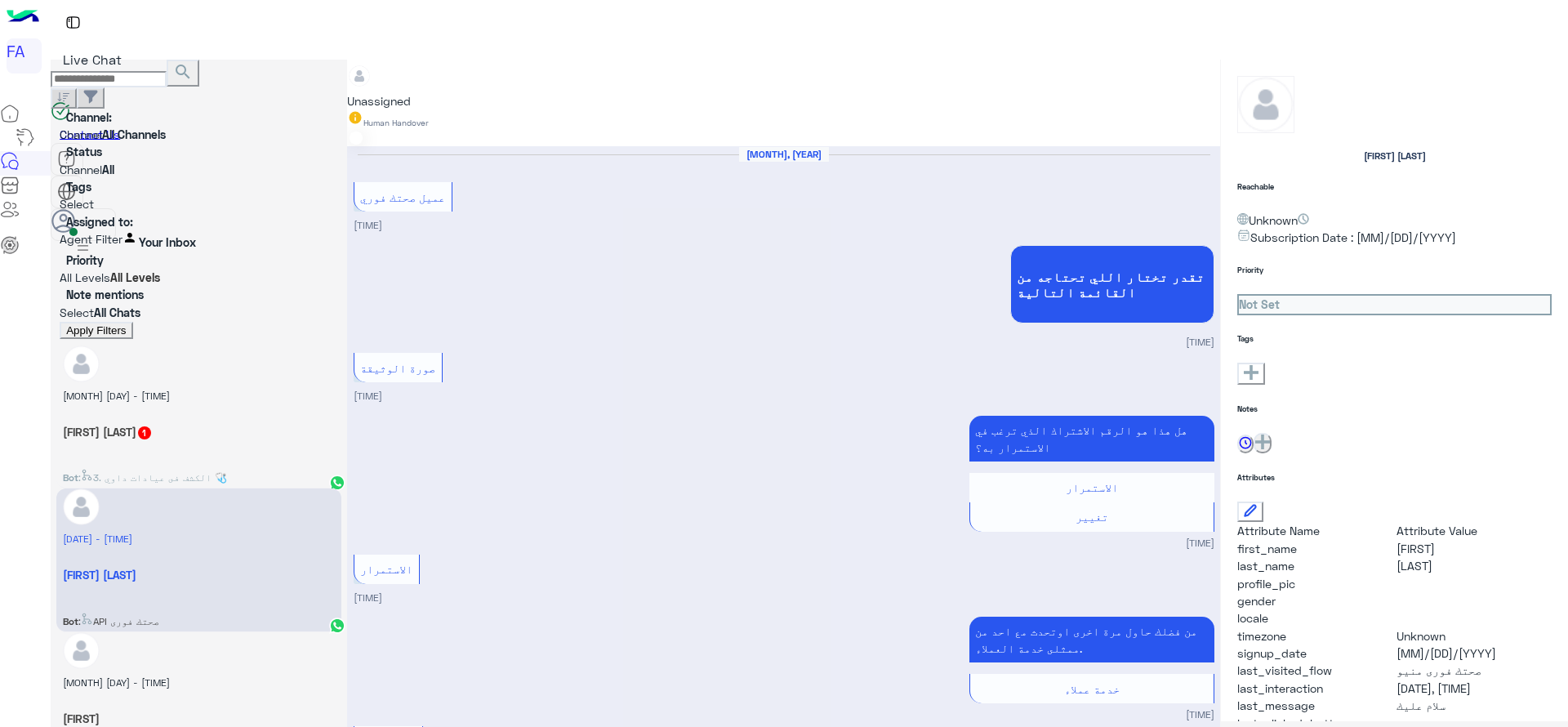click on "Apply Filters" at bounding box center [96, 330] 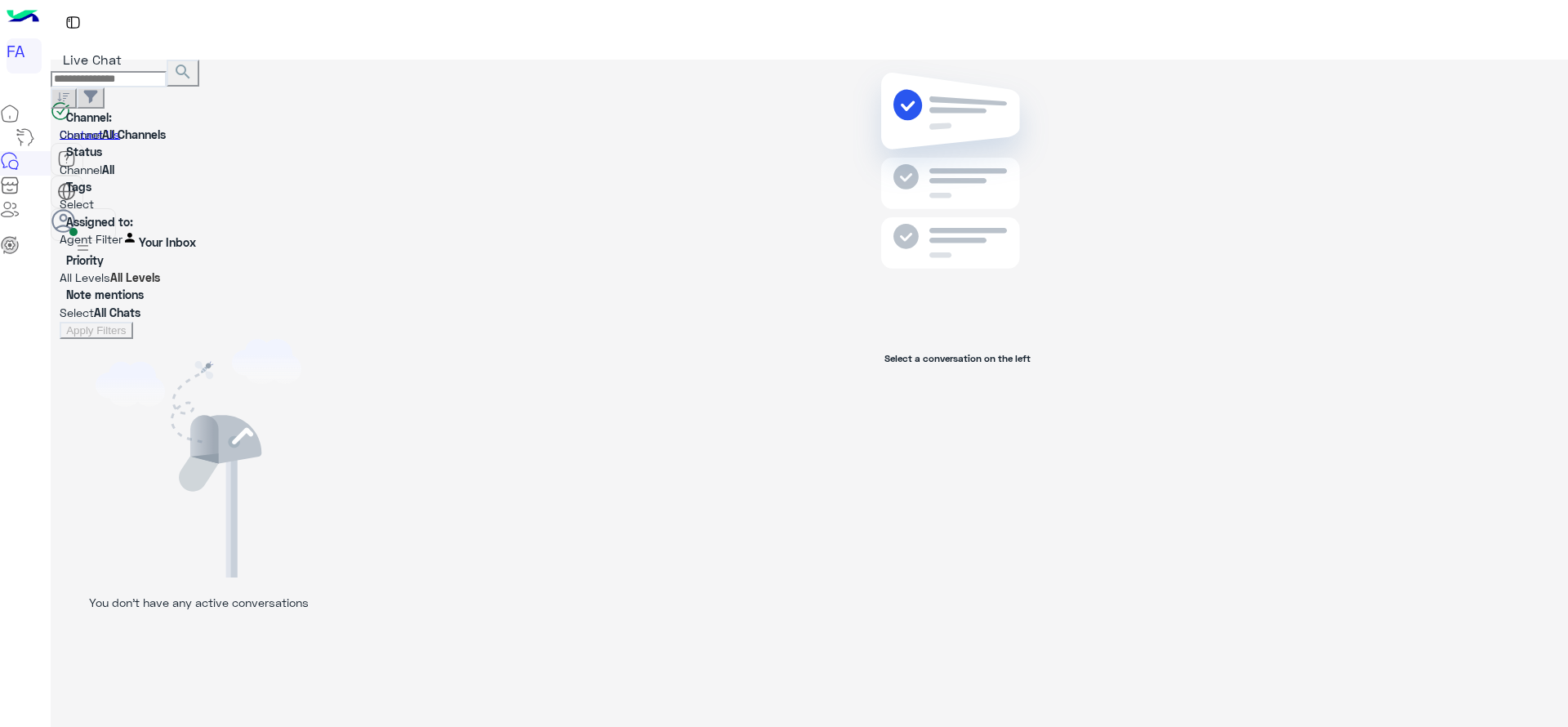 click at bounding box center [63, 221] 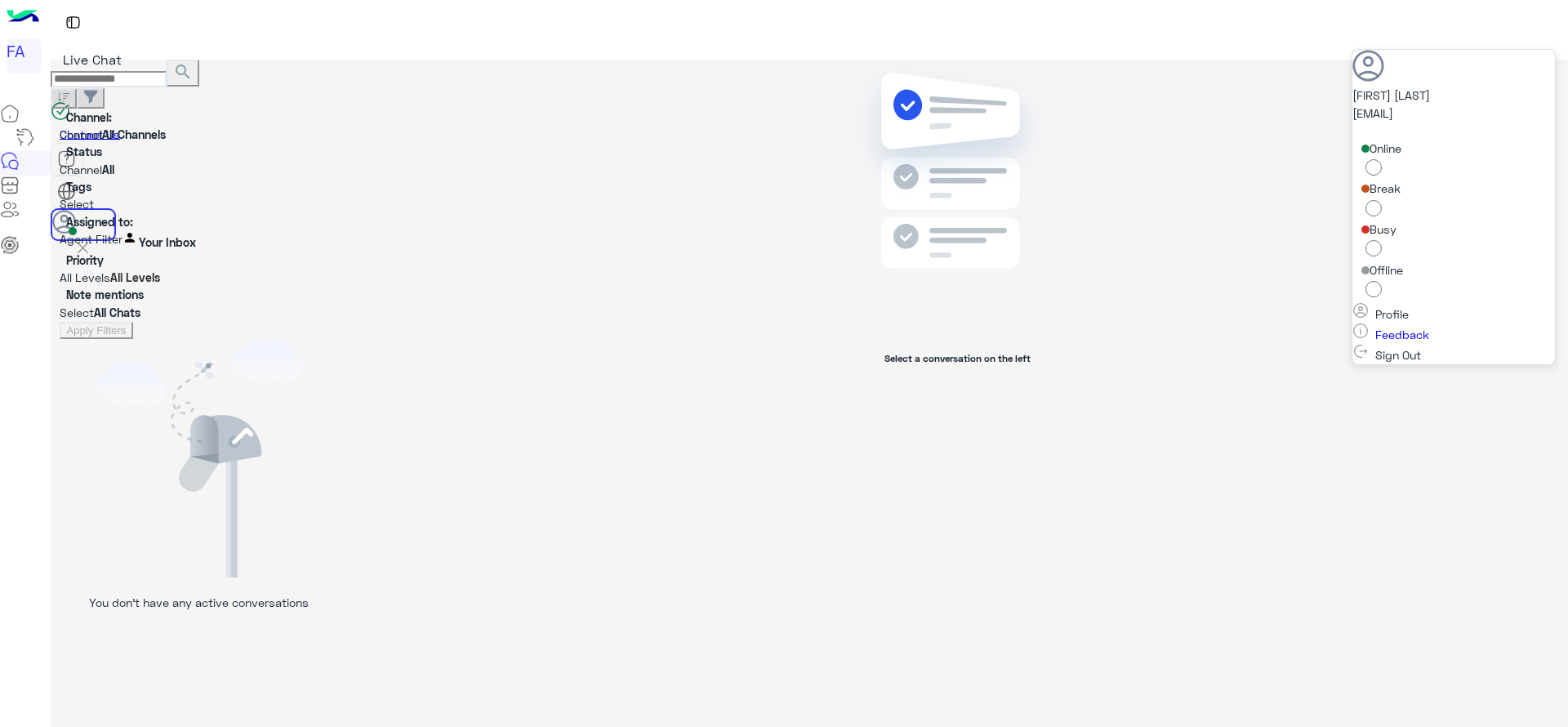 click on "Offline" at bounding box center (1454, 282) 